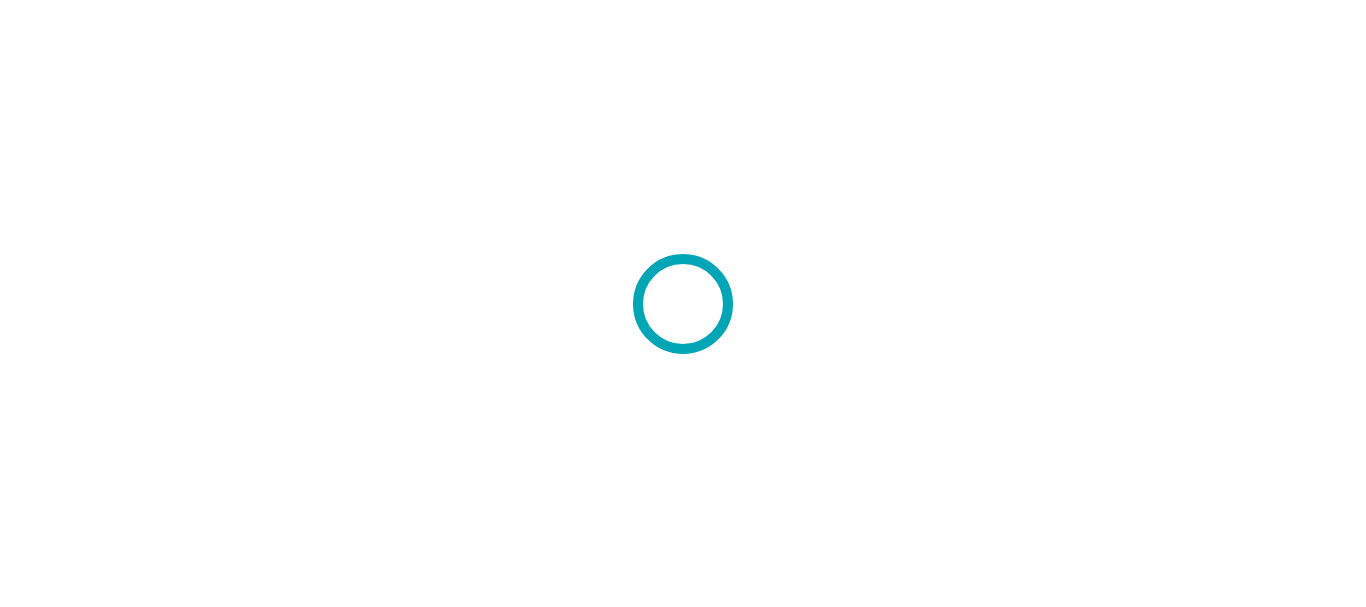 scroll, scrollTop: 0, scrollLeft: 0, axis: both 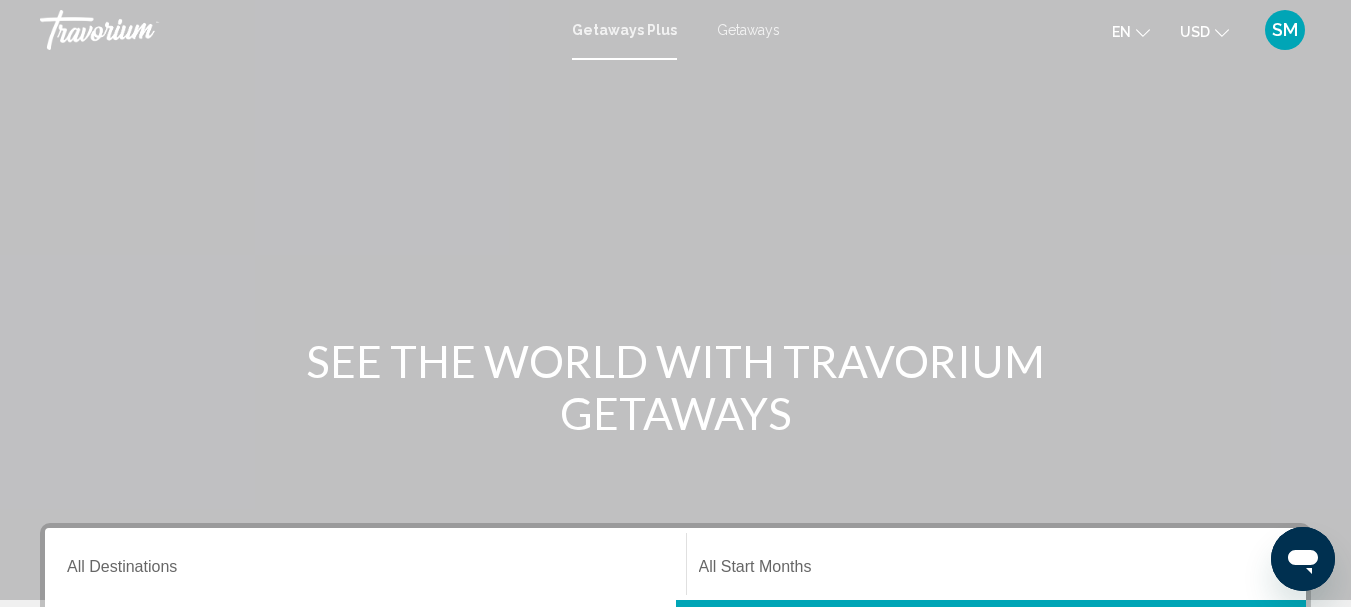 click on "Getaways Plus" at bounding box center (624, 30) 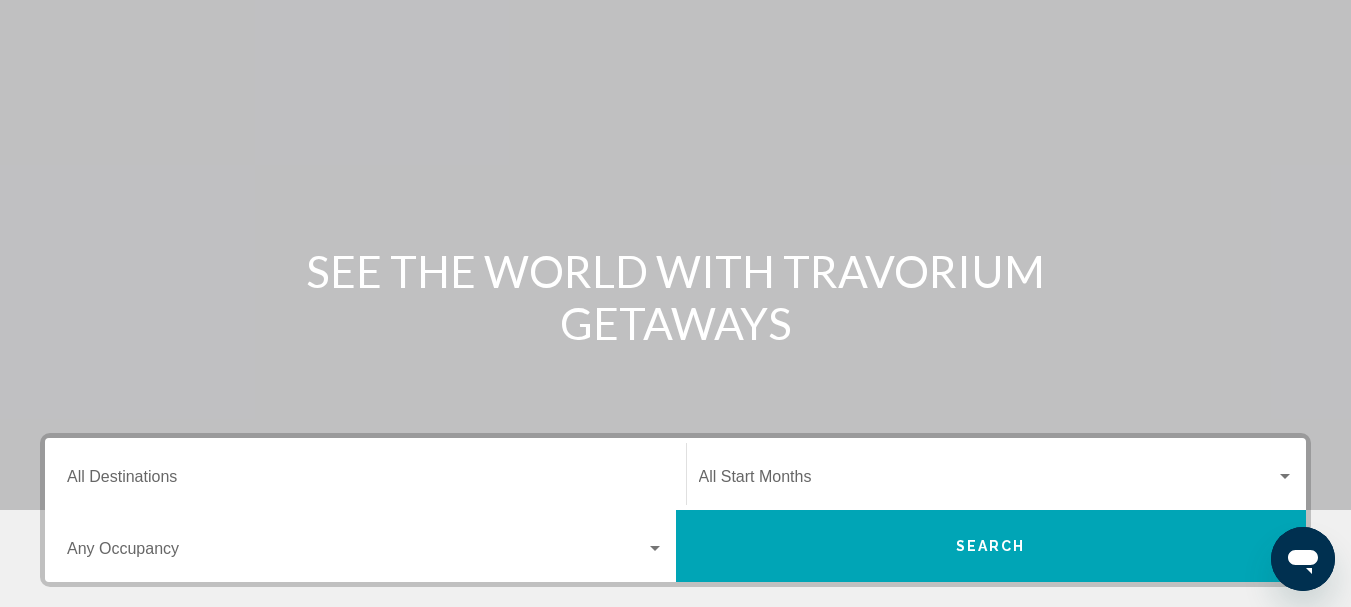 scroll, scrollTop: 200, scrollLeft: 0, axis: vertical 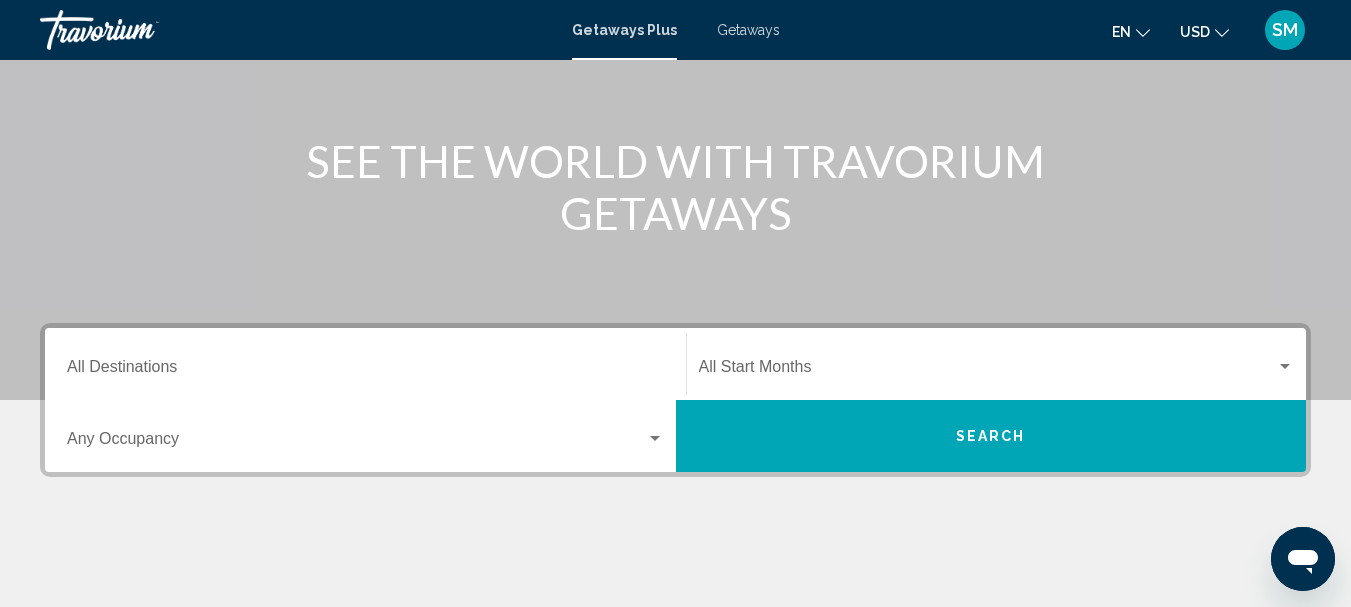 click on "Destination All Destinations" at bounding box center (365, 371) 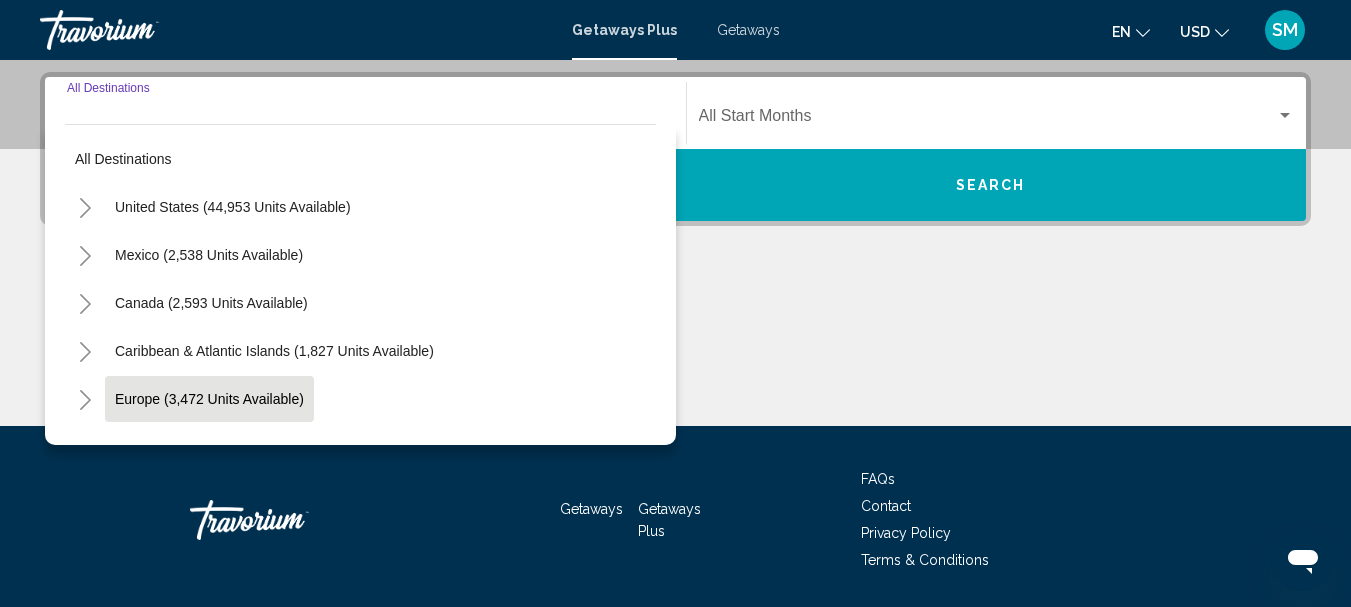 scroll, scrollTop: 458, scrollLeft: 0, axis: vertical 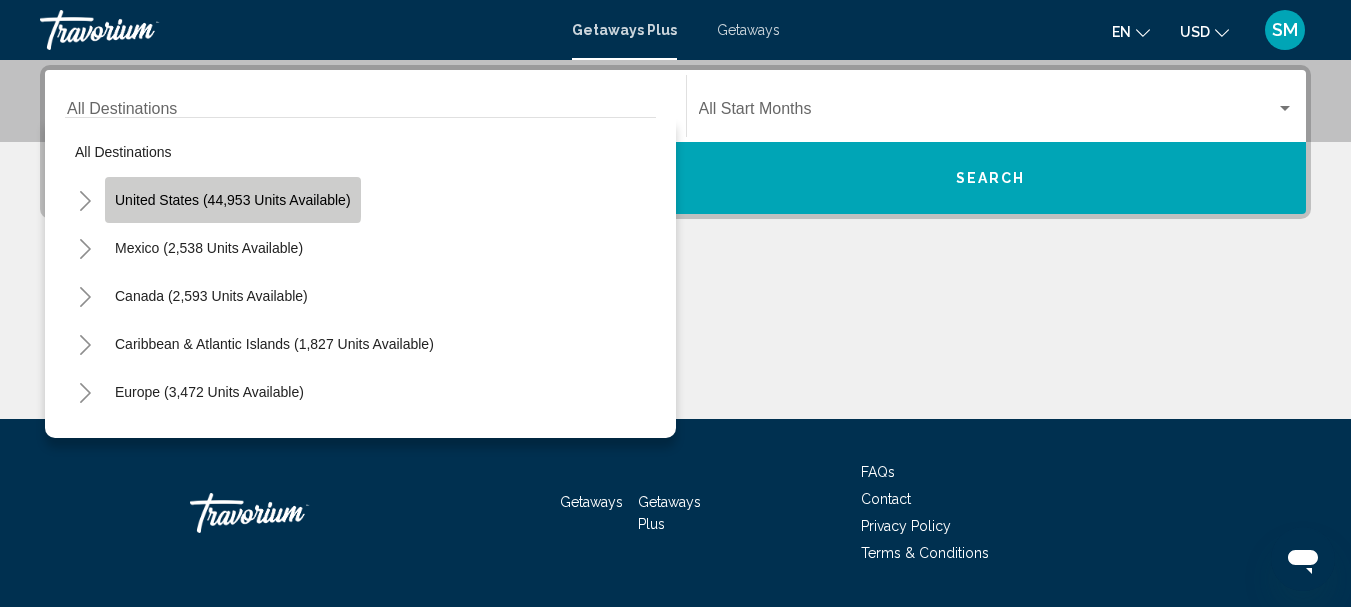 click on "United States (44,953 units available)" 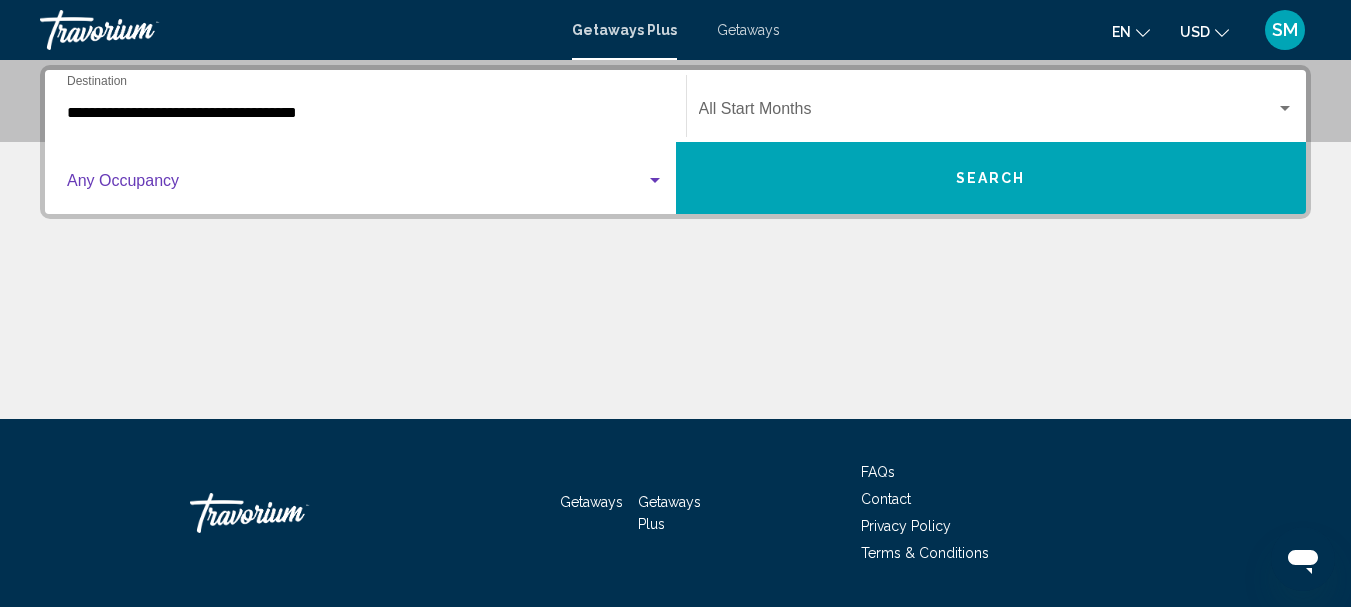 click at bounding box center [356, 185] 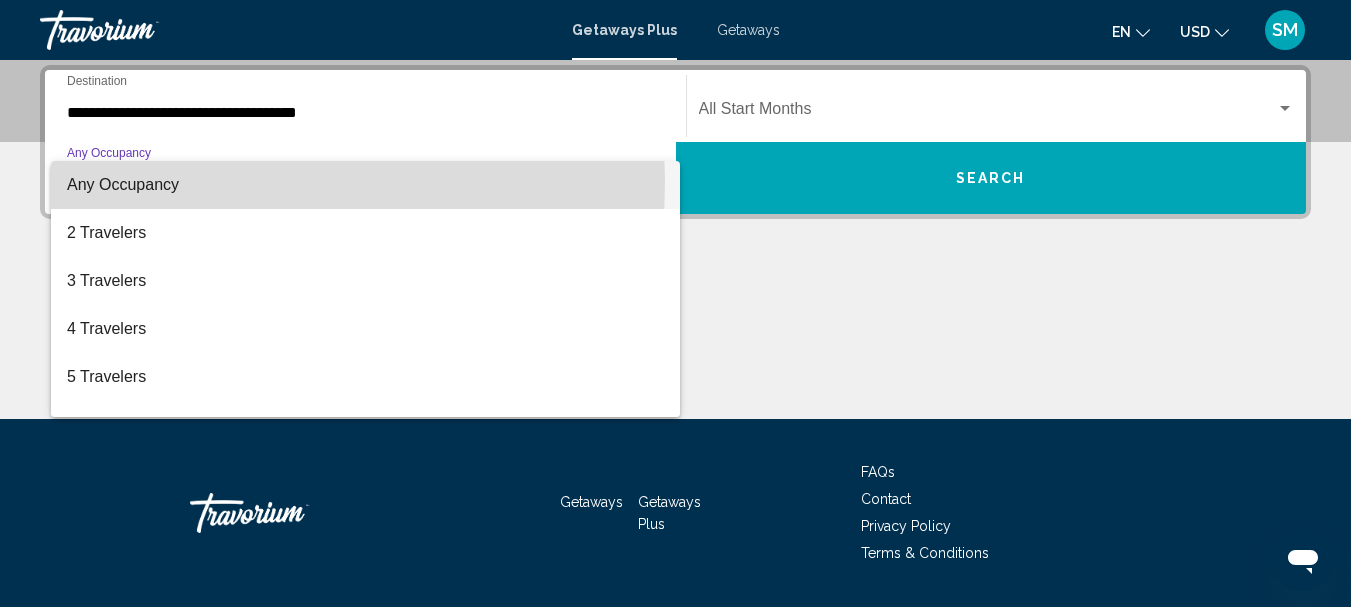 click on "Any Occupancy" at bounding box center (123, 184) 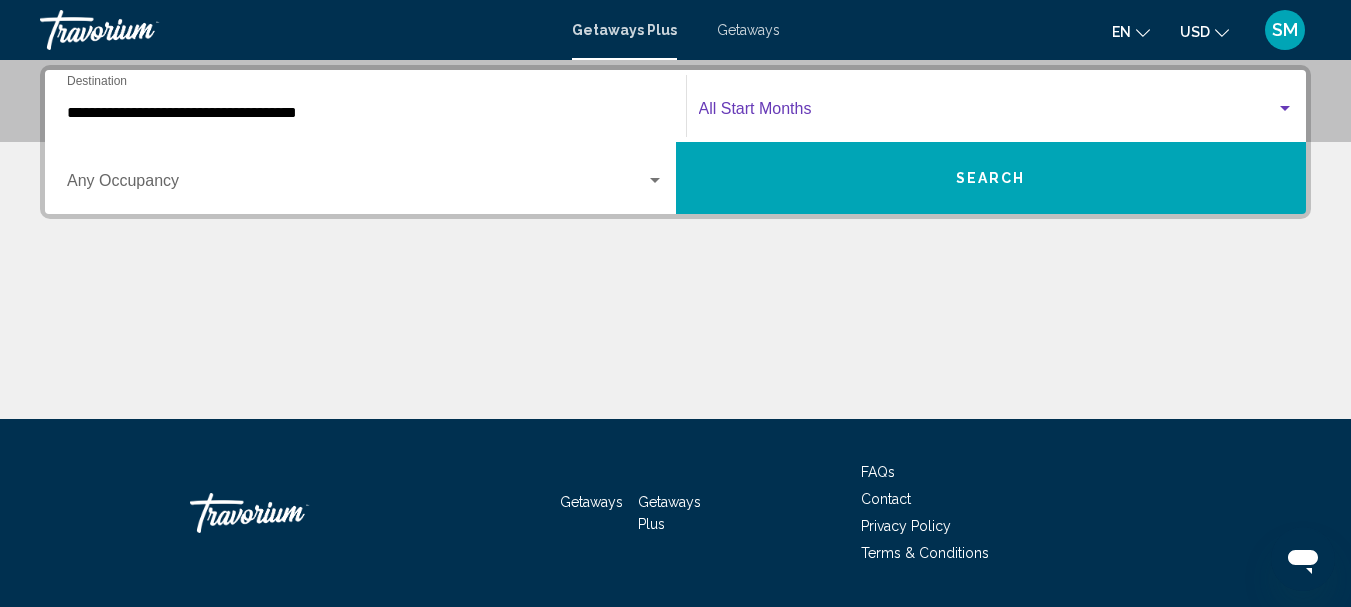 click at bounding box center (1285, 109) 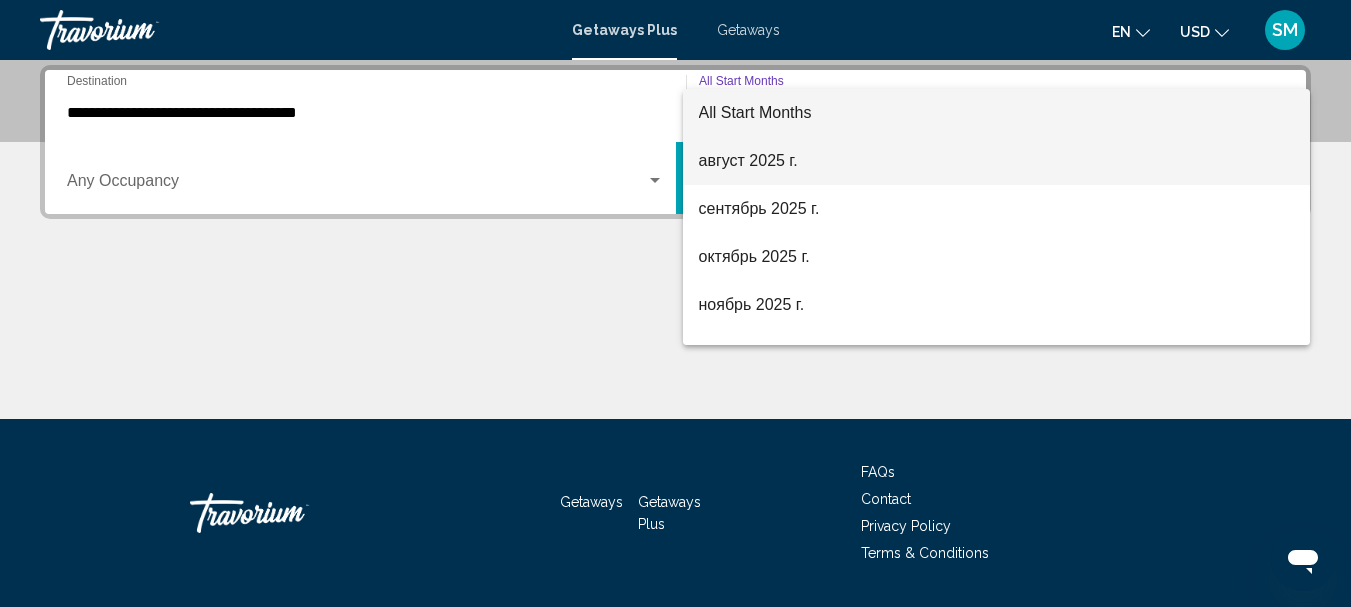 click on "август 2025 г." at bounding box center (997, 161) 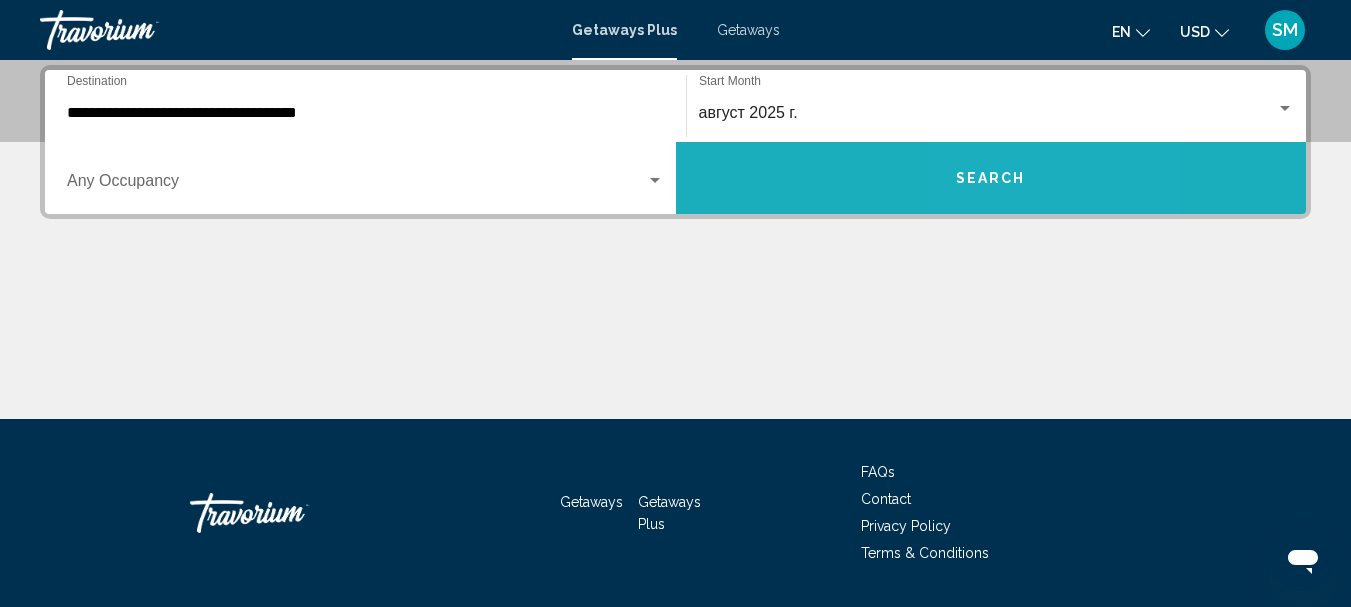 click on "Search" at bounding box center (991, 178) 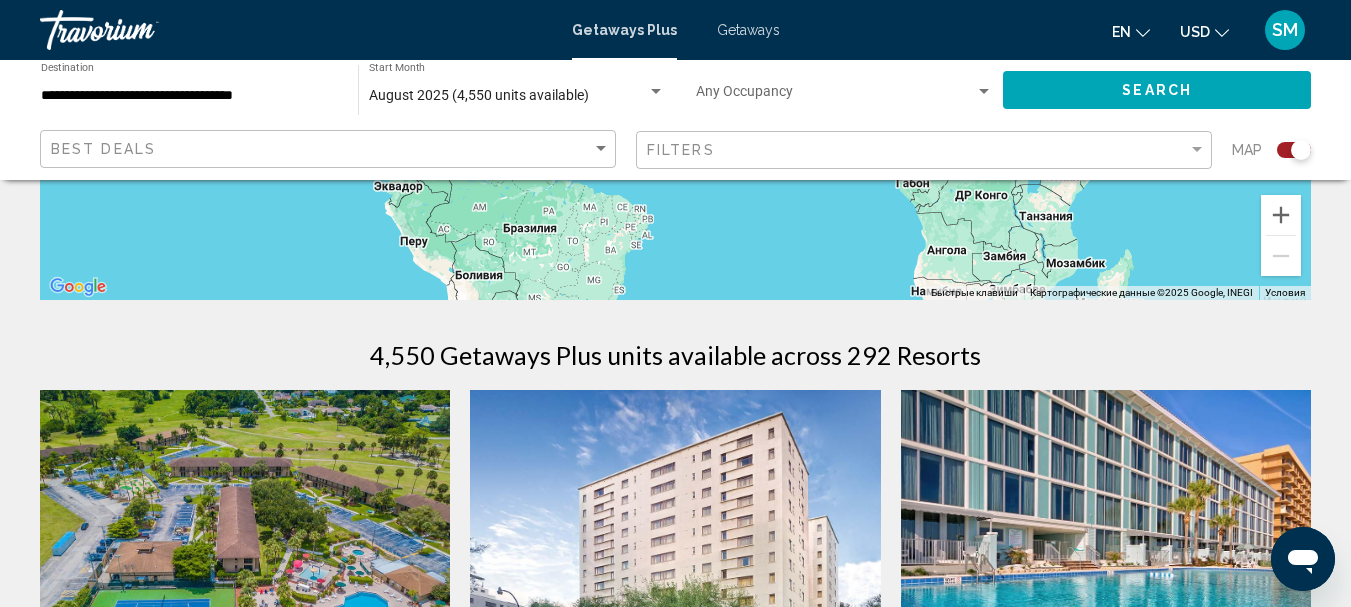scroll, scrollTop: 0, scrollLeft: 0, axis: both 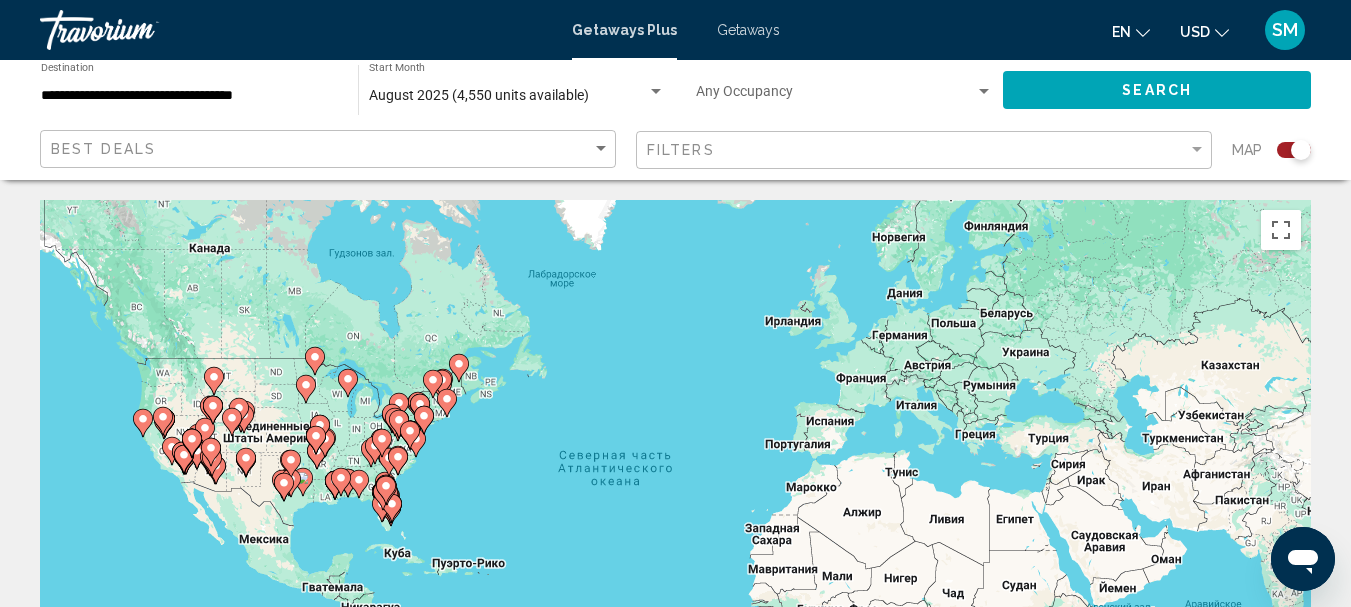 click on "Чтобы активировать перетаскивание с помощью клавиатуры, нажмите Alt + Ввод. После этого перемещайте маркер, используя клавиши со стрелками. Чтобы завершить перетаскивание, нажмите клавишу Ввод. Чтобы отменить действие, нажмите клавишу Esc." at bounding box center (675, 500) 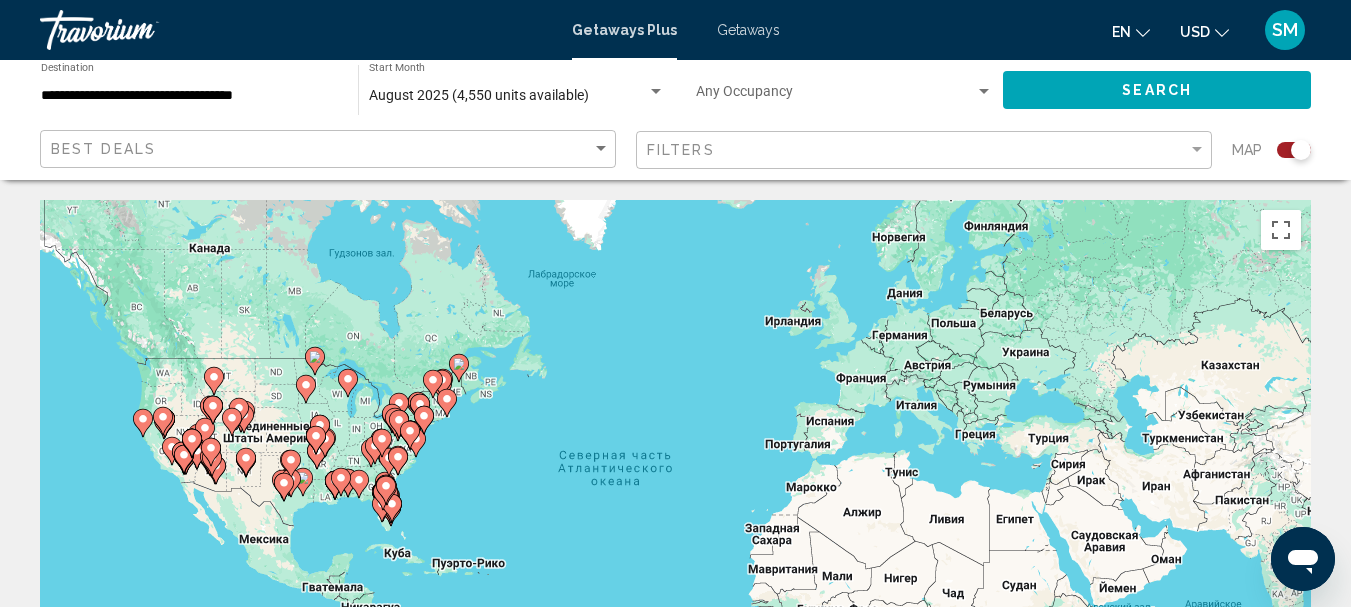 click on "Чтобы активировать перетаскивание с помощью клавиатуры, нажмите Alt + Ввод. После этого перемещайте маркер, используя клавиши со стрелками. Чтобы завершить перетаскивание, нажмите клавишу Ввод. Чтобы отменить действие, нажмите клавишу Esc." at bounding box center [675, 500] 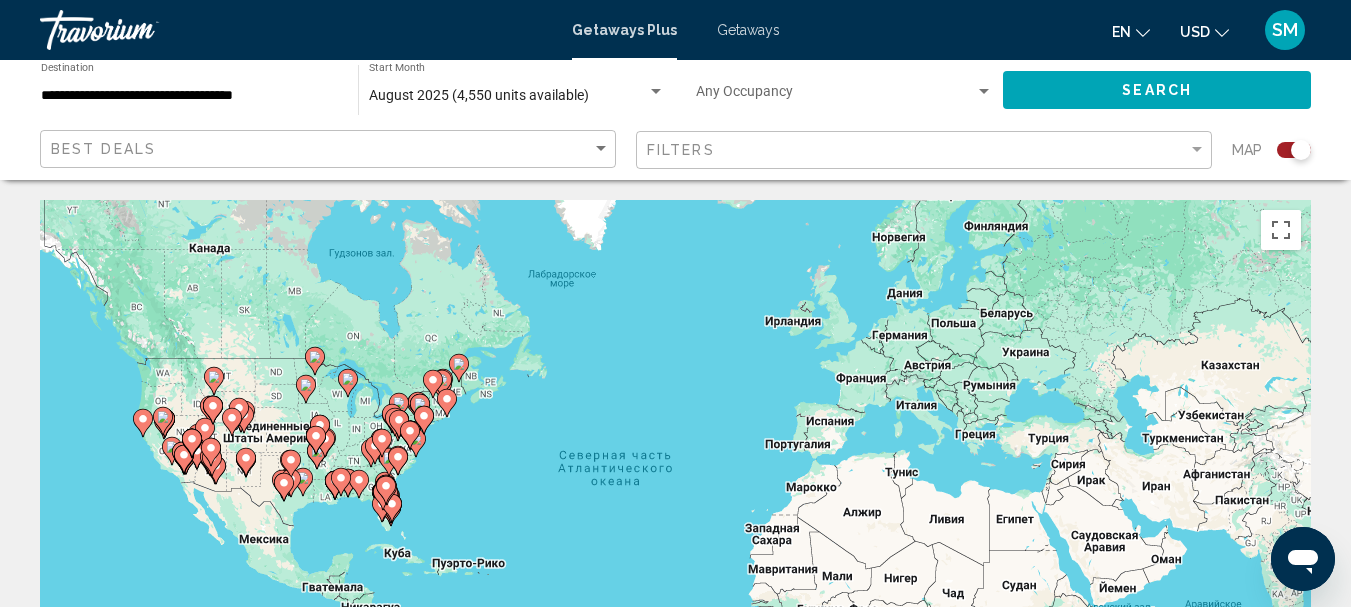 click on "Чтобы активировать перетаскивание с помощью клавиатуры, нажмите Alt + Ввод. После этого перемещайте маркер, используя клавиши со стрелками. Чтобы завершить перетаскивание, нажмите клавишу Ввод. Чтобы отменить действие, нажмите клавишу Esc." at bounding box center [675, 500] 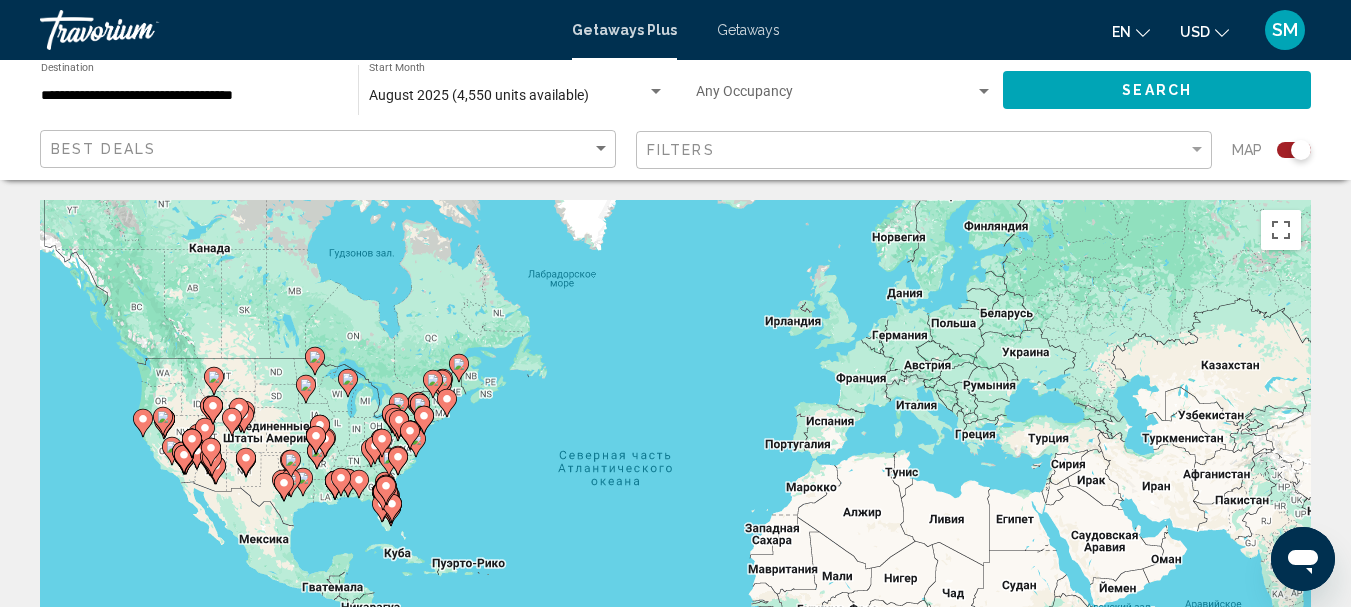 click 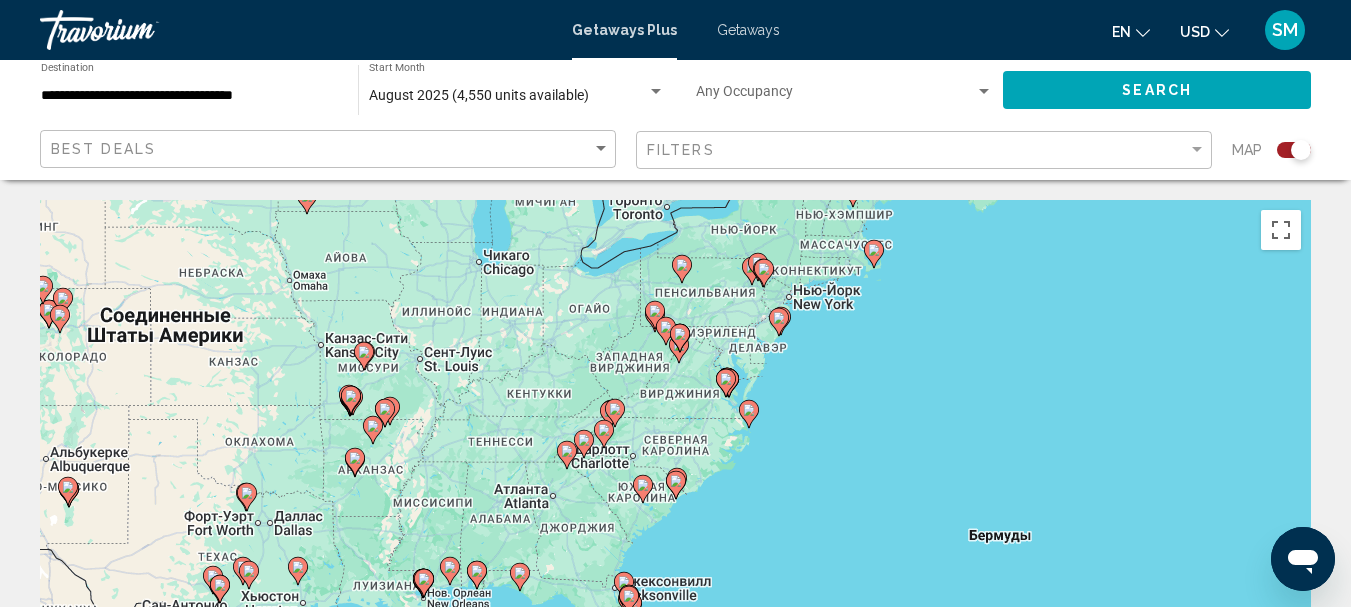 click 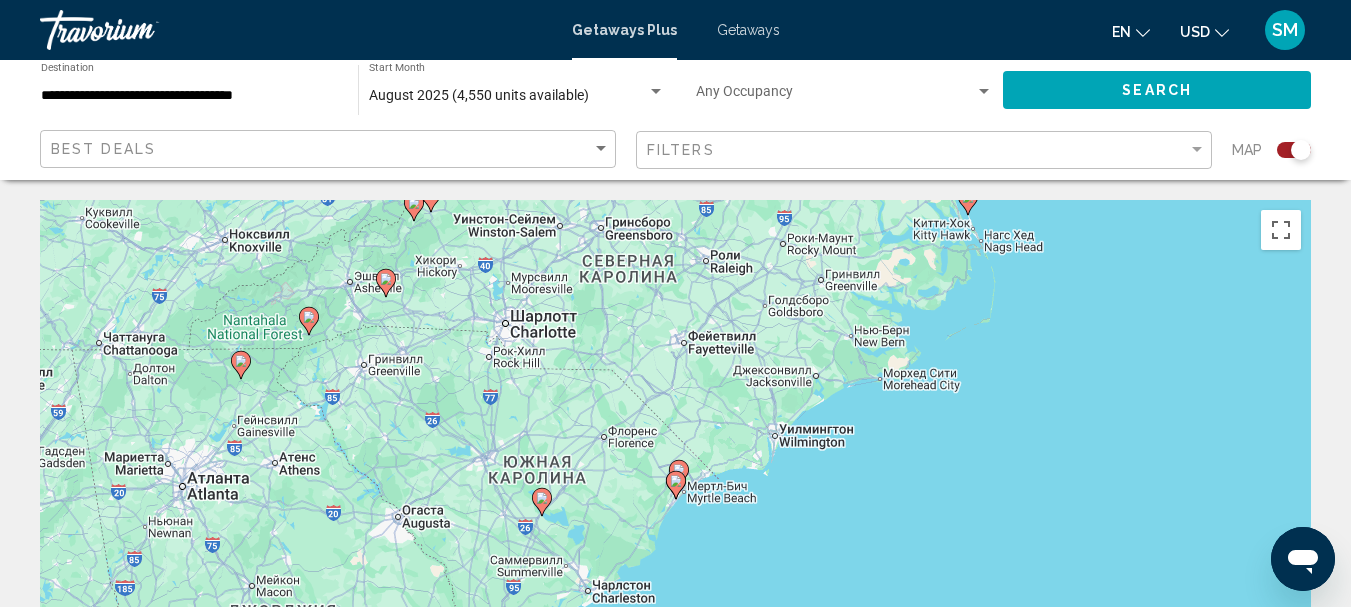 click 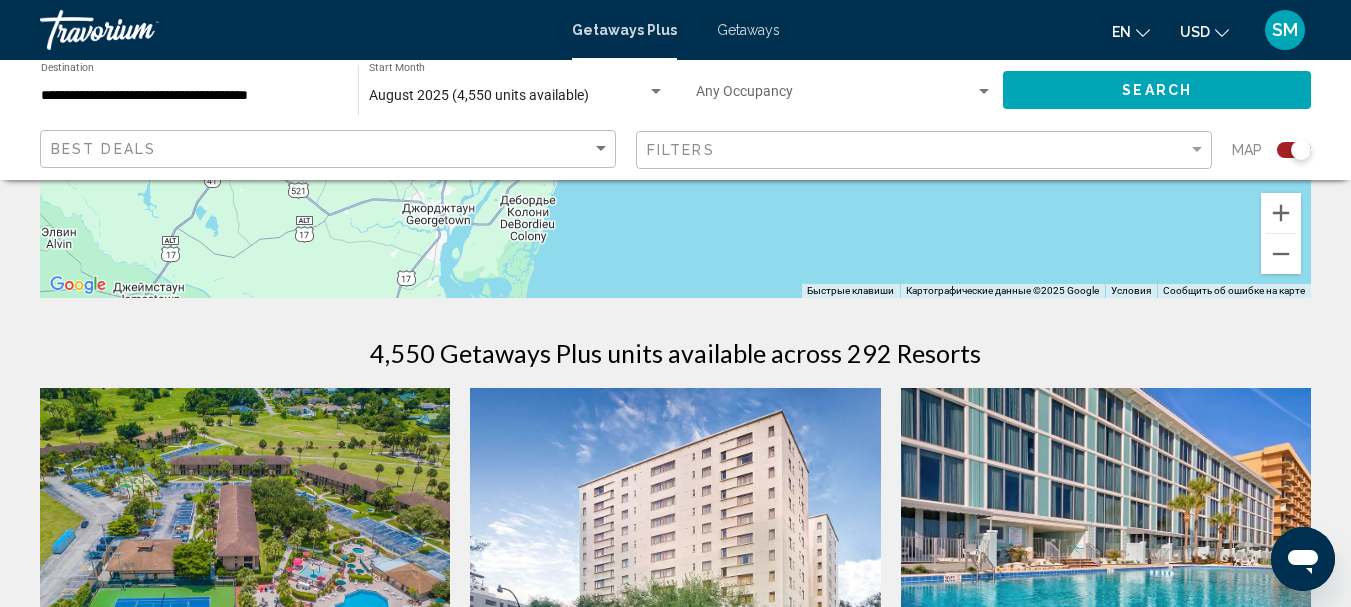 scroll, scrollTop: 500, scrollLeft: 0, axis: vertical 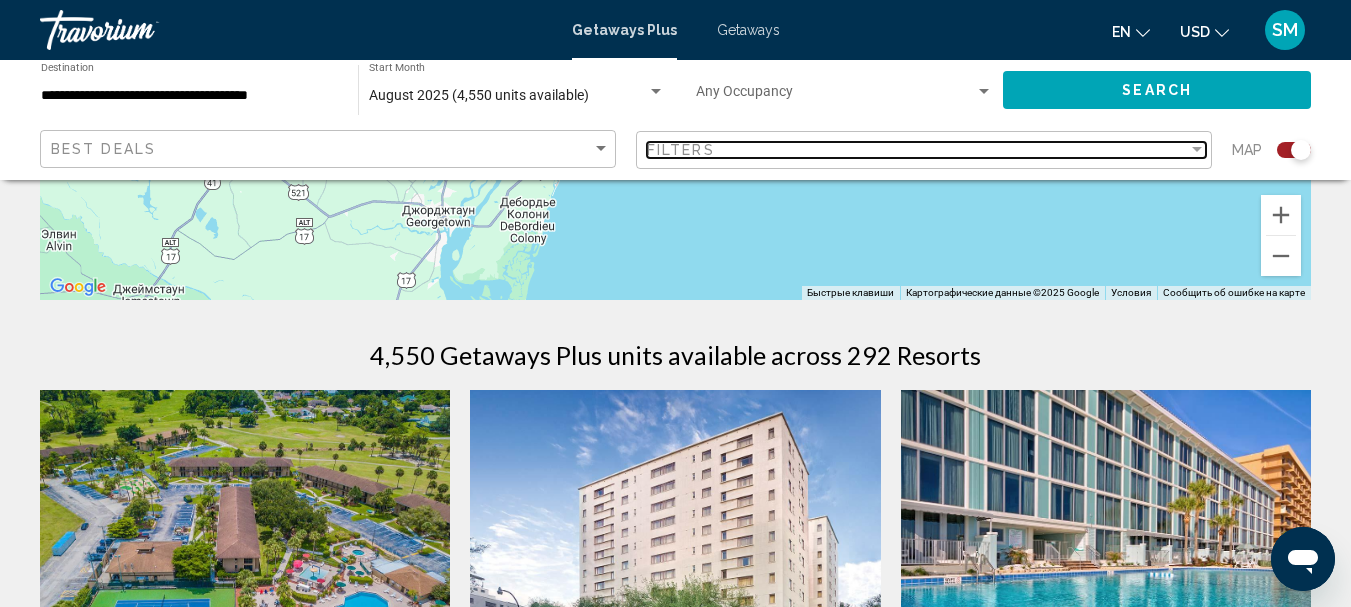 click at bounding box center (1197, 150) 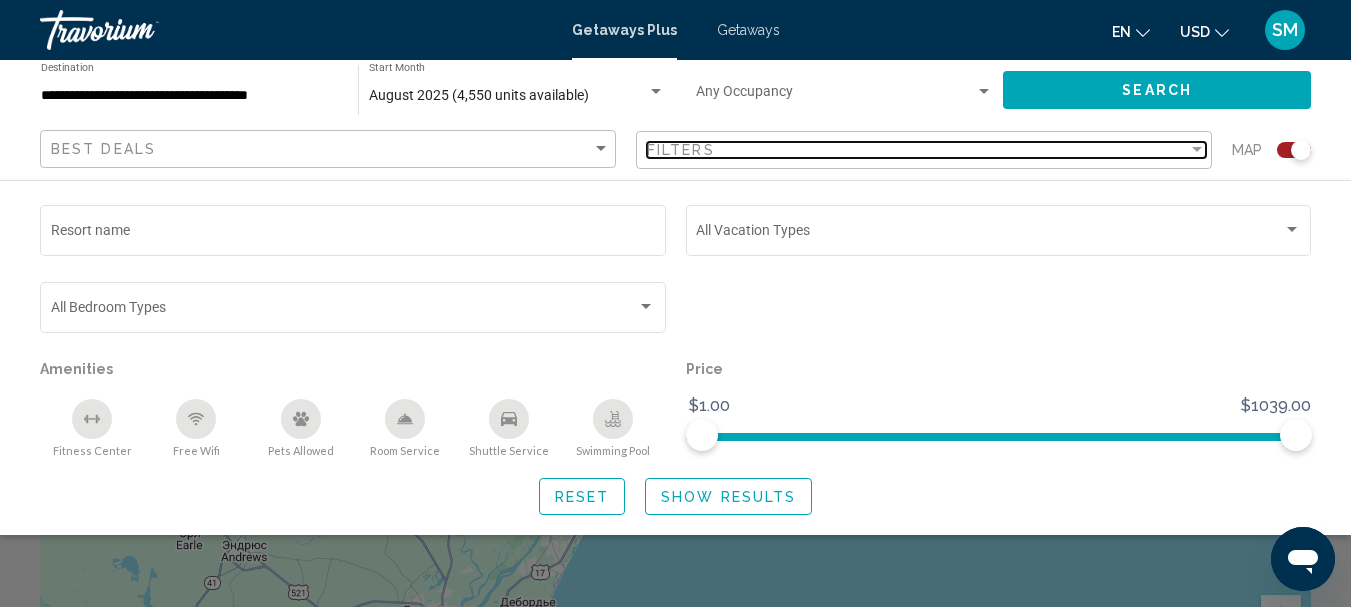 scroll, scrollTop: 0, scrollLeft: 0, axis: both 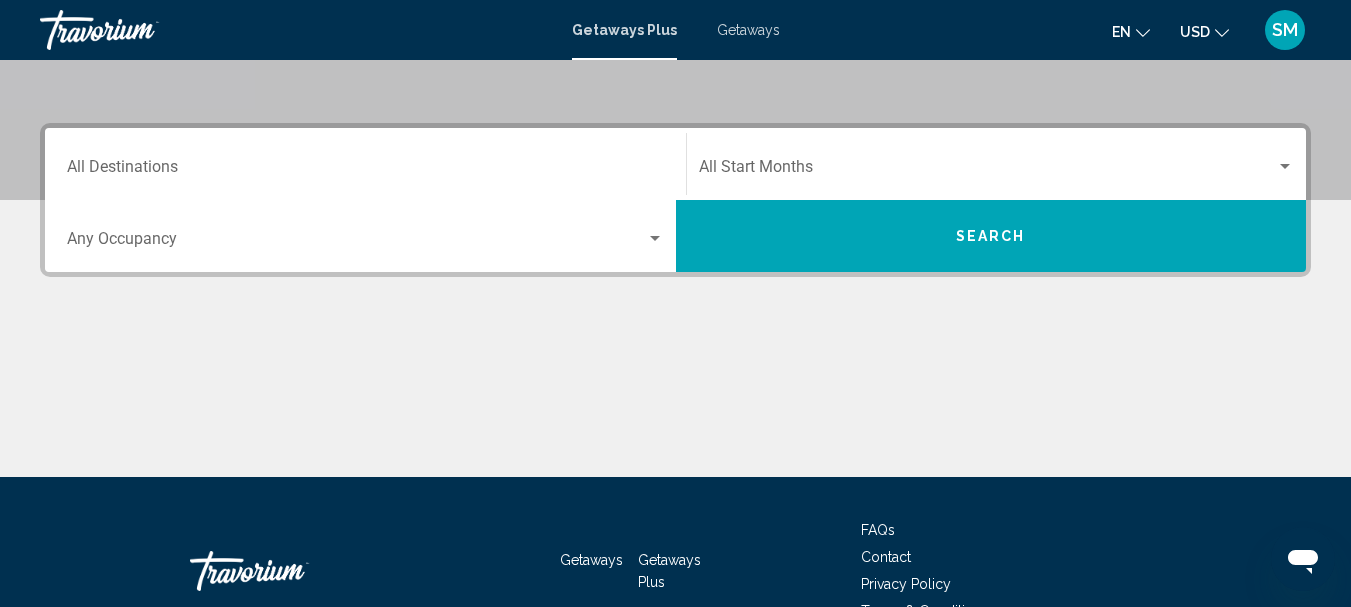 click on "Destination All Destinations" at bounding box center (365, 171) 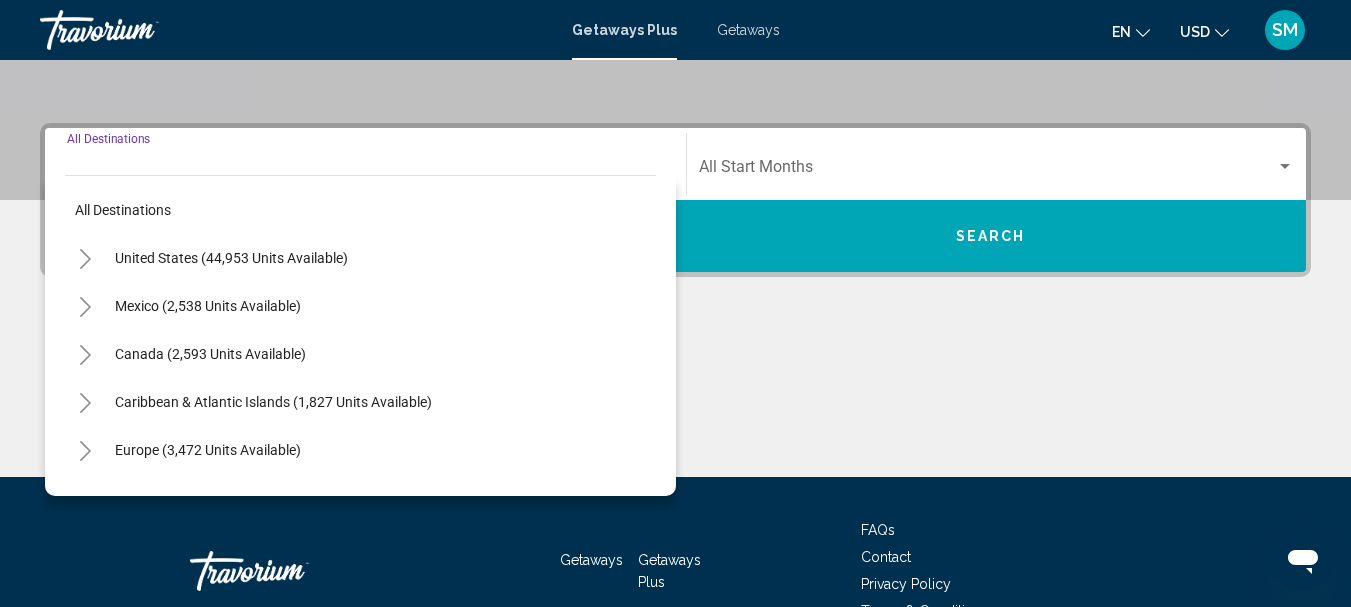 scroll, scrollTop: 458, scrollLeft: 0, axis: vertical 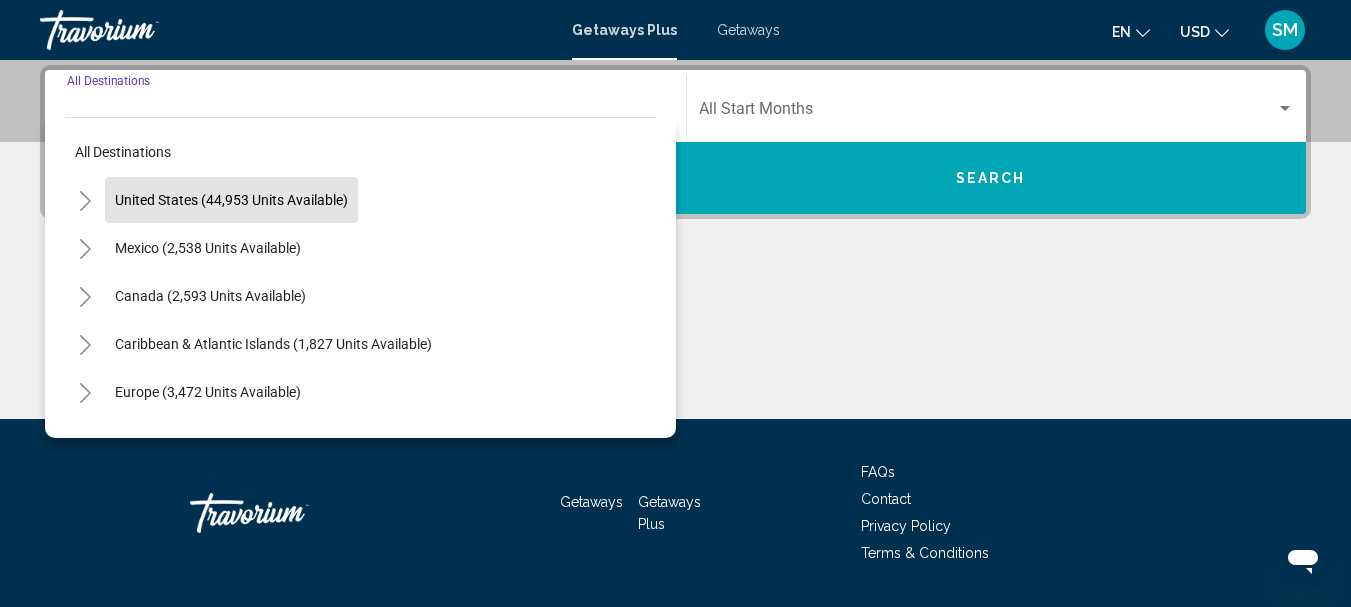 click on "United States (44,953 units available)" at bounding box center [208, 248] 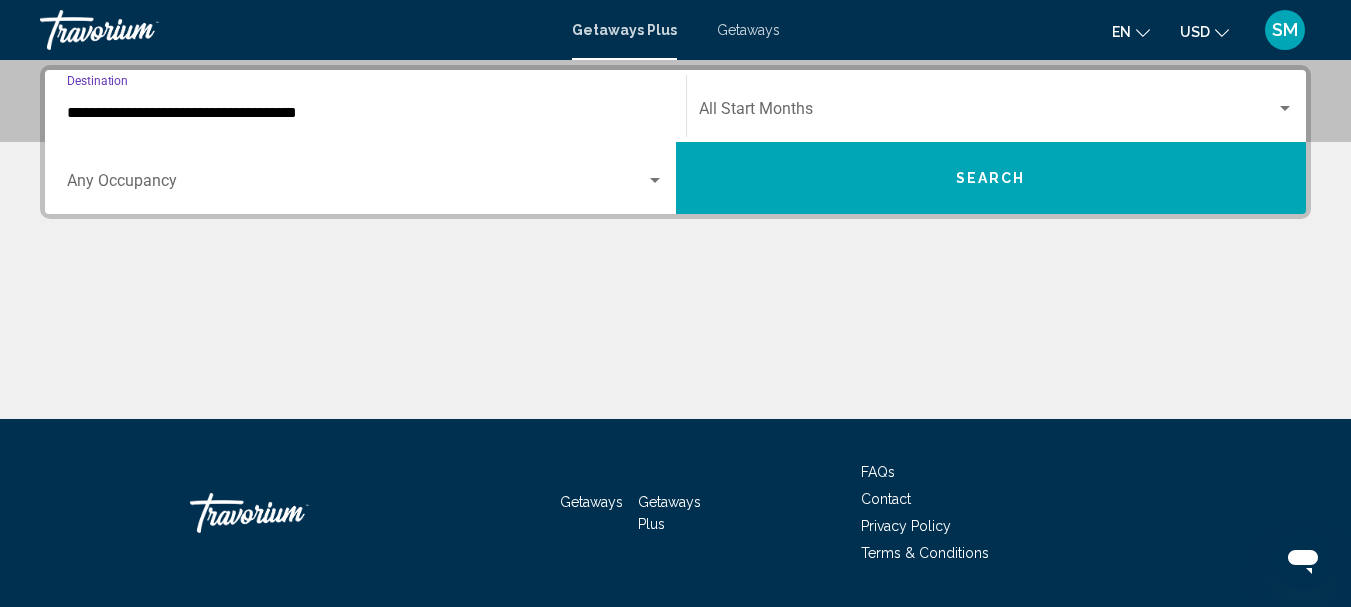 click at bounding box center (356, 185) 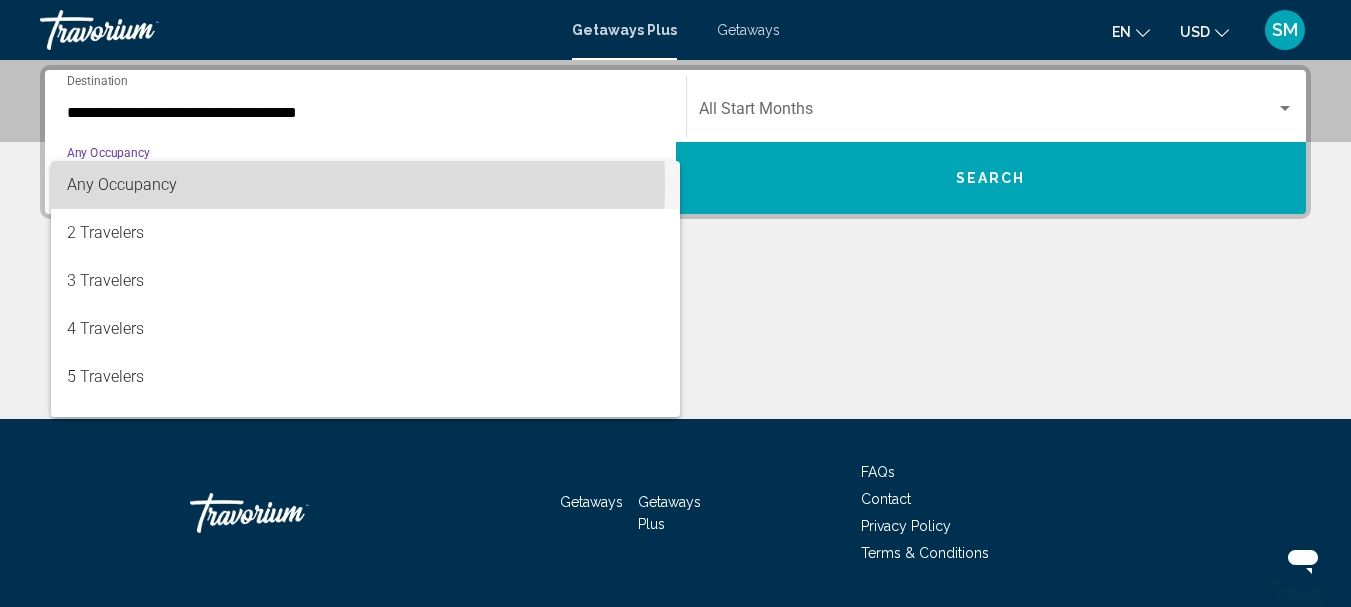 click on "Any Occupancy" at bounding box center (122, 184) 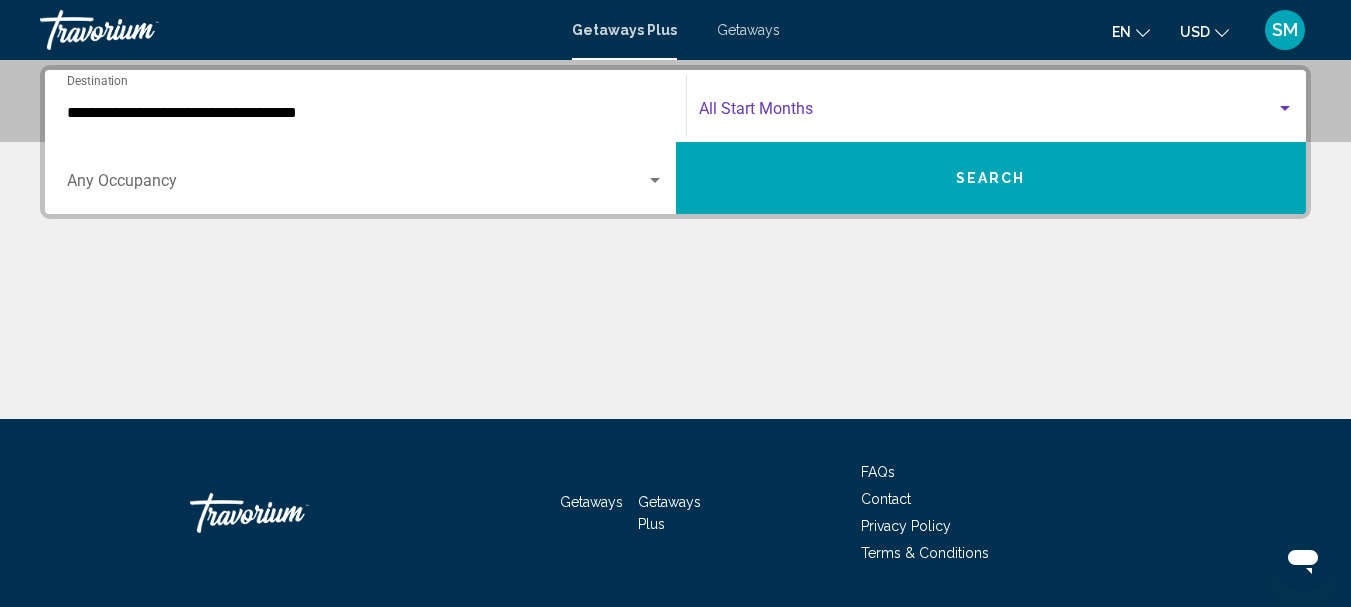 click at bounding box center (988, 113) 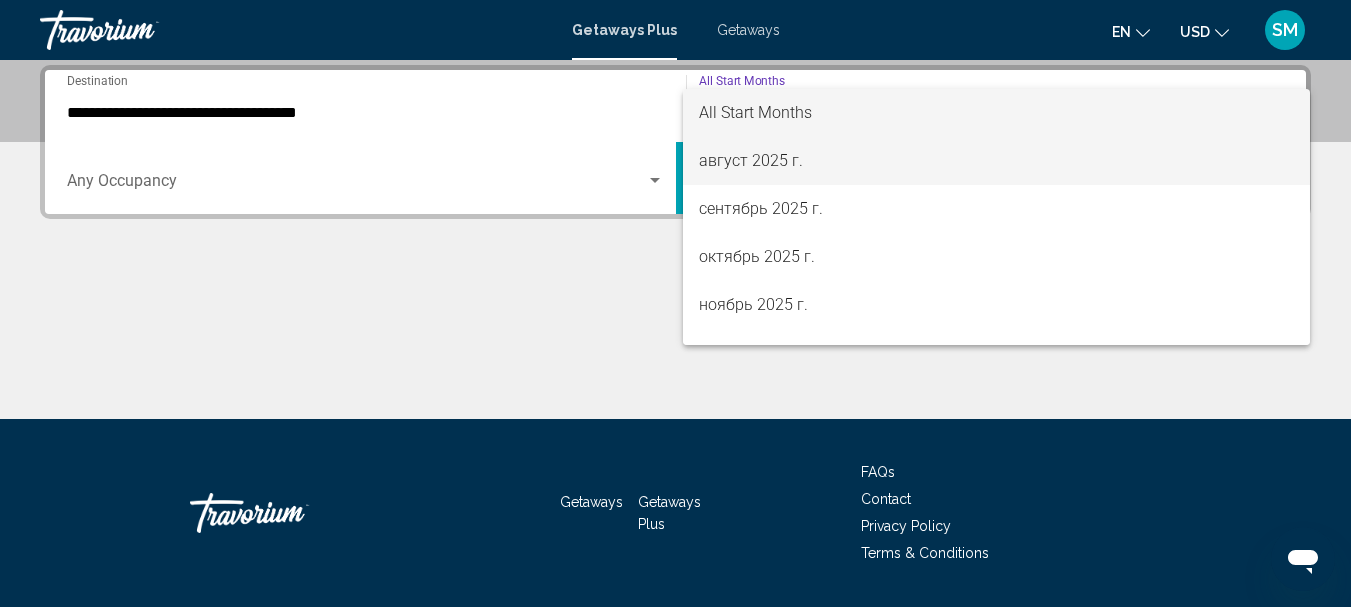 click on "август 2025 г." at bounding box center (997, 161) 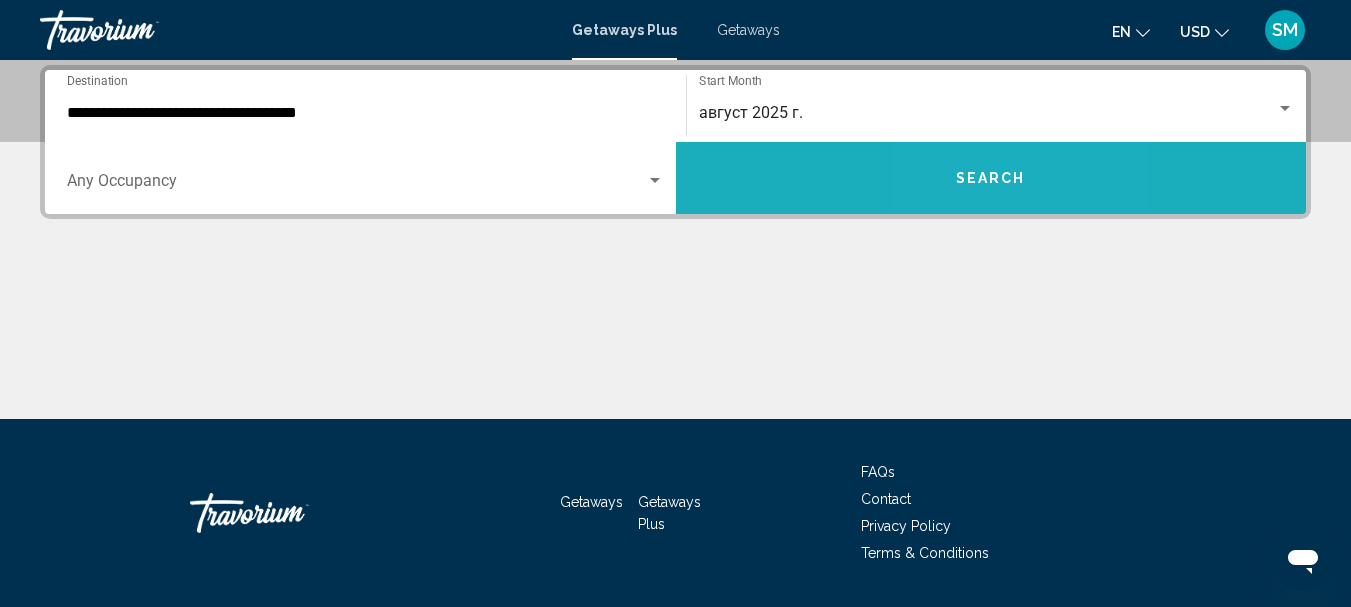 click on "Search" at bounding box center [991, 179] 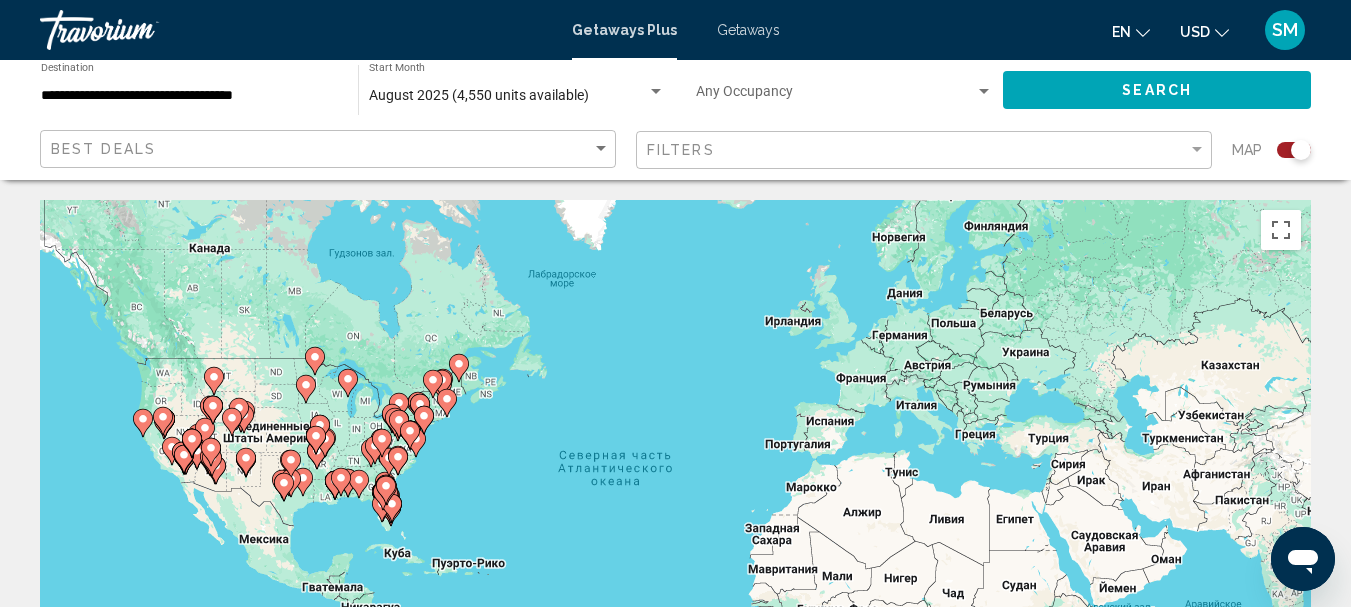 click on "Чтобы активировать перетаскивание с помощью клавиатуры, нажмите Alt + Ввод. После этого перемещайте маркер, используя клавиши со стрелками. Чтобы завершить перетаскивание, нажмите клавишу Ввод. Чтобы отменить действие, нажмите клавишу Esc." at bounding box center [675, 500] 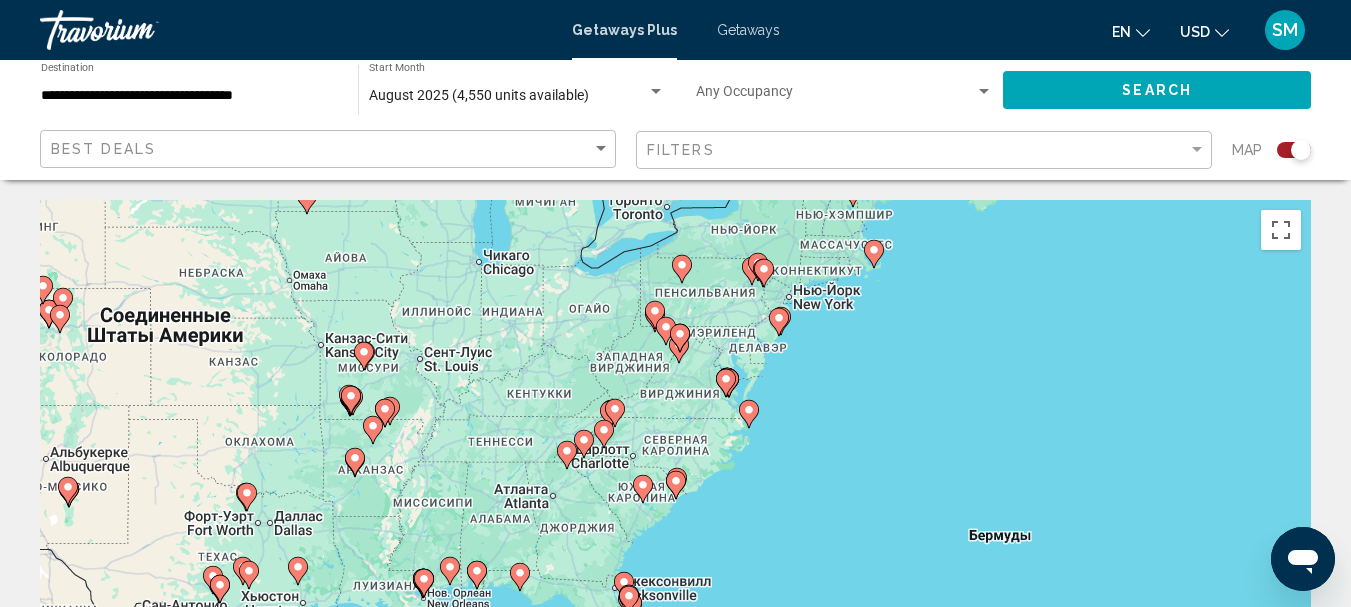 click 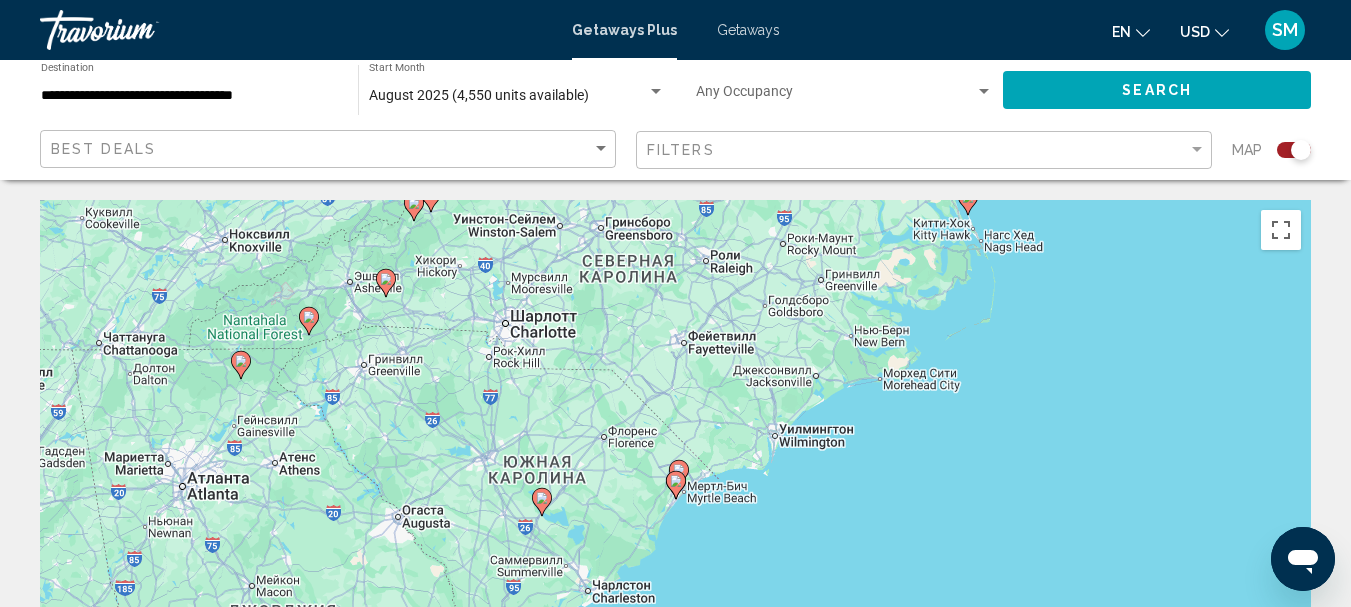 click 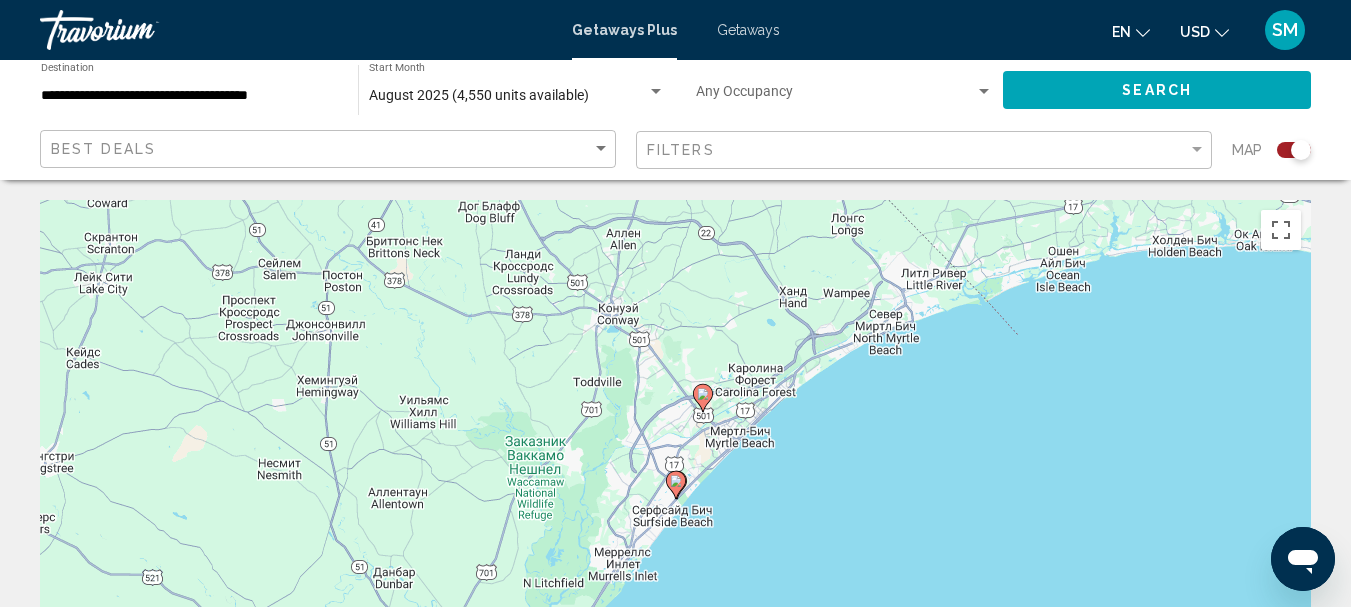 click 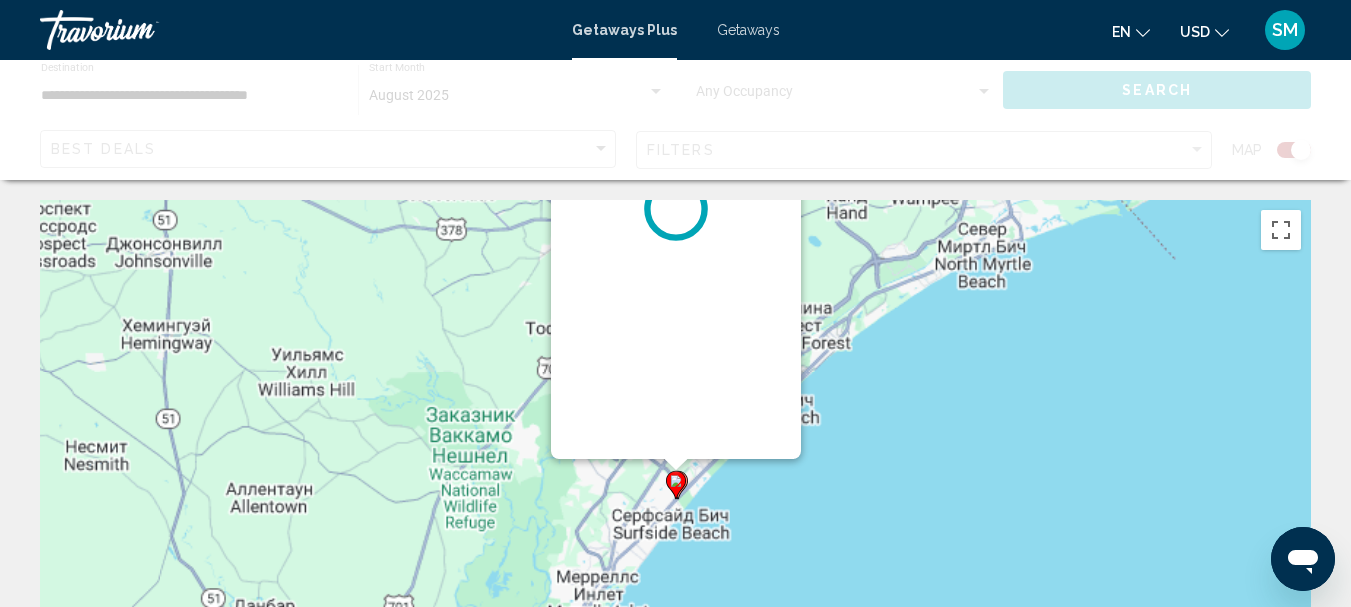 click 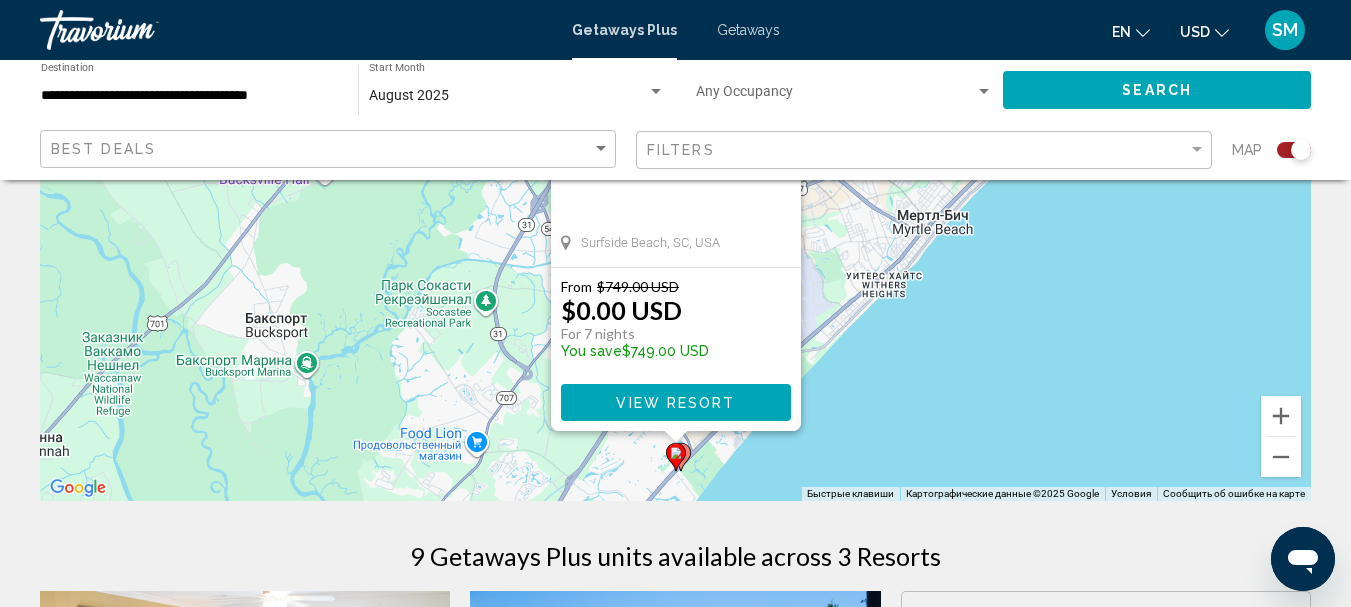scroll, scrollTop: 300, scrollLeft: 0, axis: vertical 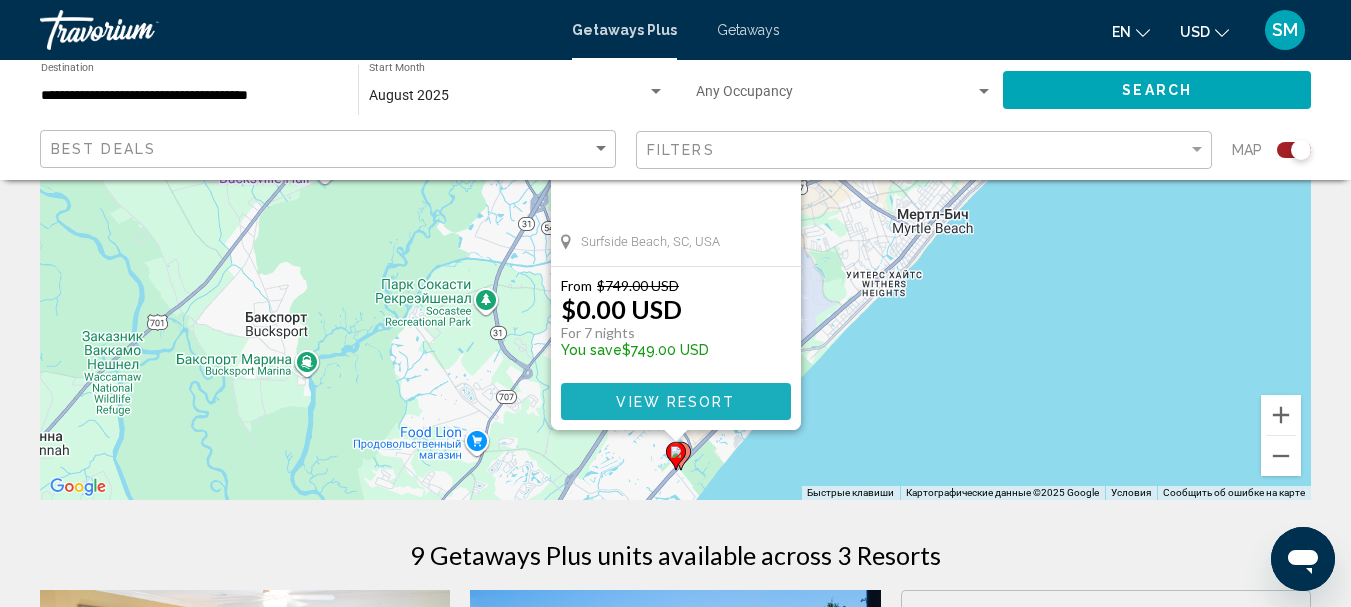 click on "View Resort" at bounding box center (675, 402) 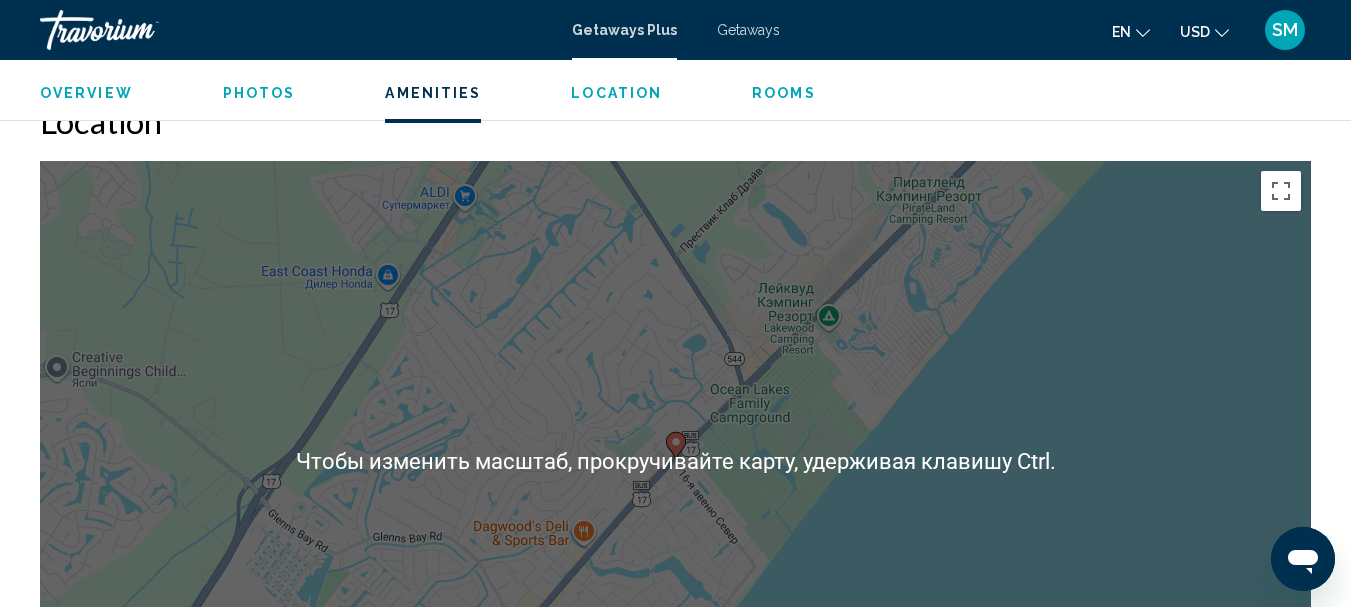 scroll, scrollTop: 3654, scrollLeft: 0, axis: vertical 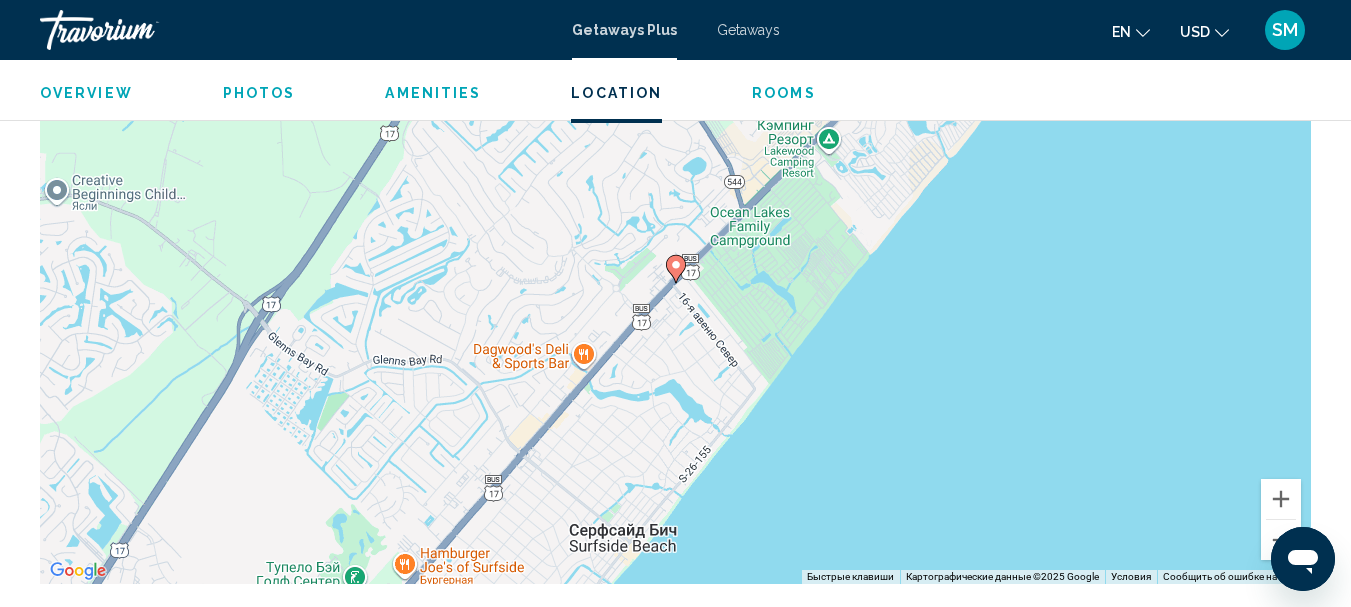 click 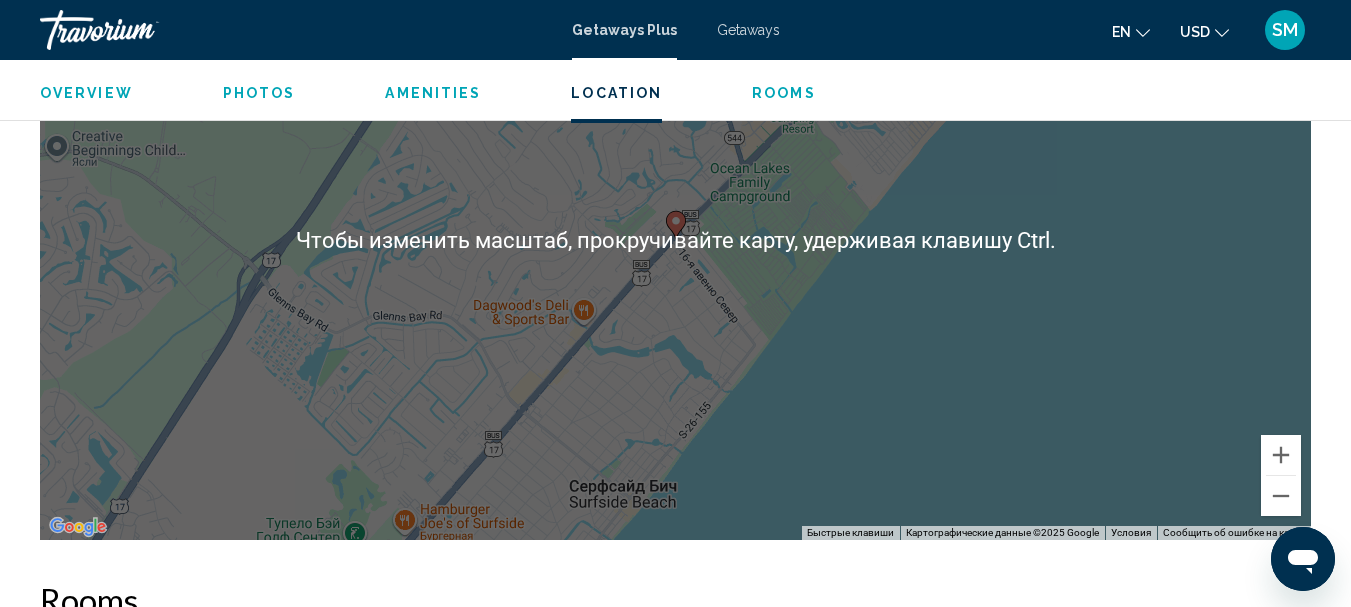 scroll, scrollTop: 3654, scrollLeft: 0, axis: vertical 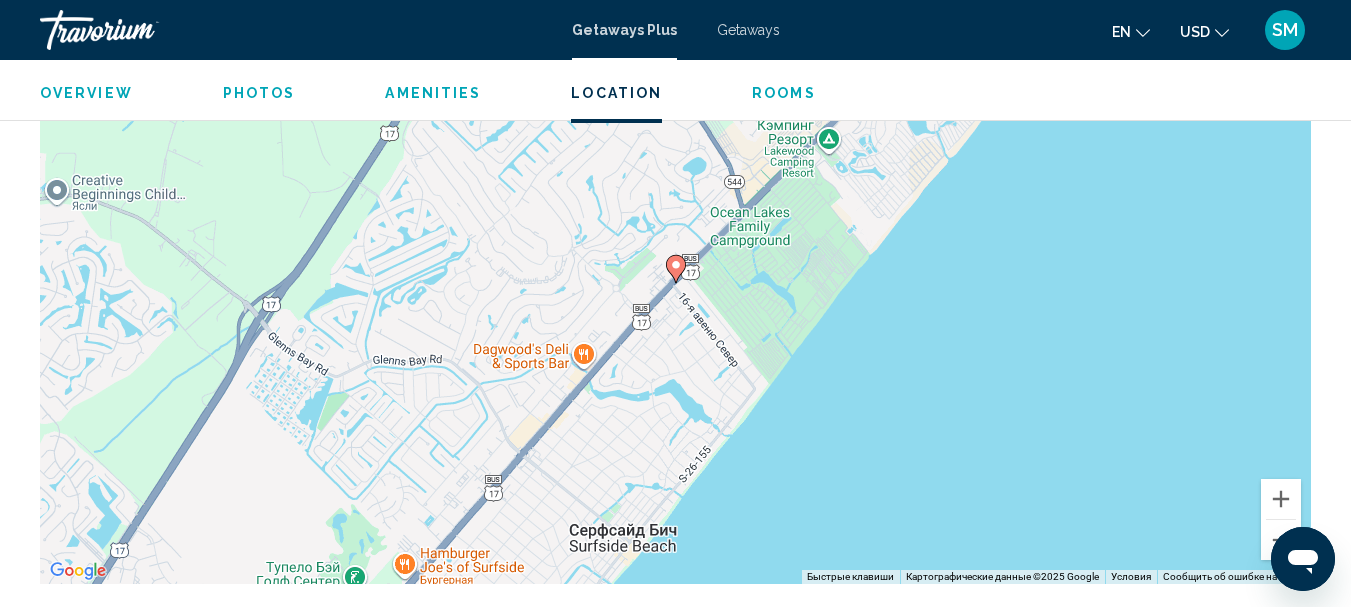 click 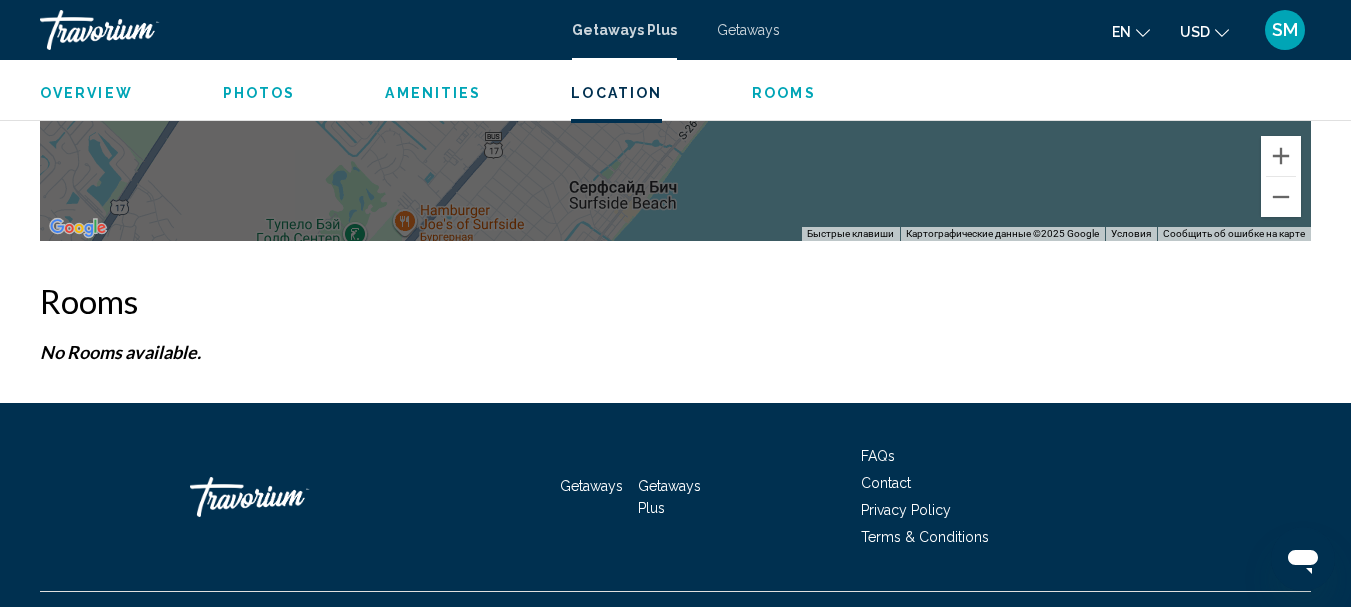 scroll, scrollTop: 3454, scrollLeft: 0, axis: vertical 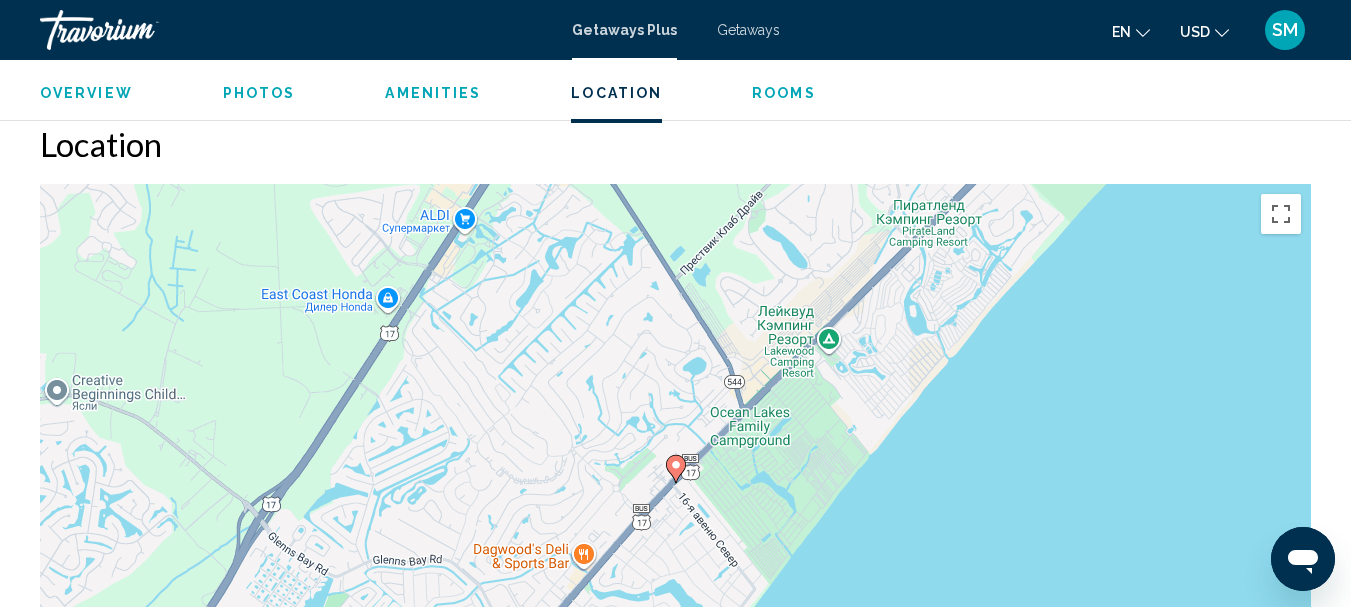 click 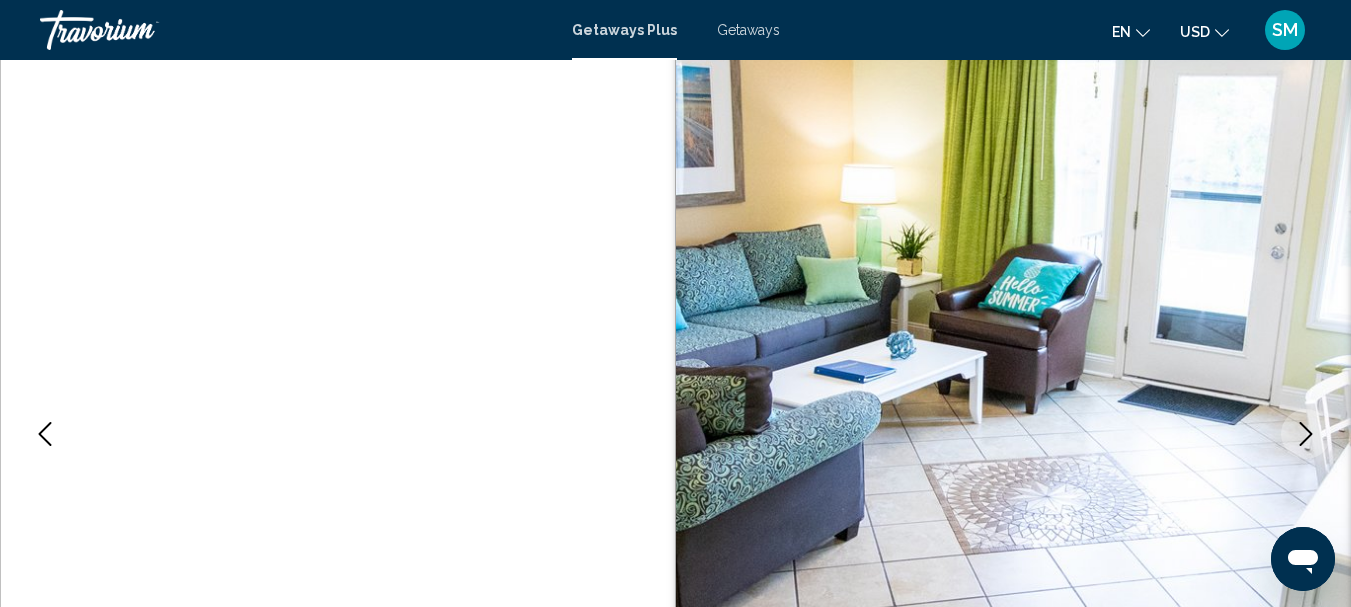 scroll, scrollTop: 0, scrollLeft: 0, axis: both 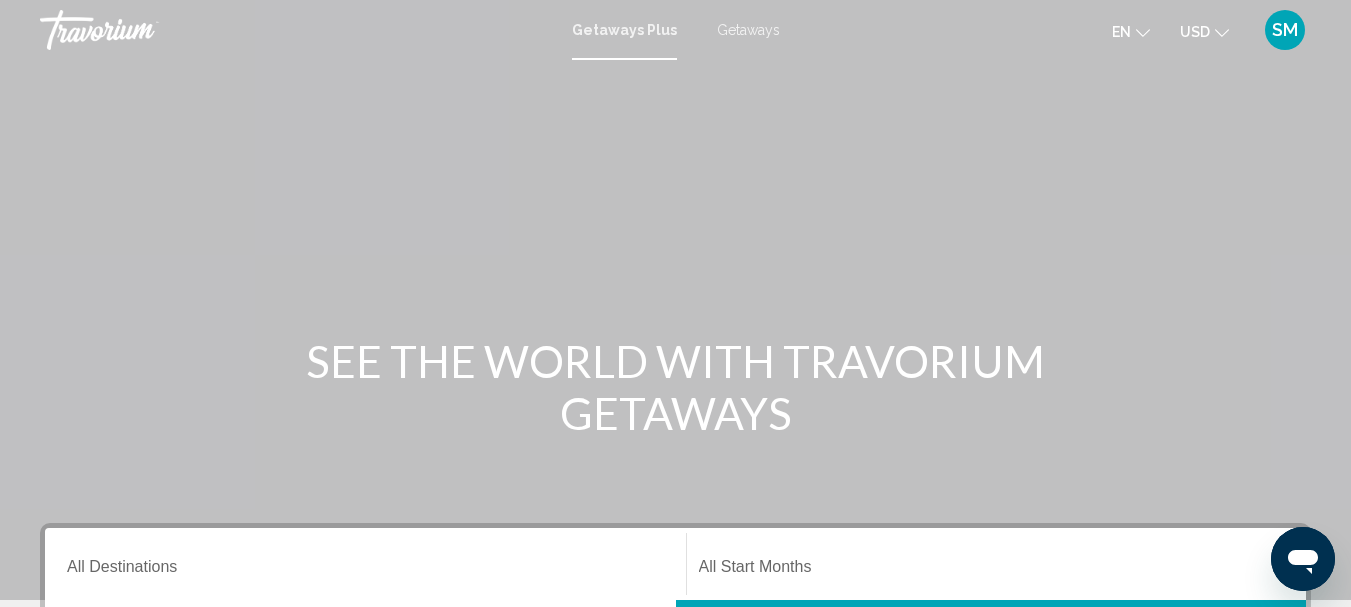 click on "Getaways" at bounding box center [748, 30] 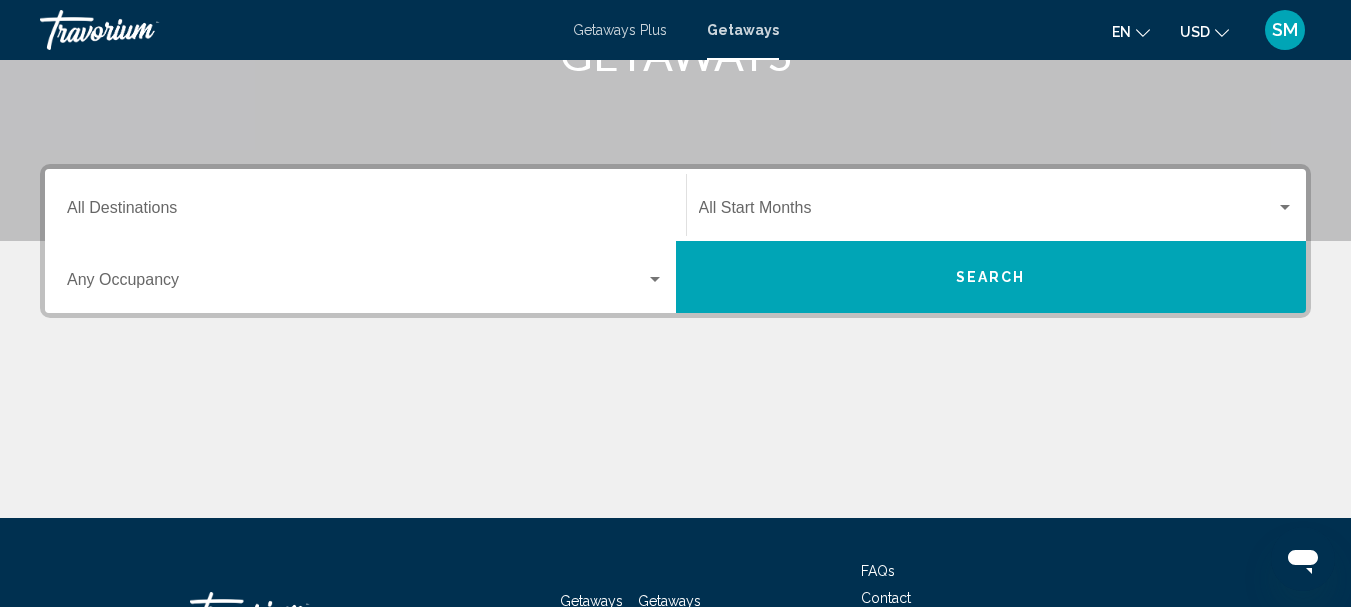 scroll, scrollTop: 400, scrollLeft: 0, axis: vertical 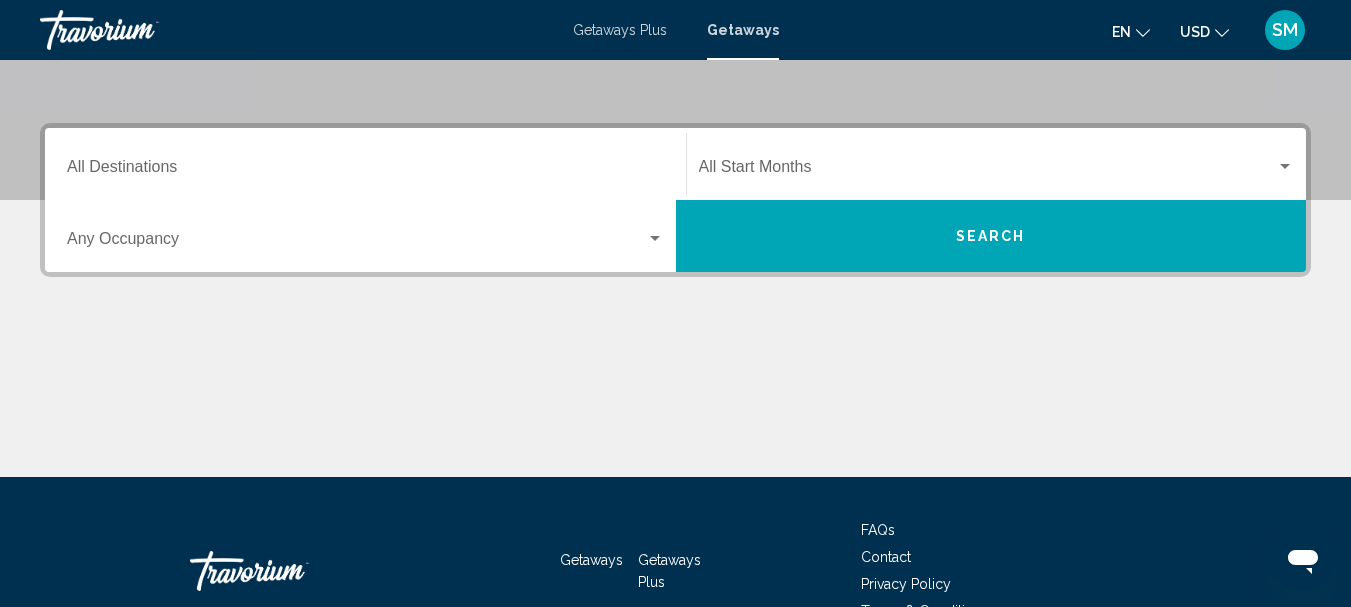 click on "Destination All Destinations" at bounding box center (365, 164) 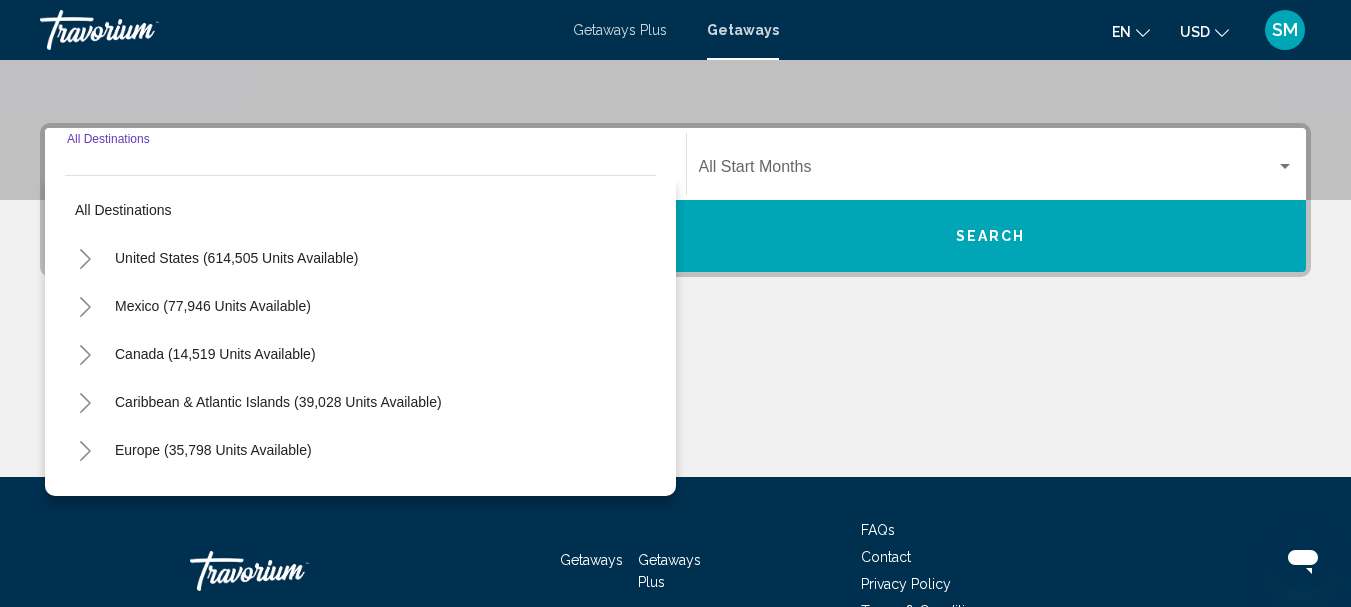 scroll, scrollTop: 458, scrollLeft: 0, axis: vertical 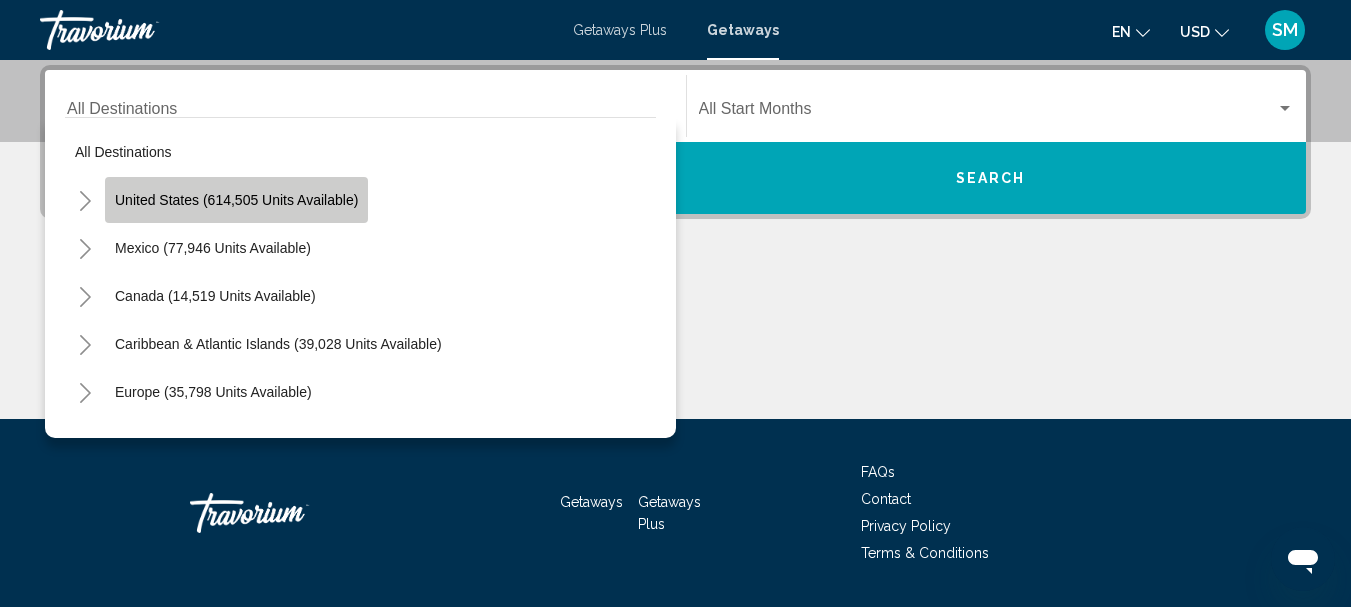 click on "United States (614,505 units available)" 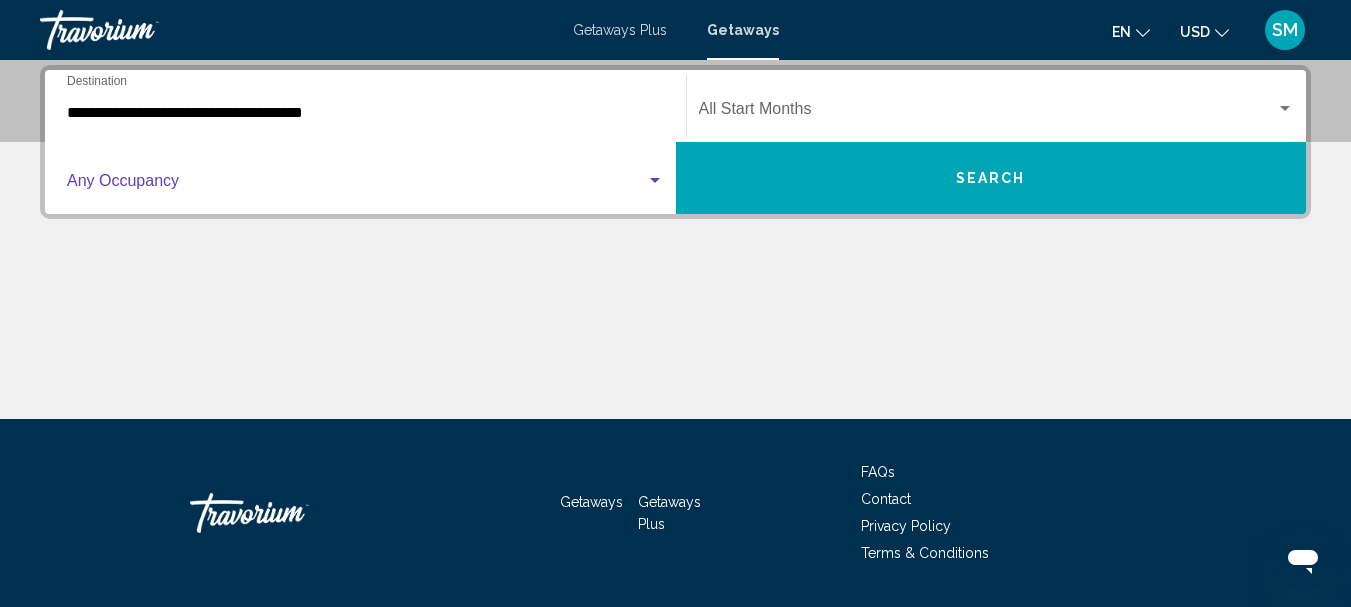 click at bounding box center (356, 185) 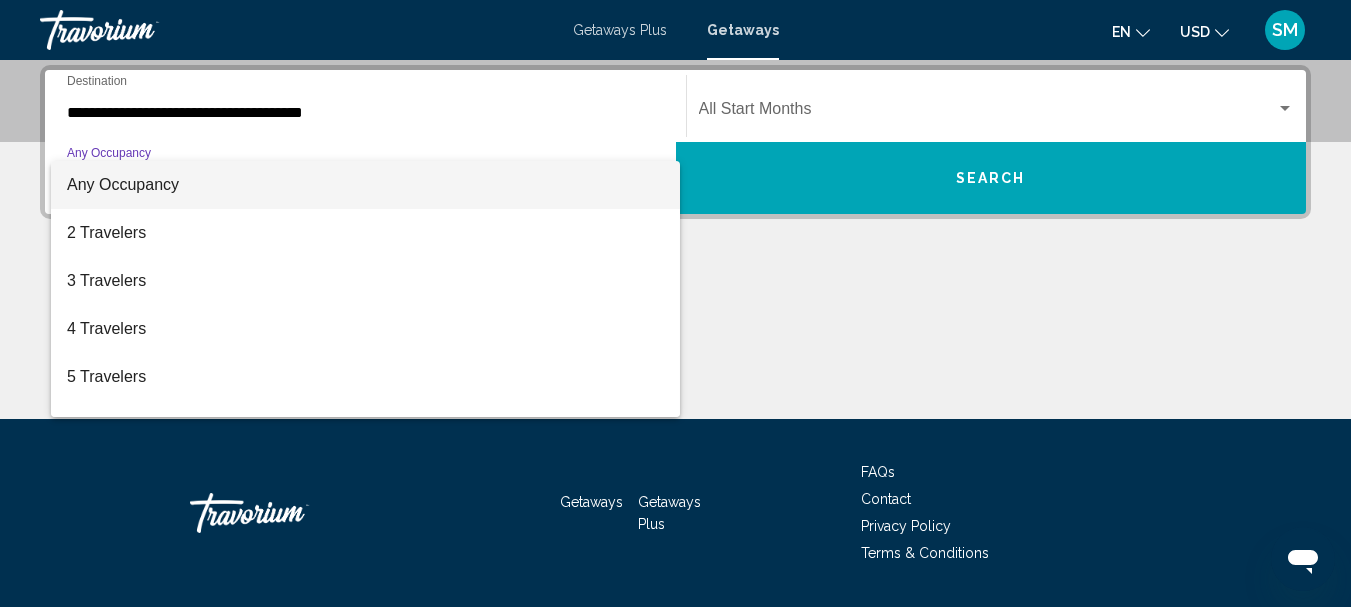 click on "Any Occupancy" at bounding box center (123, 184) 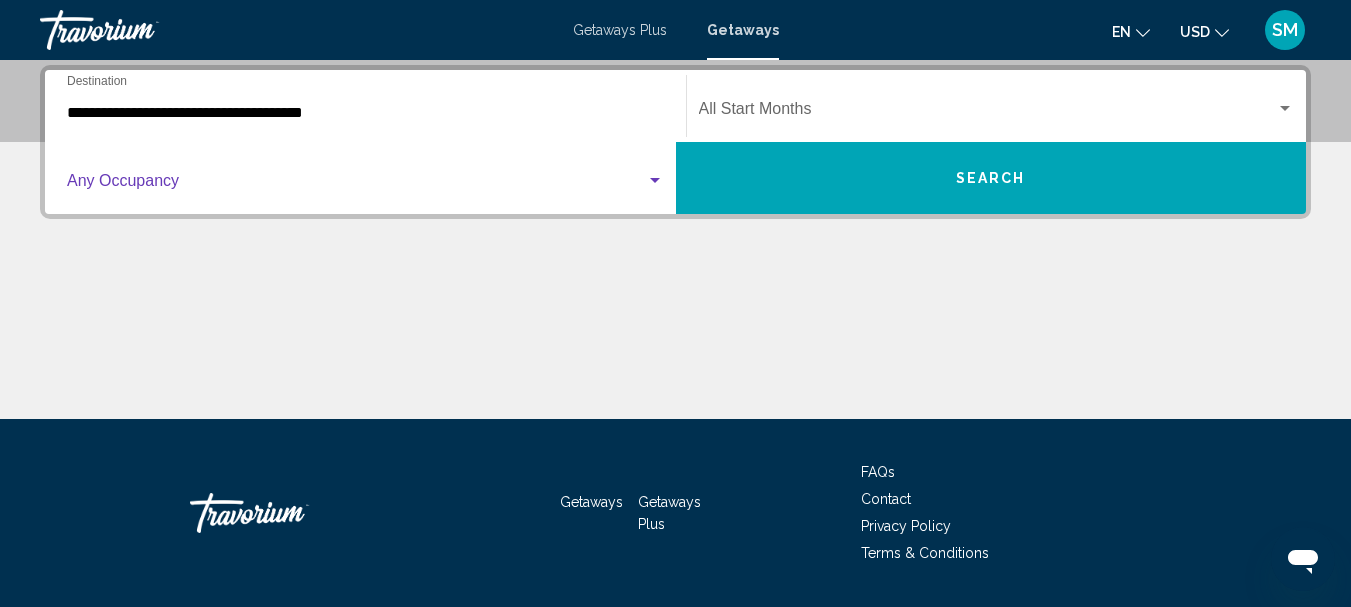 click at bounding box center (988, 113) 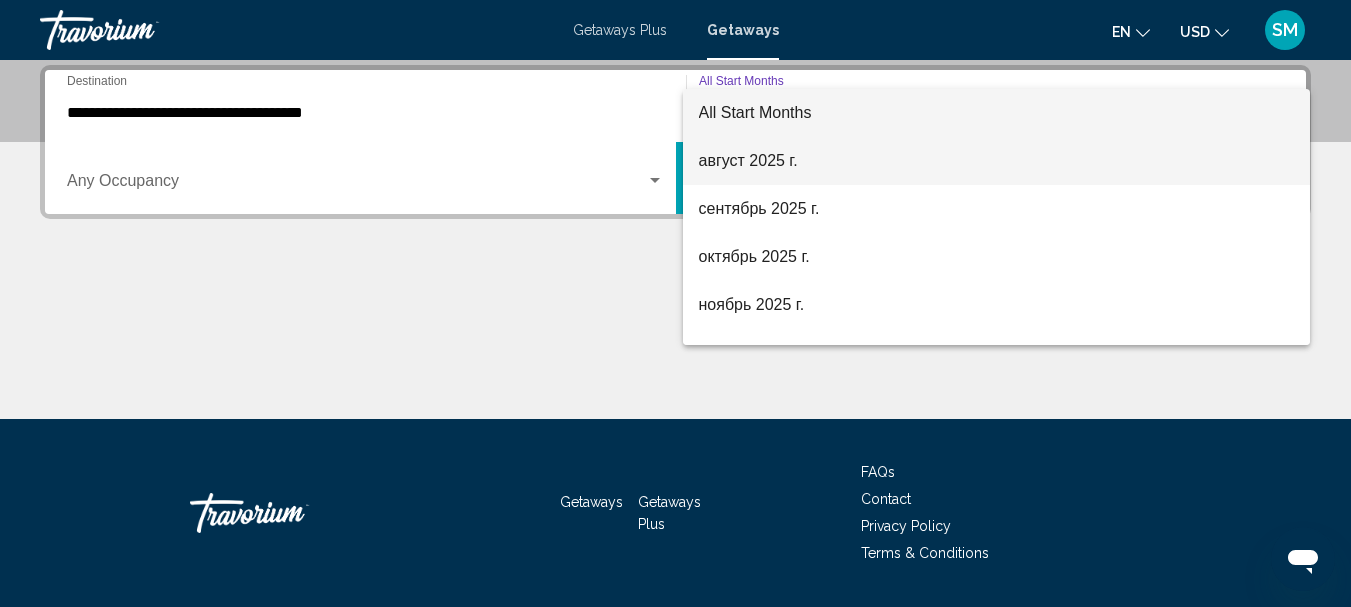 click on "август 2025 г." at bounding box center [997, 161] 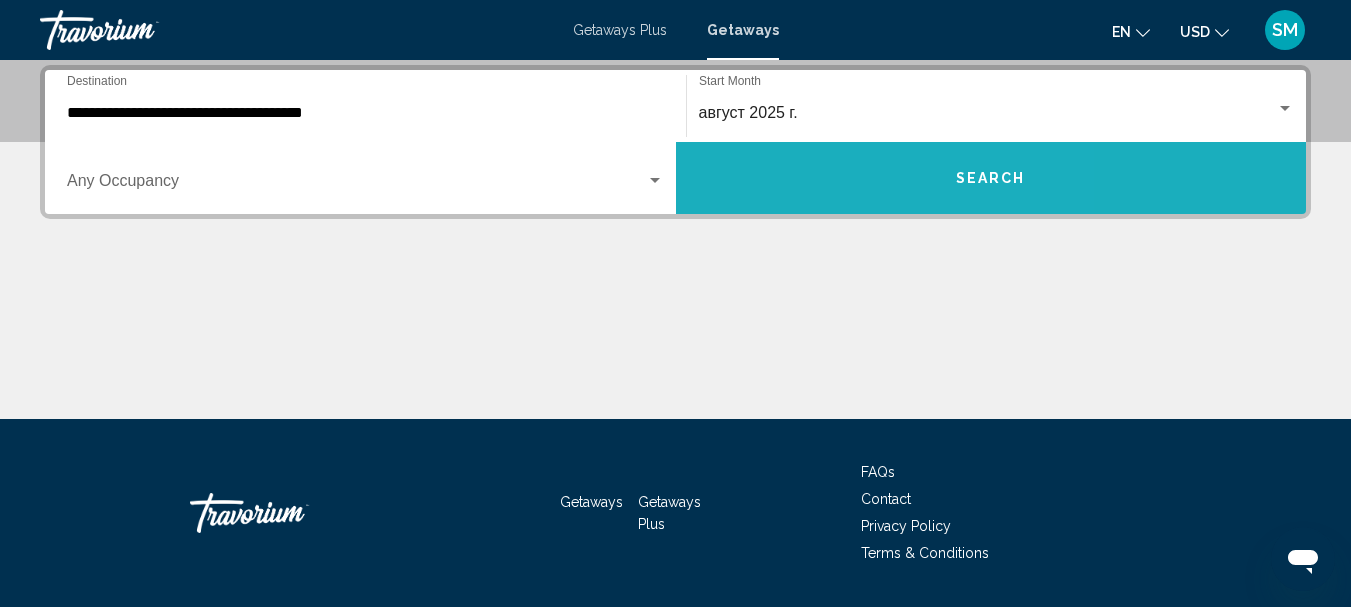 click on "Search" at bounding box center [991, 178] 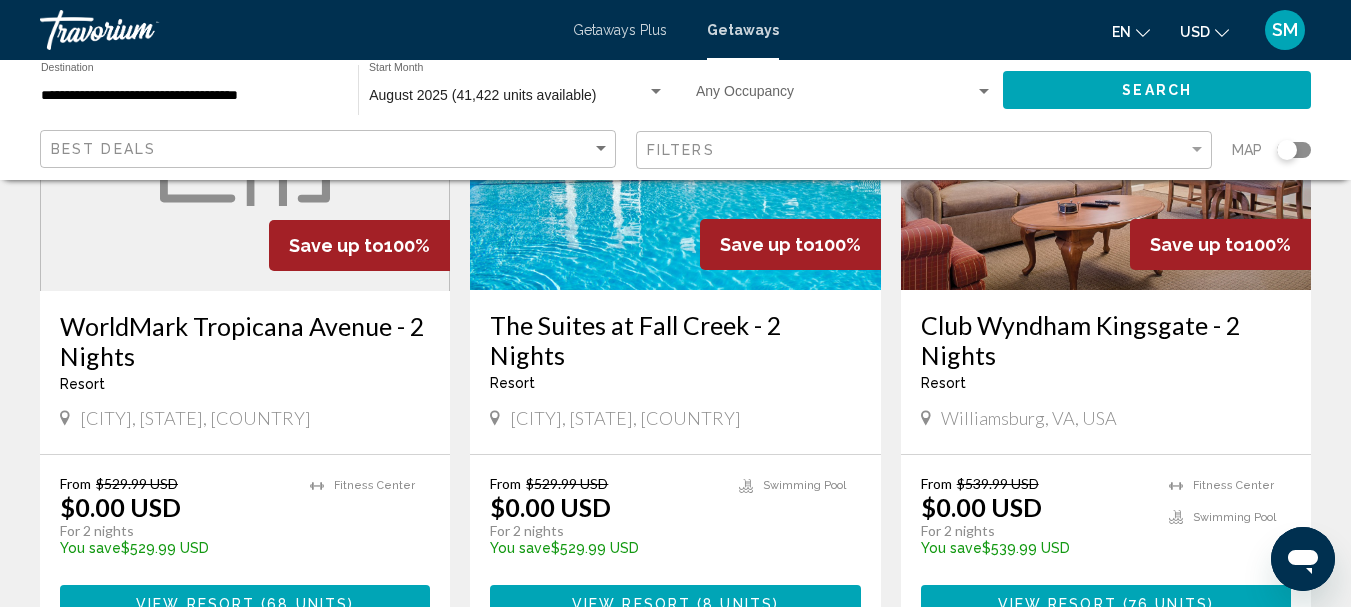 scroll, scrollTop: 0, scrollLeft: 0, axis: both 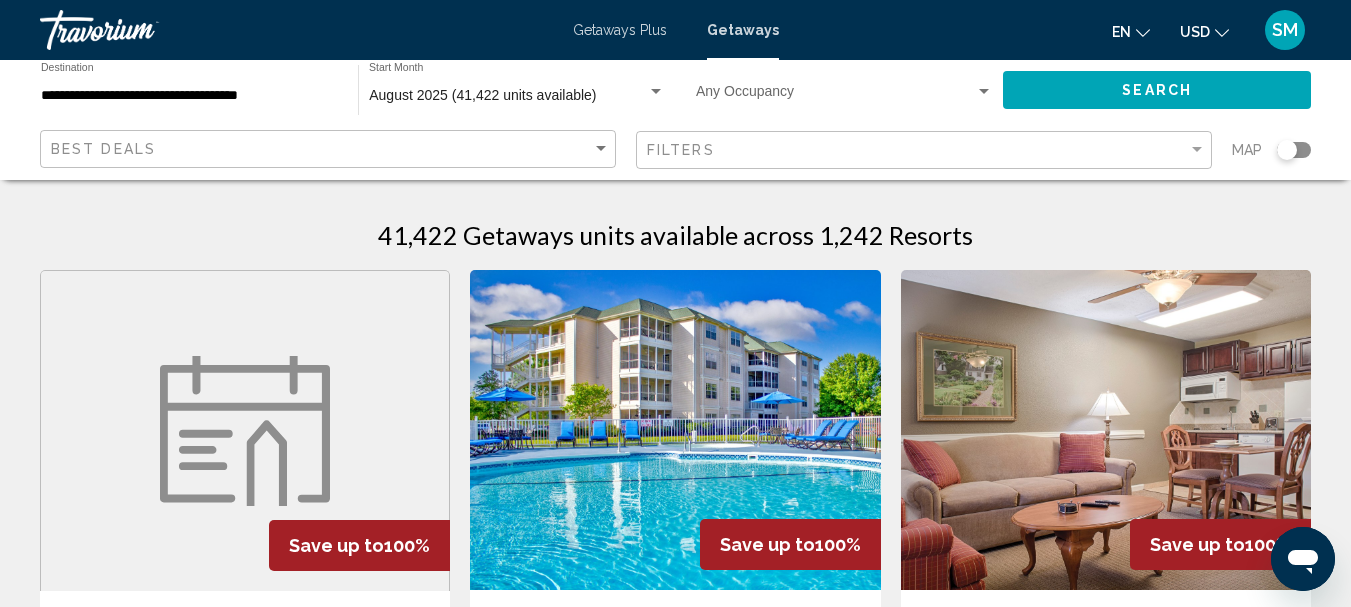 drag, startPoint x: 1291, startPoint y: 149, endPoint x: 1307, endPoint y: 147, distance: 16.124516 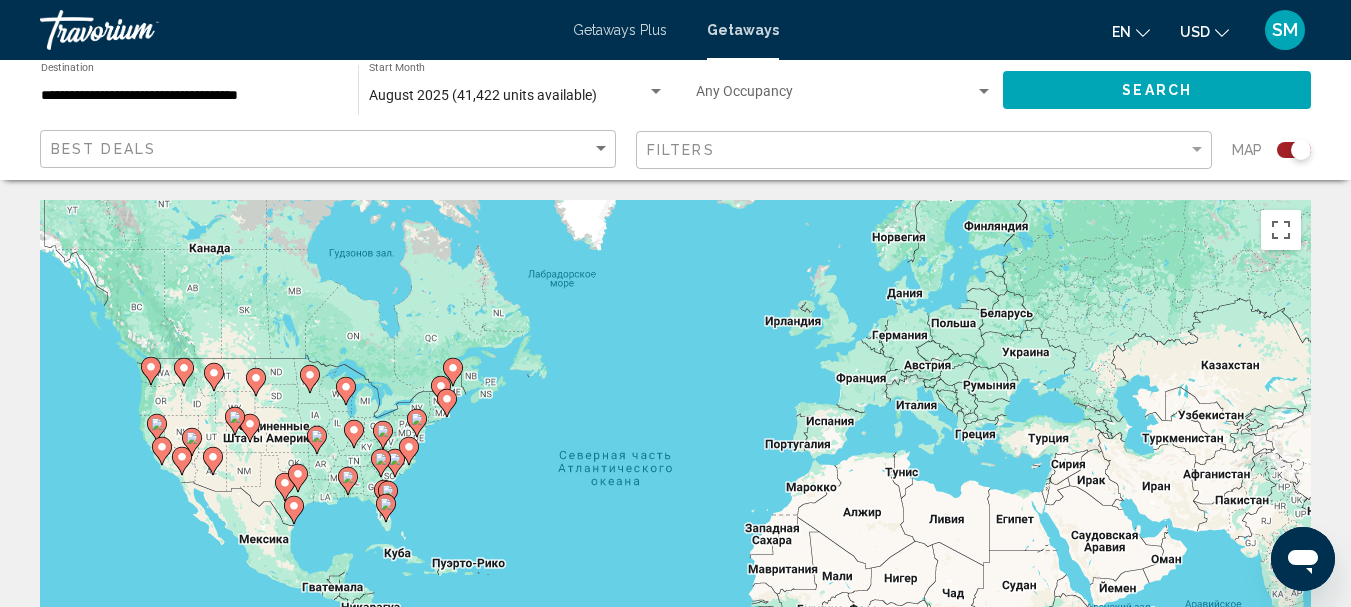 click 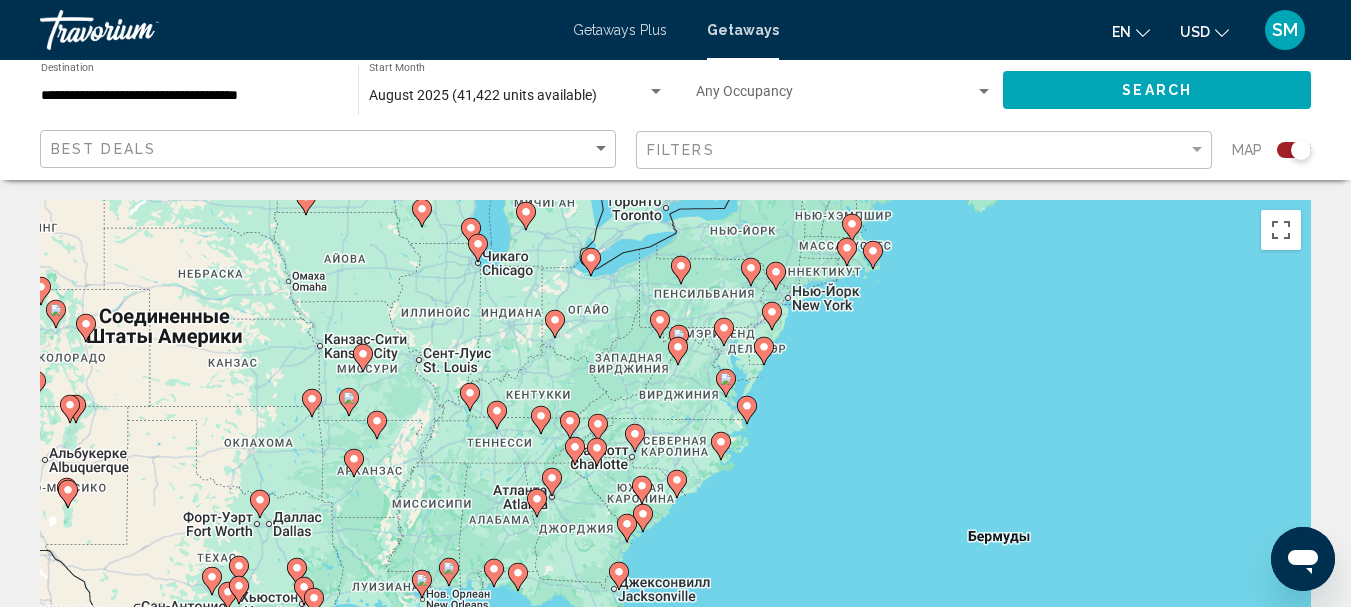 click 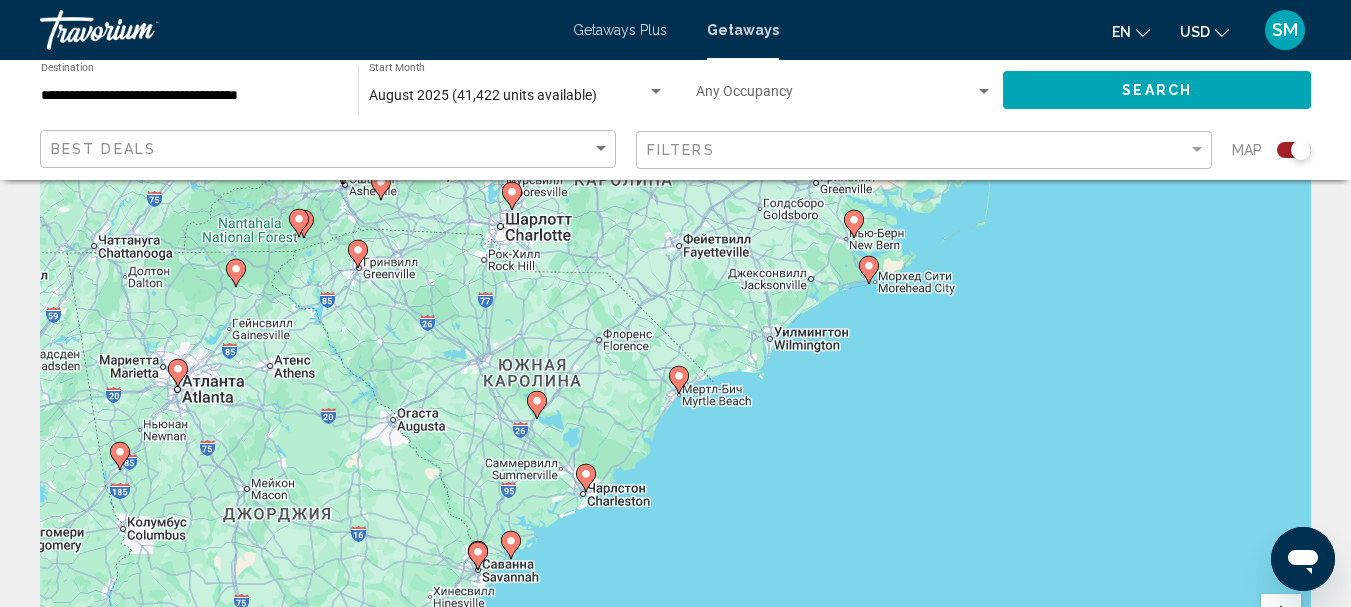 scroll, scrollTop: 100, scrollLeft: 0, axis: vertical 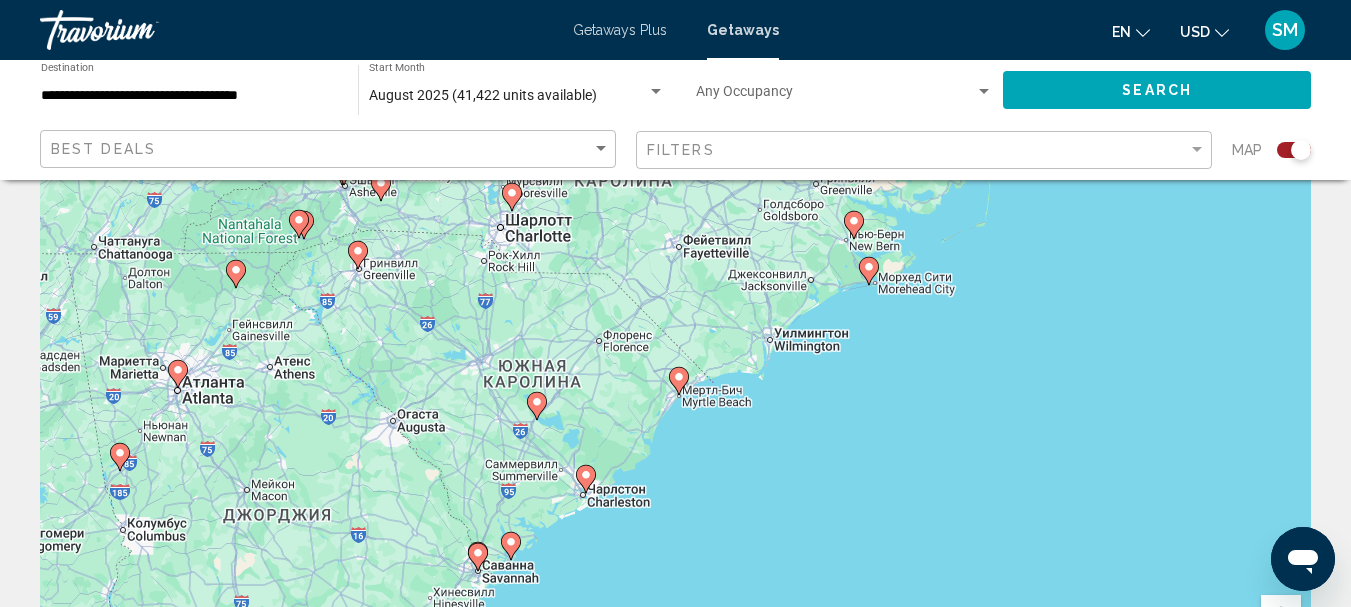 click 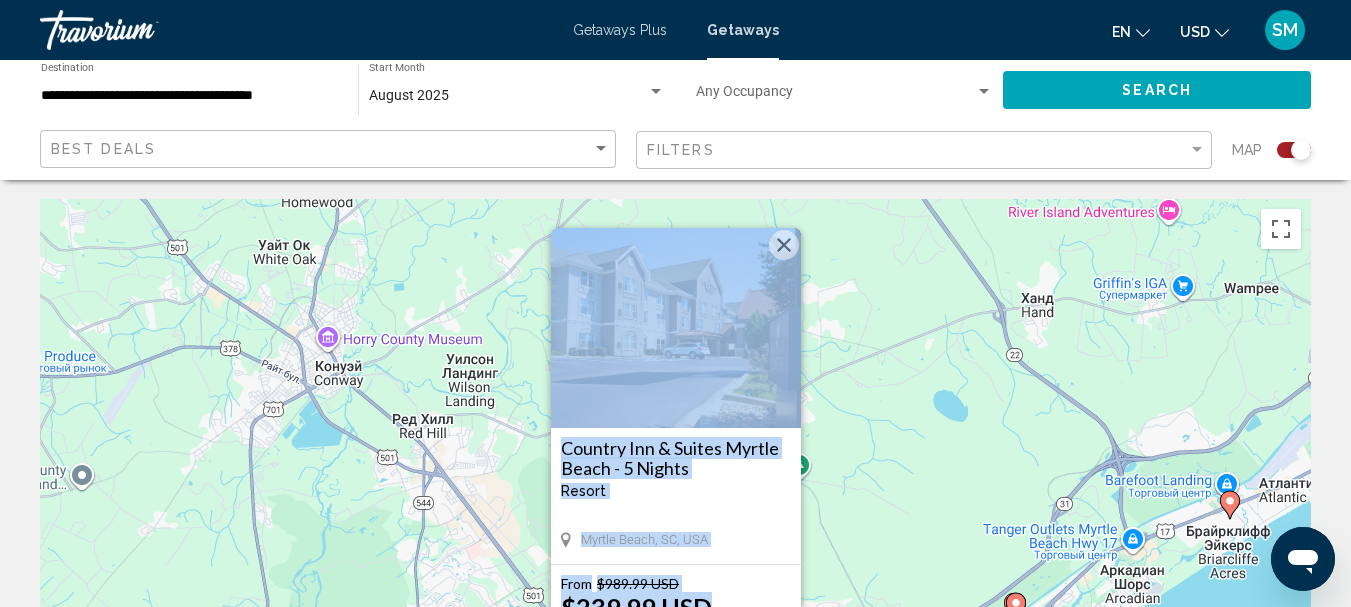 scroll, scrollTop: 0, scrollLeft: 0, axis: both 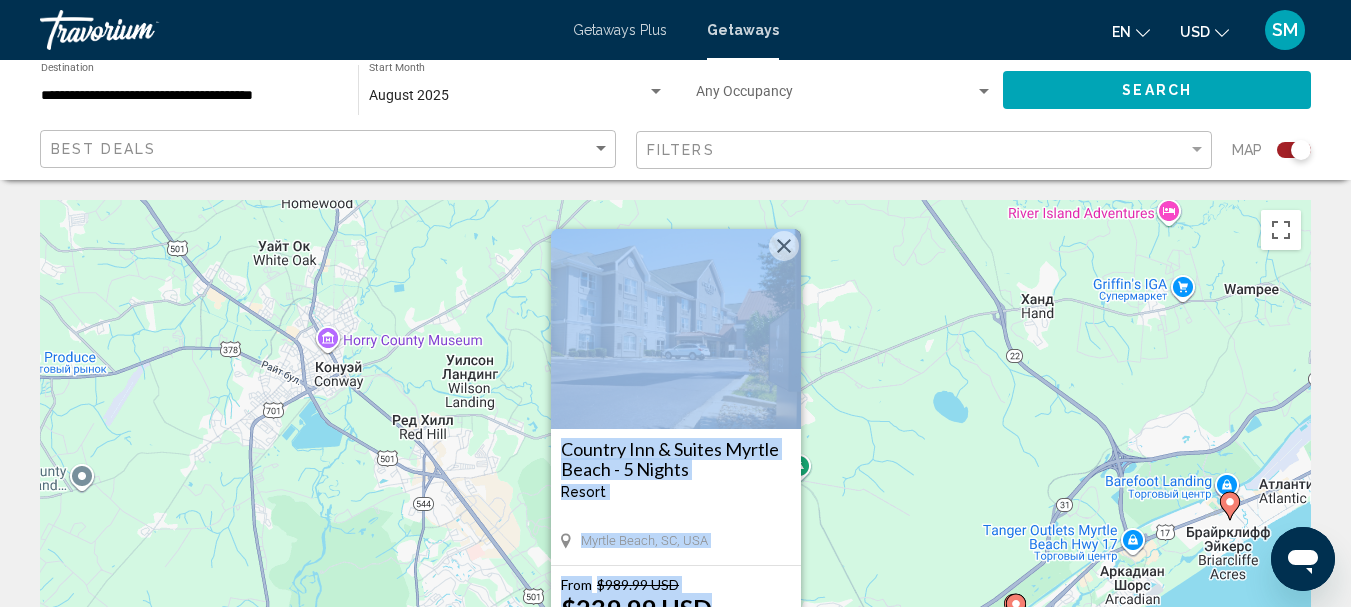 click at bounding box center (784, 246) 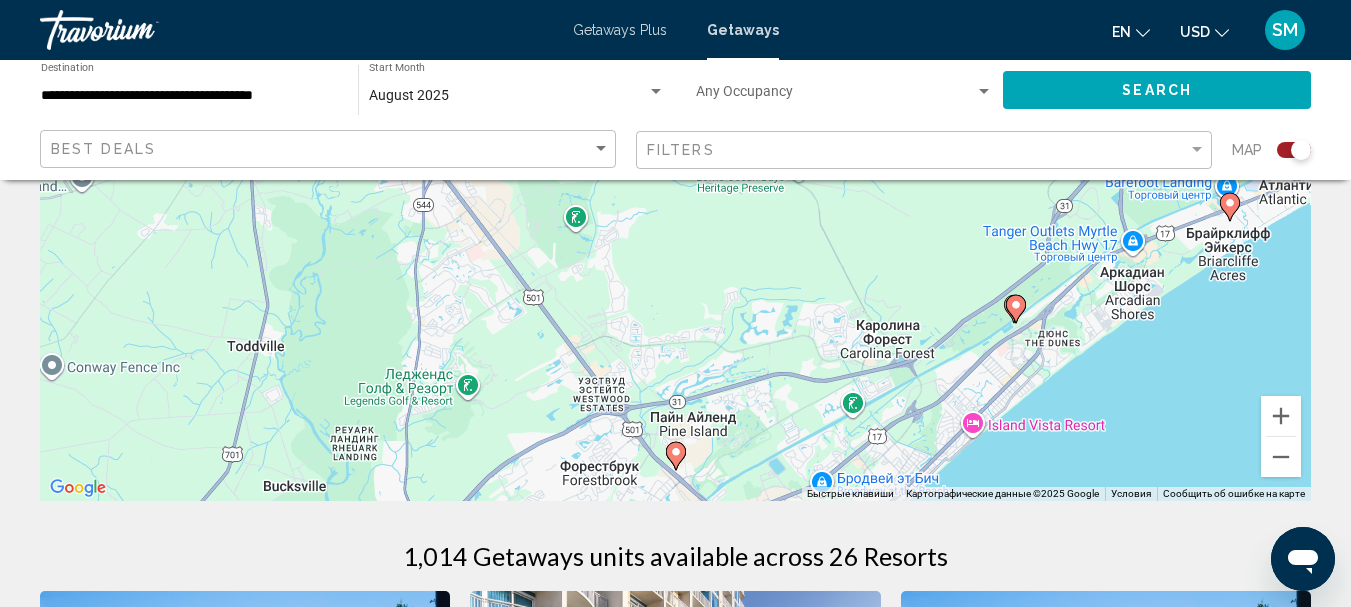 scroll, scrollTop: 300, scrollLeft: 0, axis: vertical 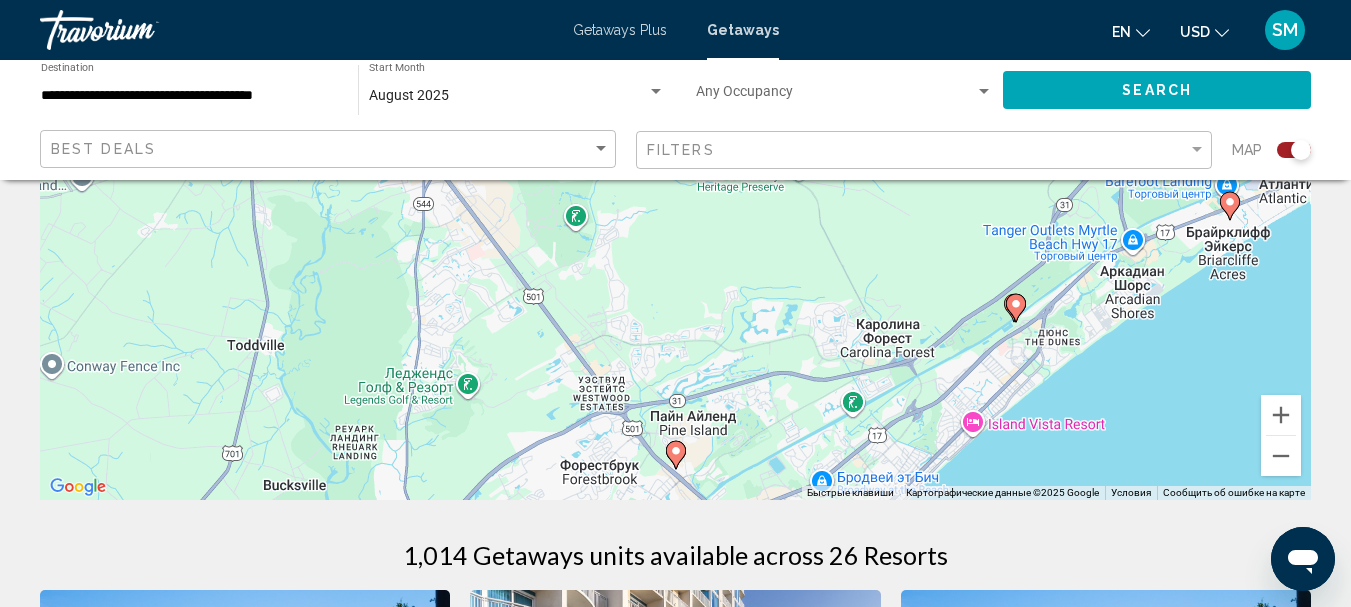 click on "Для навигации используйте клавиши со стрелками.  Чтобы активировать перетаскивание с помощью клавиатуры, нажмите Alt + Ввод. После этого перемещайте маркер, используя клавиши со стрелками. Чтобы завершить перетаскивание, нажмите клавишу Ввод. Чтобы отменить действие, нажмите клавишу Esc." at bounding box center (675, 200) 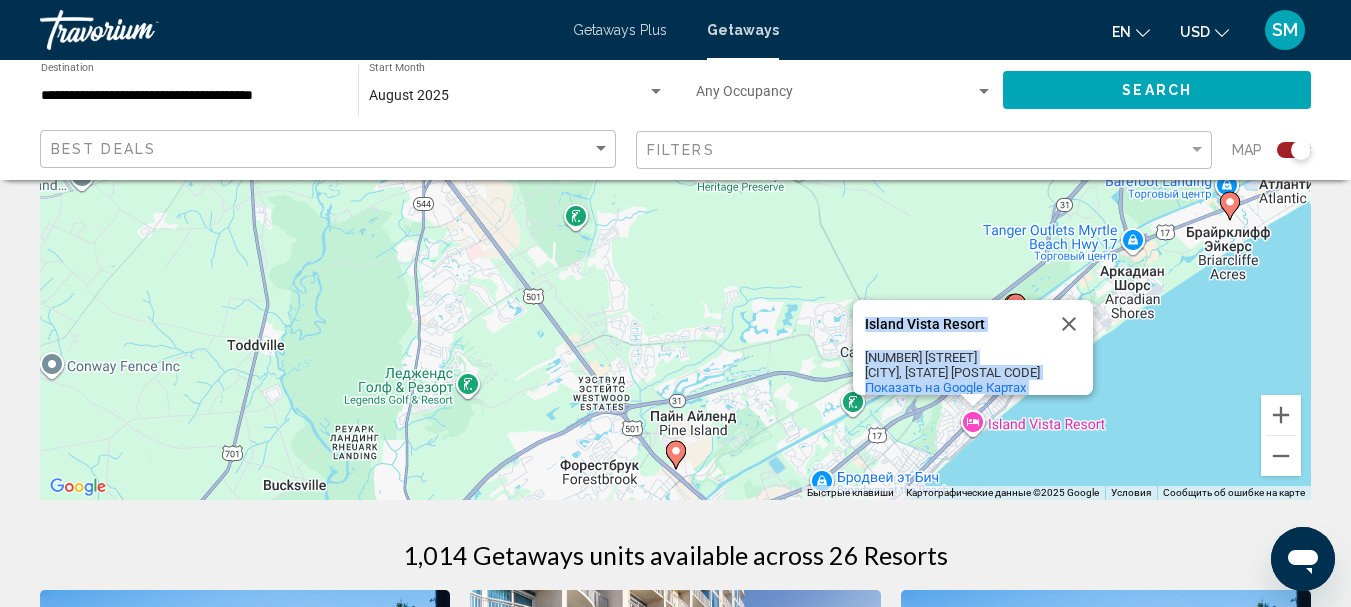 click on "Чтобы активировать перетаскивание с помощью клавиатуры, нажмите Alt + Ввод. После этого перемещайте маркер, используя клавиши со стрелками. Чтобы завершить перетаскивание, нажмите клавишу Ввод. Чтобы отменить действие, нажмите клавишу Esc.     [BRAND] [BRAND]                     [BRAND] [BRAND]                 [NUMBER] [STREET] [CITY], [STATE] [POSTAL CODE]             Показать на Google Картах" at bounding box center [675, 200] 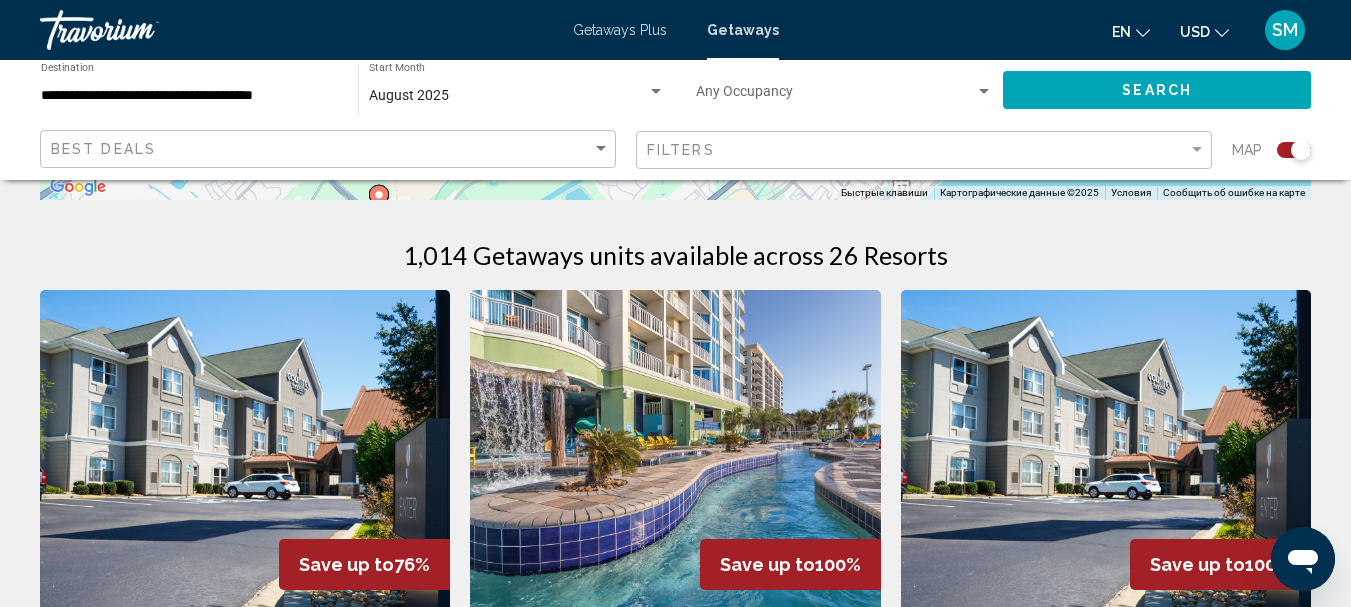scroll, scrollTop: 700, scrollLeft: 0, axis: vertical 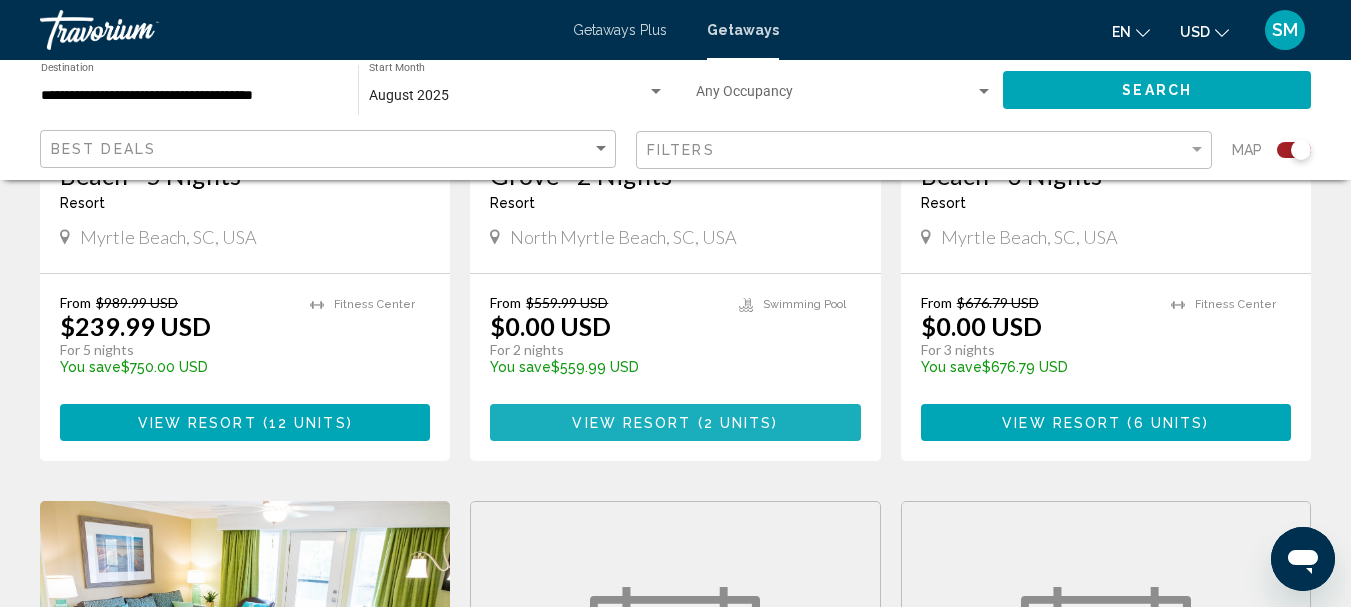 click on "View Resort" at bounding box center [631, 423] 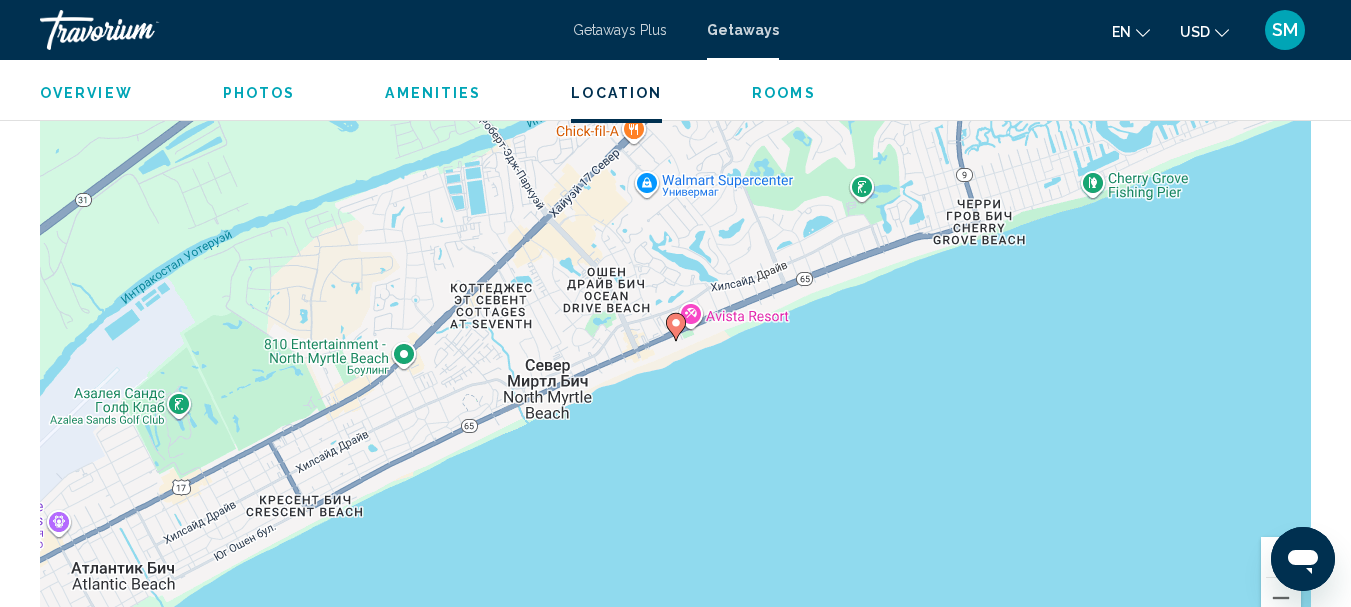 scroll, scrollTop: 3328, scrollLeft: 0, axis: vertical 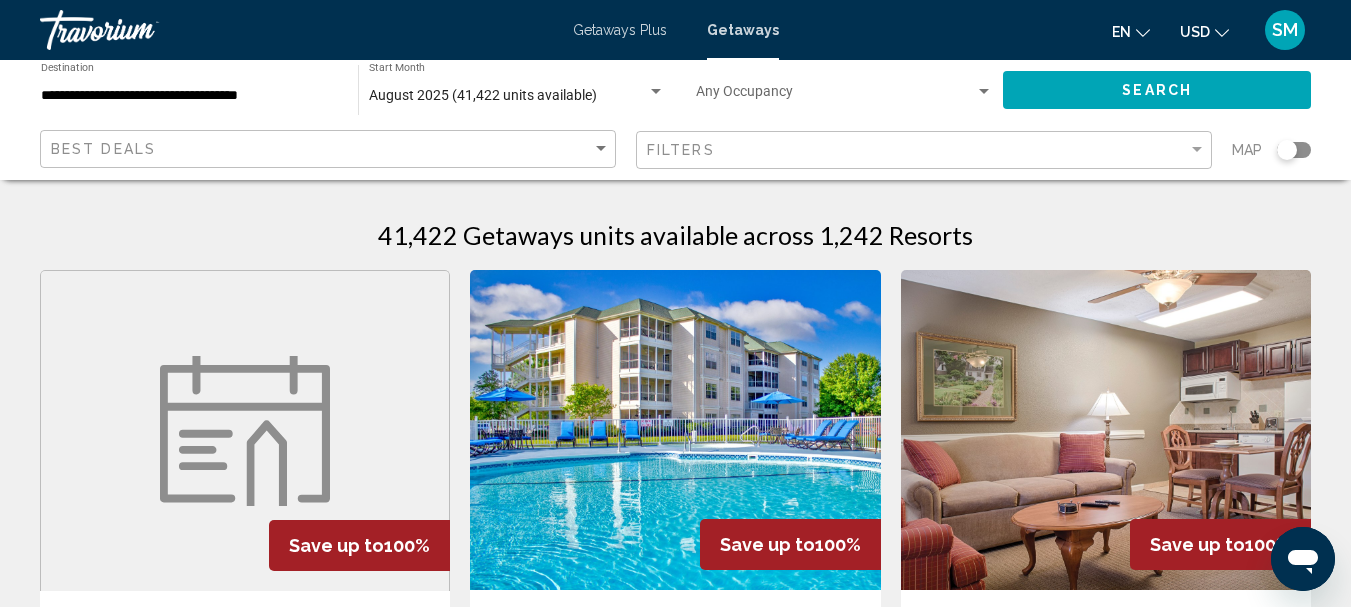 drag, startPoint x: 1292, startPoint y: 150, endPoint x: 1323, endPoint y: 150, distance: 31 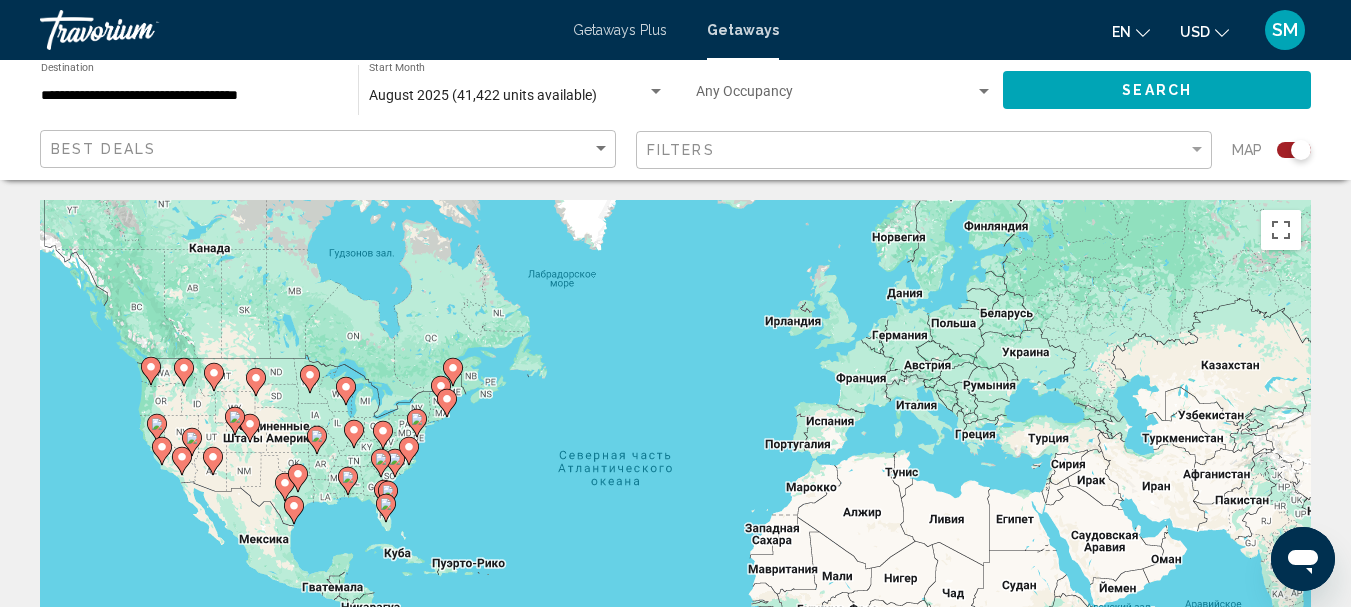 click on "Чтобы активировать перетаскивание с помощью клавиатуры, нажмите Alt + Ввод. После этого перемещайте маркер, используя клавиши со стрелками. Чтобы завершить перетаскивание, нажмите клавишу Ввод. Чтобы отменить действие, нажмите клавишу Esc." at bounding box center [675, 500] 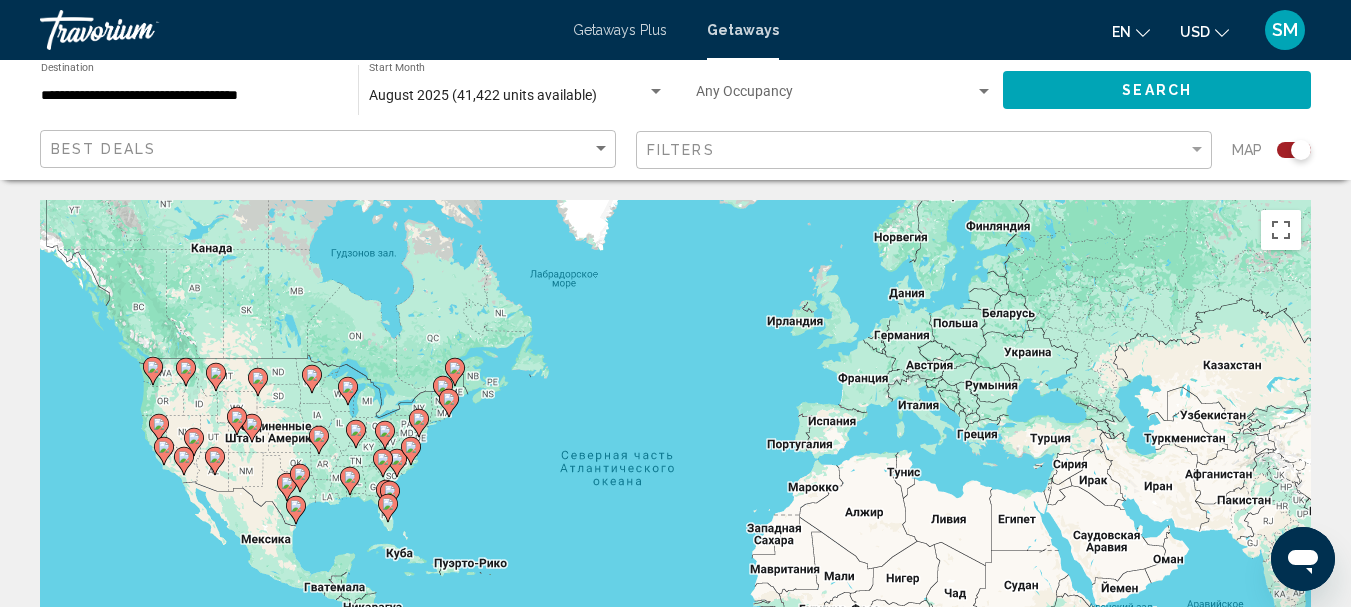 click on "Чтобы активировать перетаскивание с помощью клавиатуры, нажмите Alt + Ввод. После этого перемещайте маркер, используя клавиши со стрелками. Чтобы завершить перетаскивание, нажмите клавишу Ввод. Чтобы отменить действие, нажмите клавишу Esc." at bounding box center [675, 500] 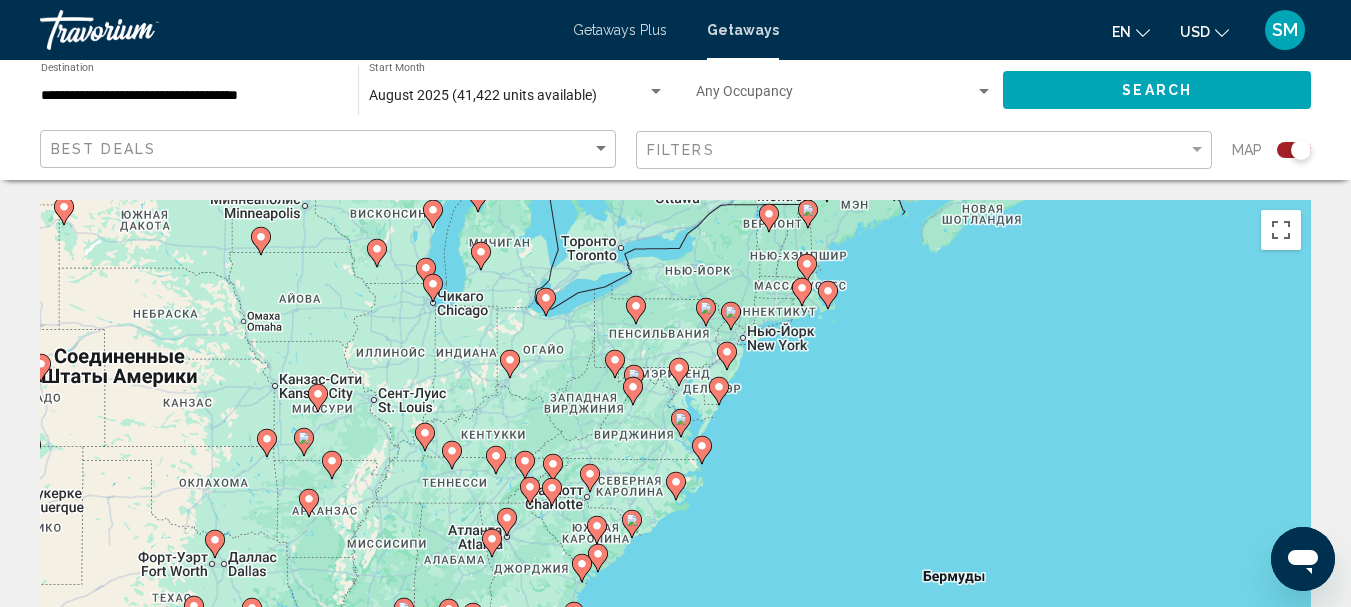 click 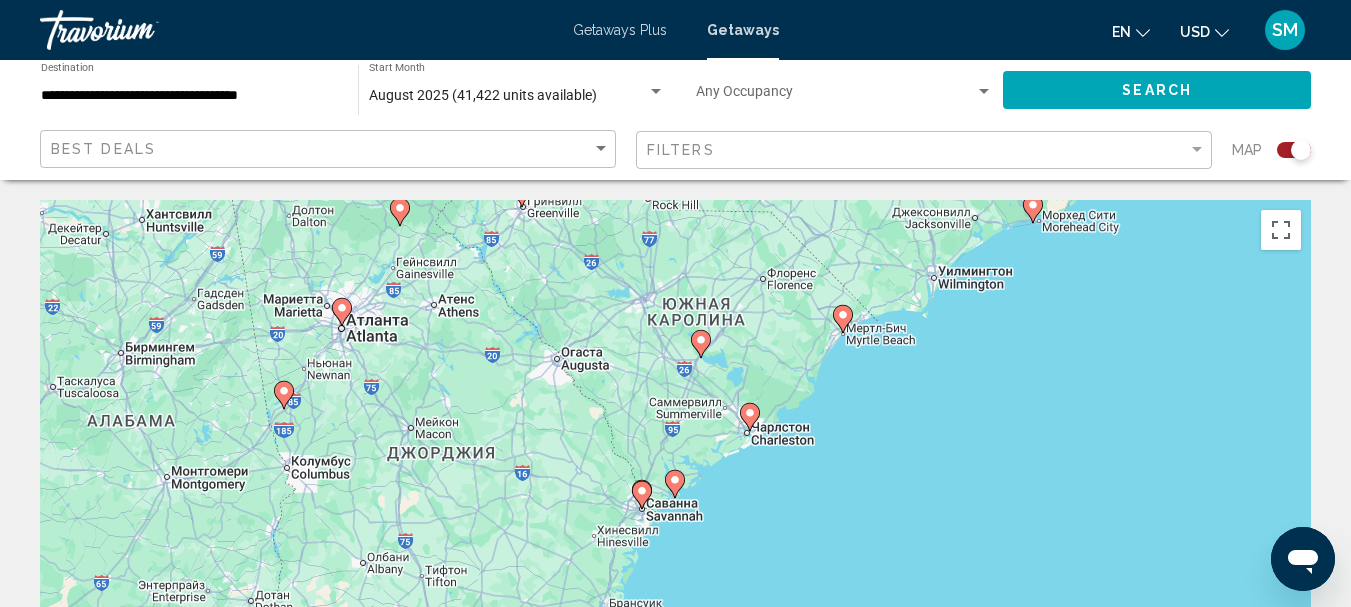 click 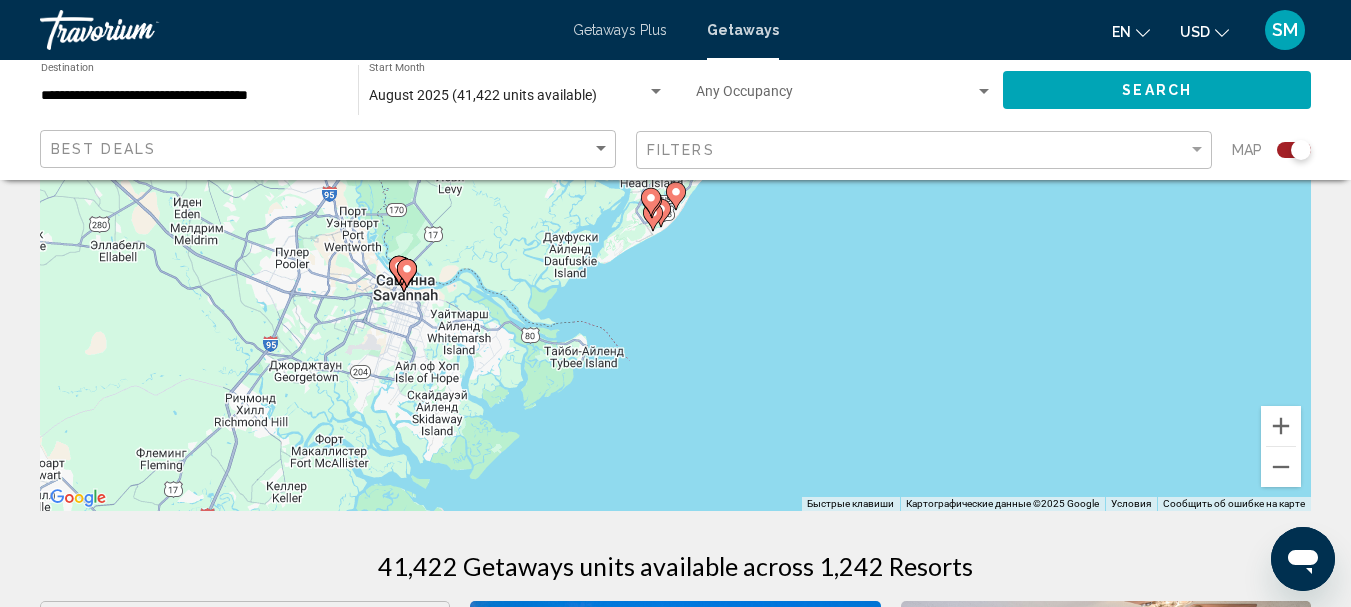 scroll, scrollTop: 0, scrollLeft: 0, axis: both 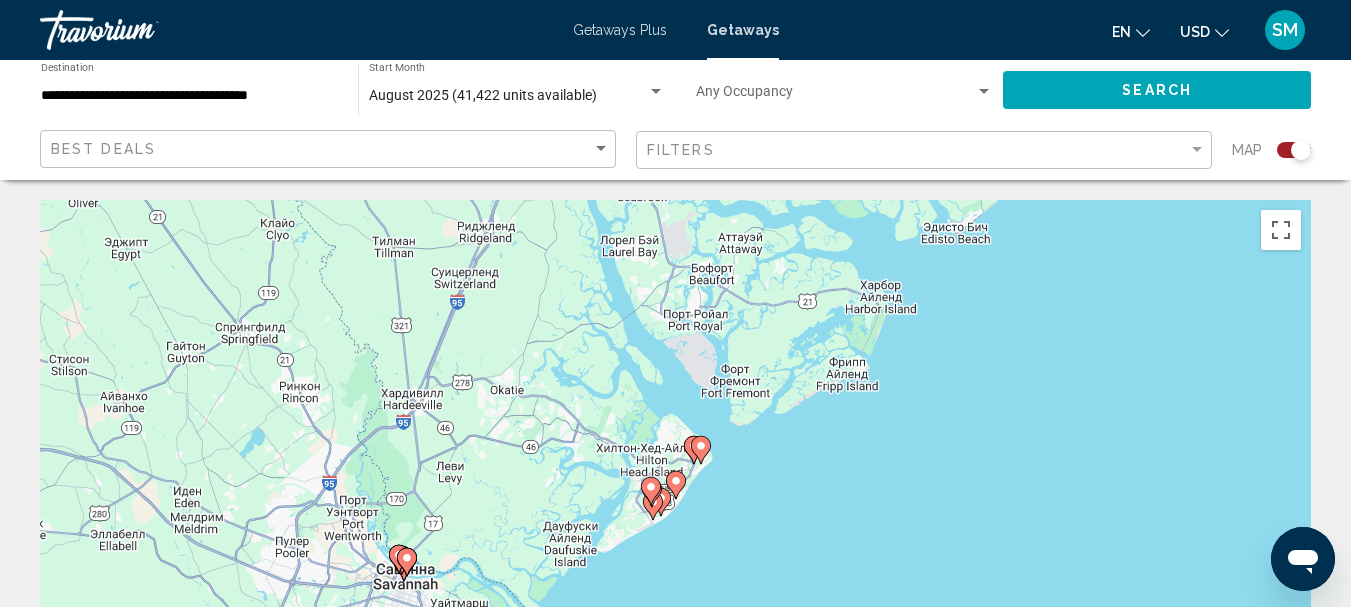 click 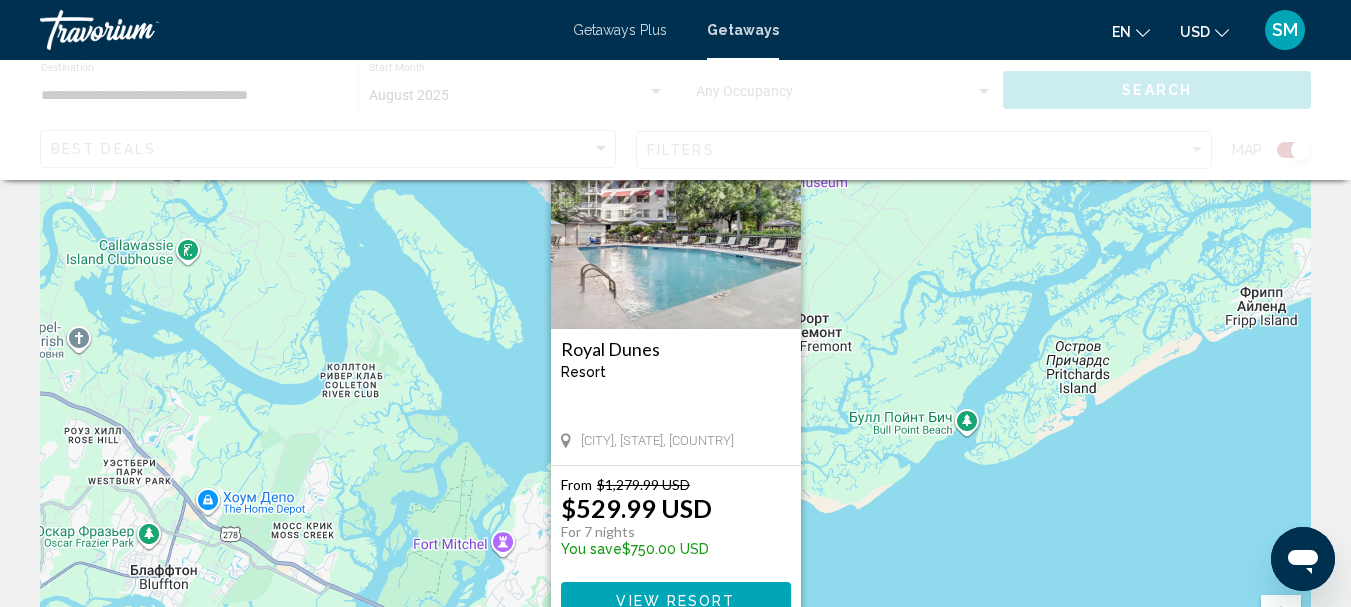 scroll, scrollTop: 0, scrollLeft: 0, axis: both 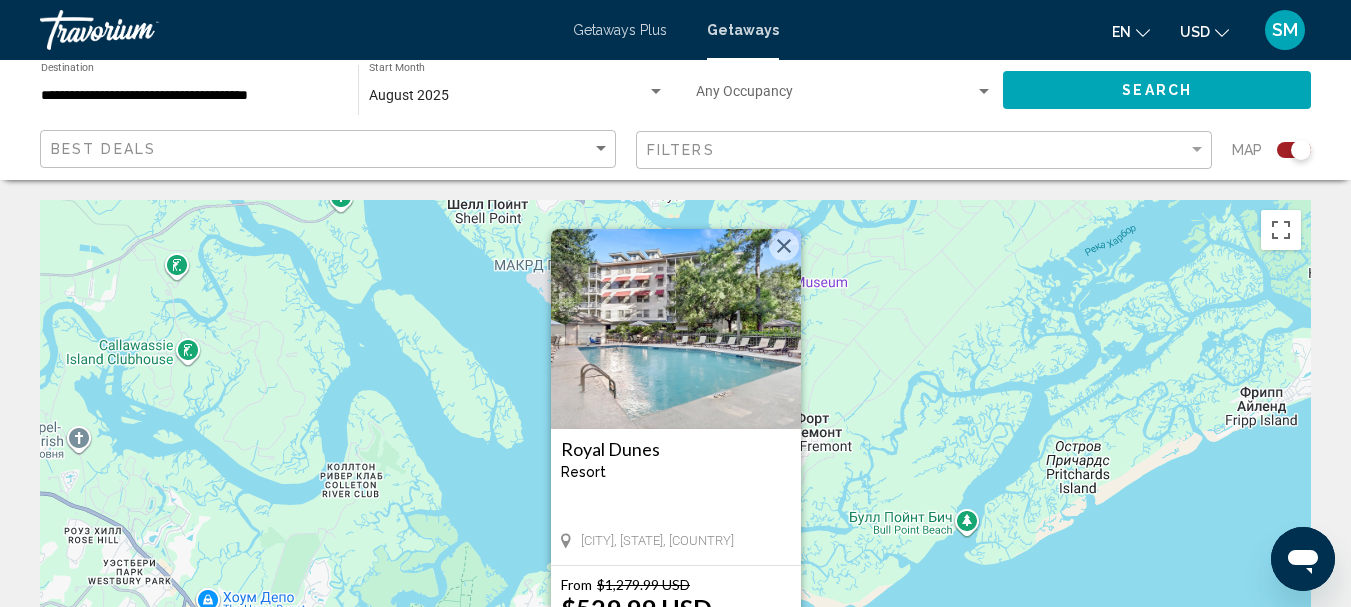 click at bounding box center [784, 246] 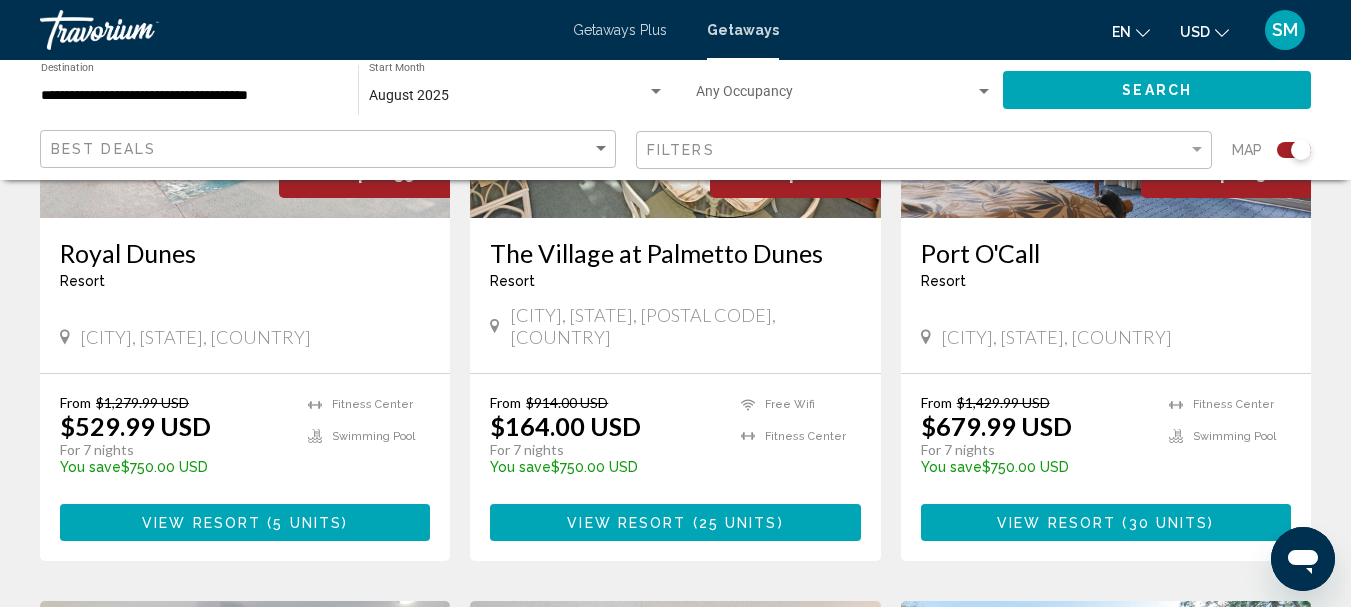 scroll, scrollTop: 1000, scrollLeft: 0, axis: vertical 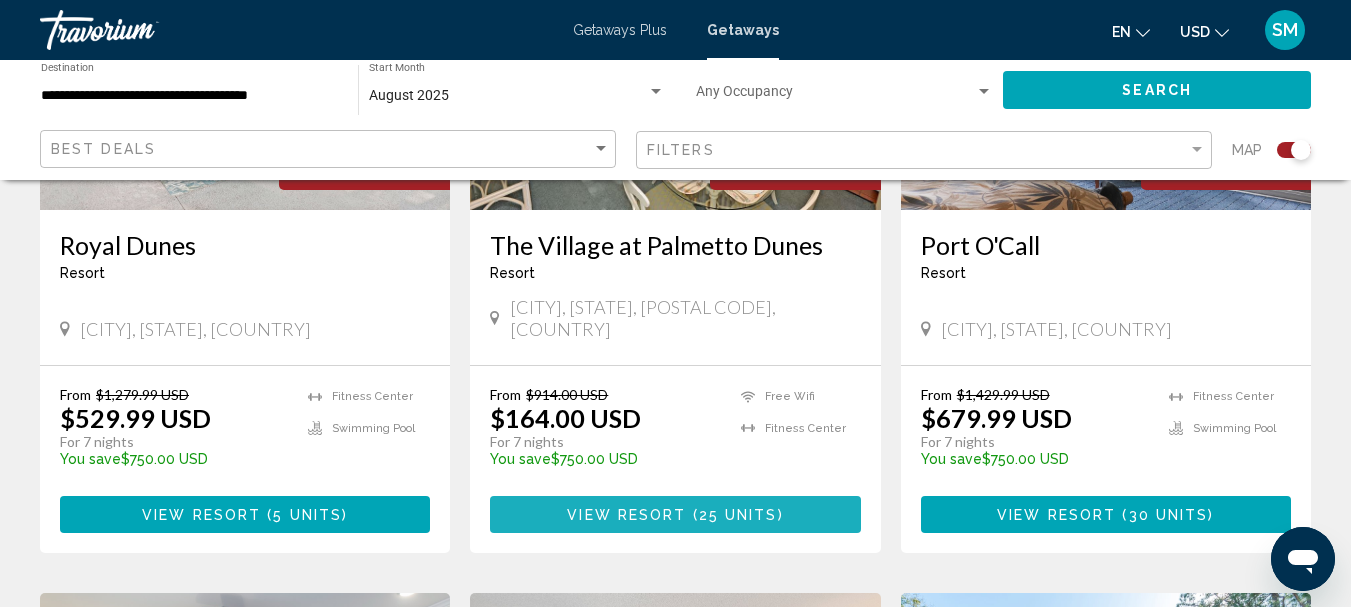 click on "25 units" at bounding box center (738, 515) 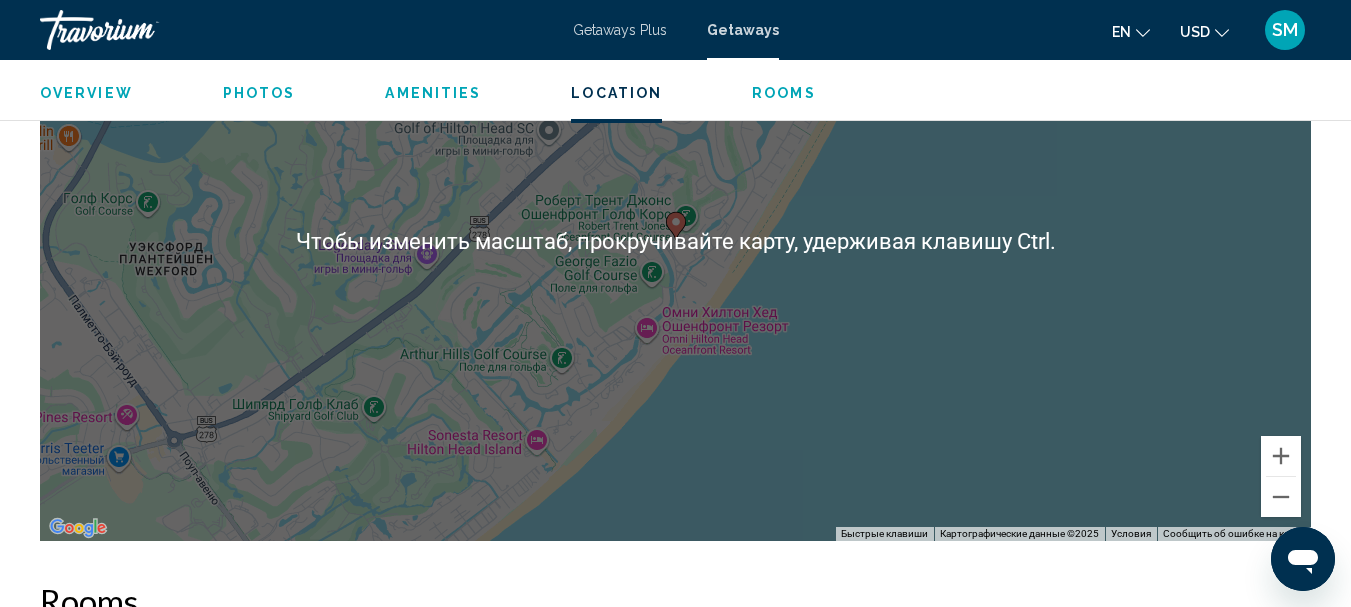 scroll, scrollTop: 2875, scrollLeft: 0, axis: vertical 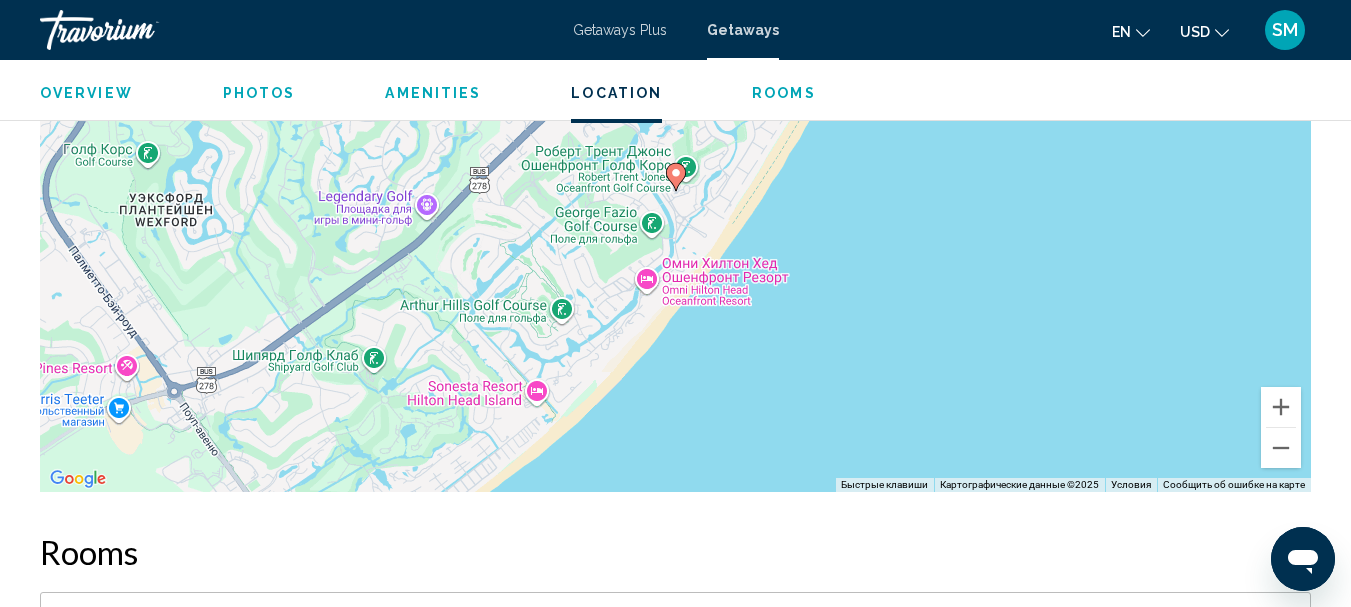 click on "Чтобы активировать перетаскивание с помощью клавиатуры, нажмите Alt + Ввод. После этого перемещайте маркер, используя клавиши со стрелками. Чтобы завершить перетаскивание, нажмите клавишу Ввод. Чтобы отменить действие, нажмите клавишу Esc." at bounding box center (675, 192) 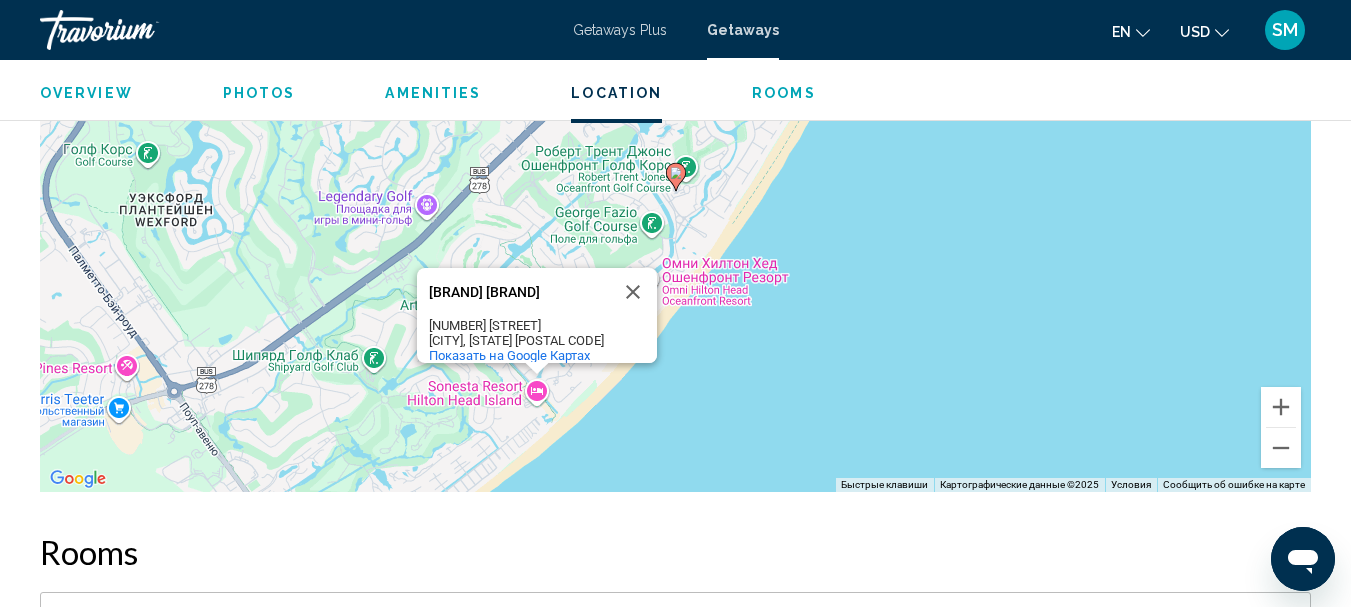 click on "Чтобы активировать перетаскивание с помощью клавиатуры, нажмите Alt + Ввод. После этого перемещайте маркер, используя клавиши со стрелками. Чтобы завершить перетаскивание, нажмите клавишу Ввод. Чтобы отменить действие, нажмите клавишу Esc.     [BRAND] [BRAND]                     [BRAND] [BRAND]                 [NUMBER] [STREET] [CITY], [STATE] [POSTAL CODE]             Показать на Google Картах" at bounding box center [675, 192] 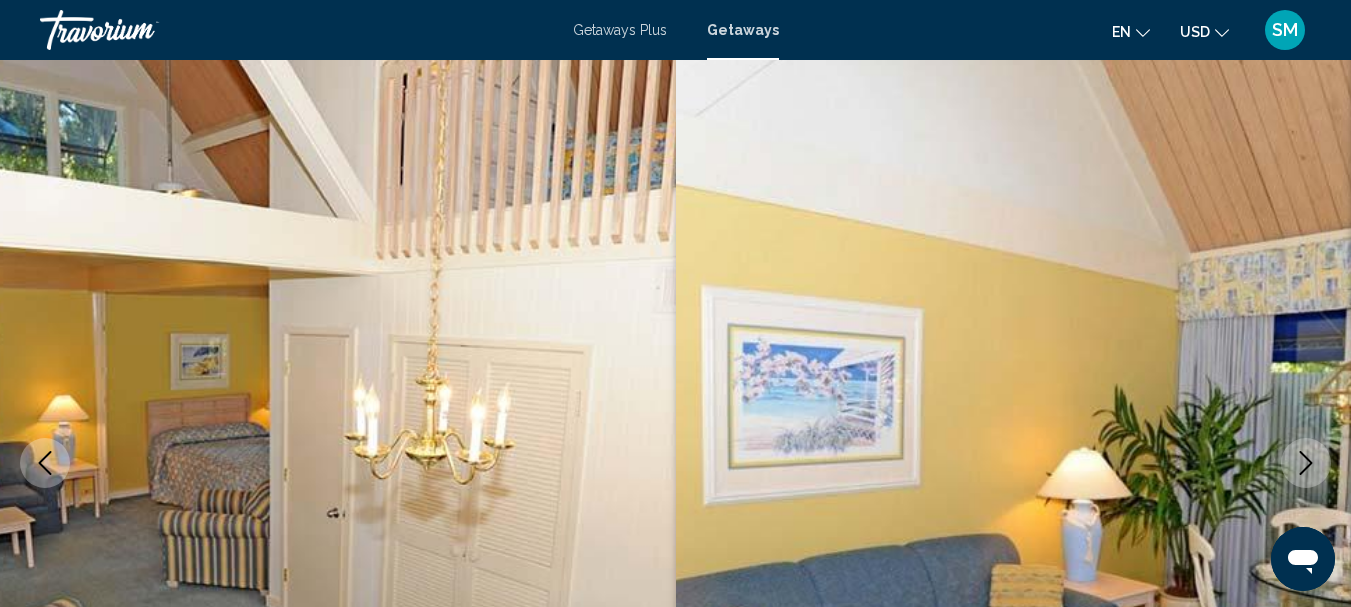 scroll, scrollTop: 0, scrollLeft: 0, axis: both 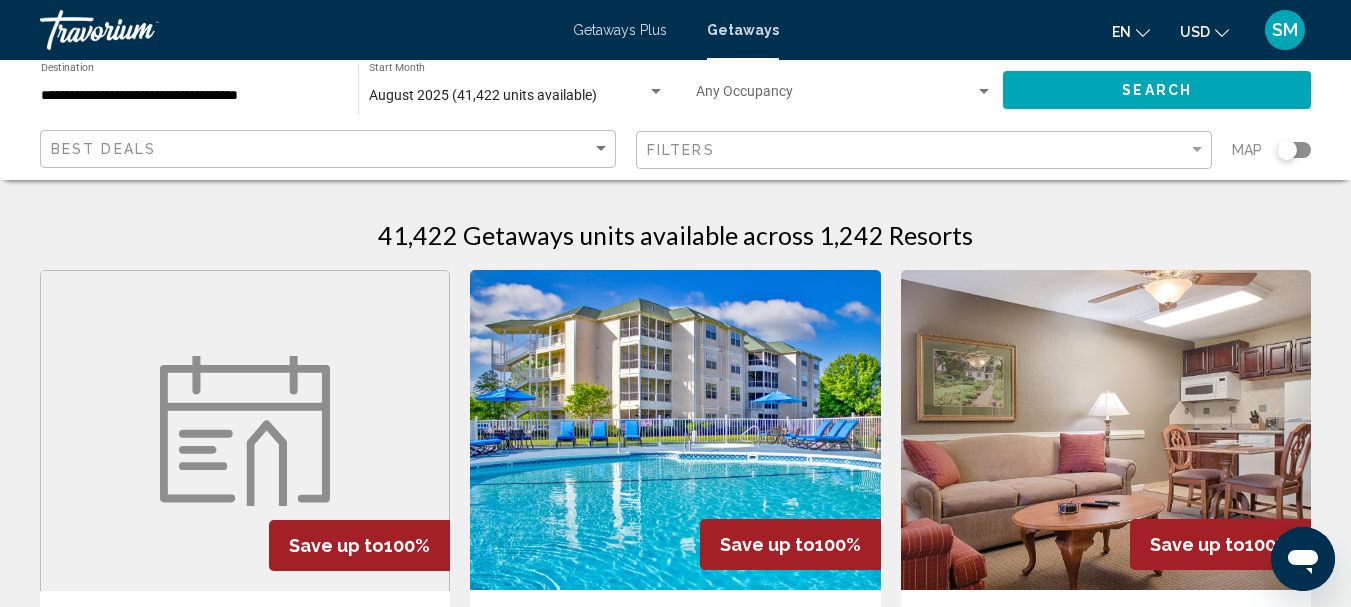 drag, startPoint x: 1289, startPoint y: 152, endPoint x: 1309, endPoint y: 150, distance: 20.09975 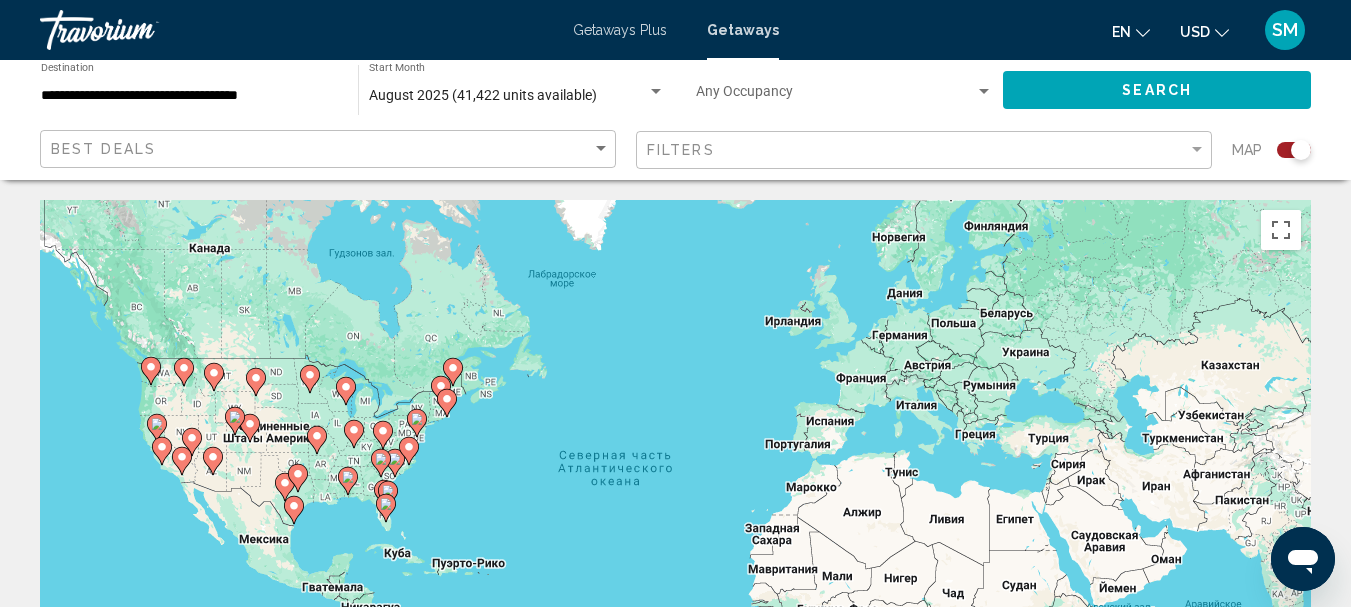click at bounding box center (409, 451) 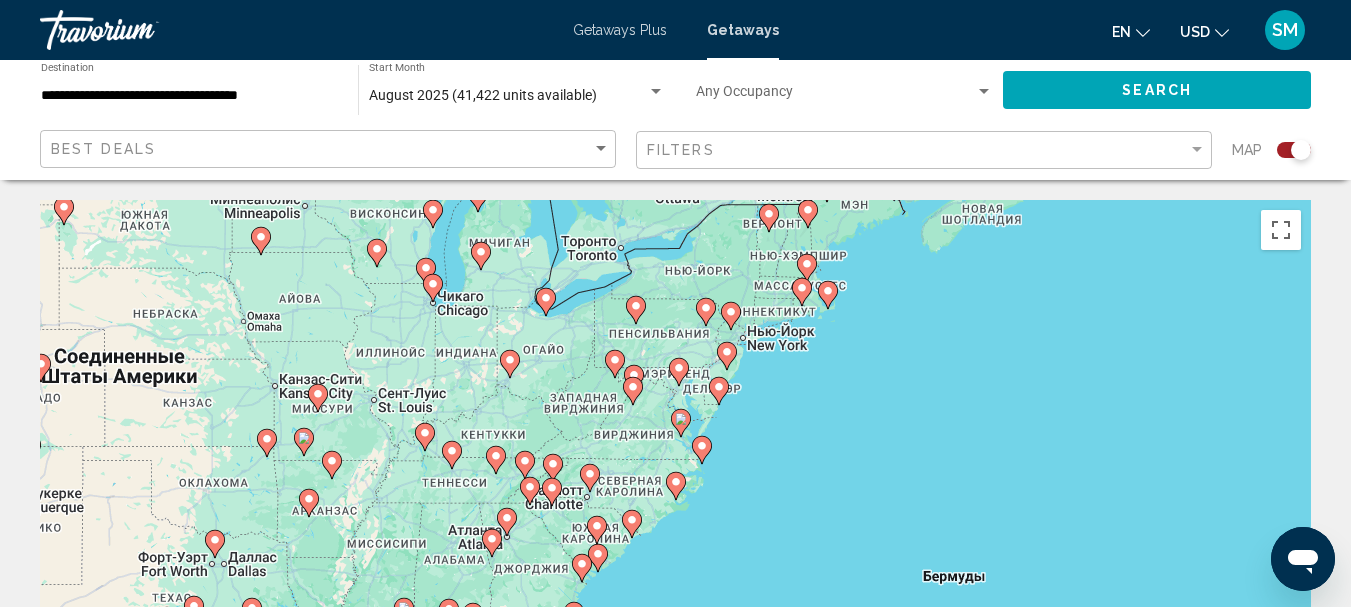 click 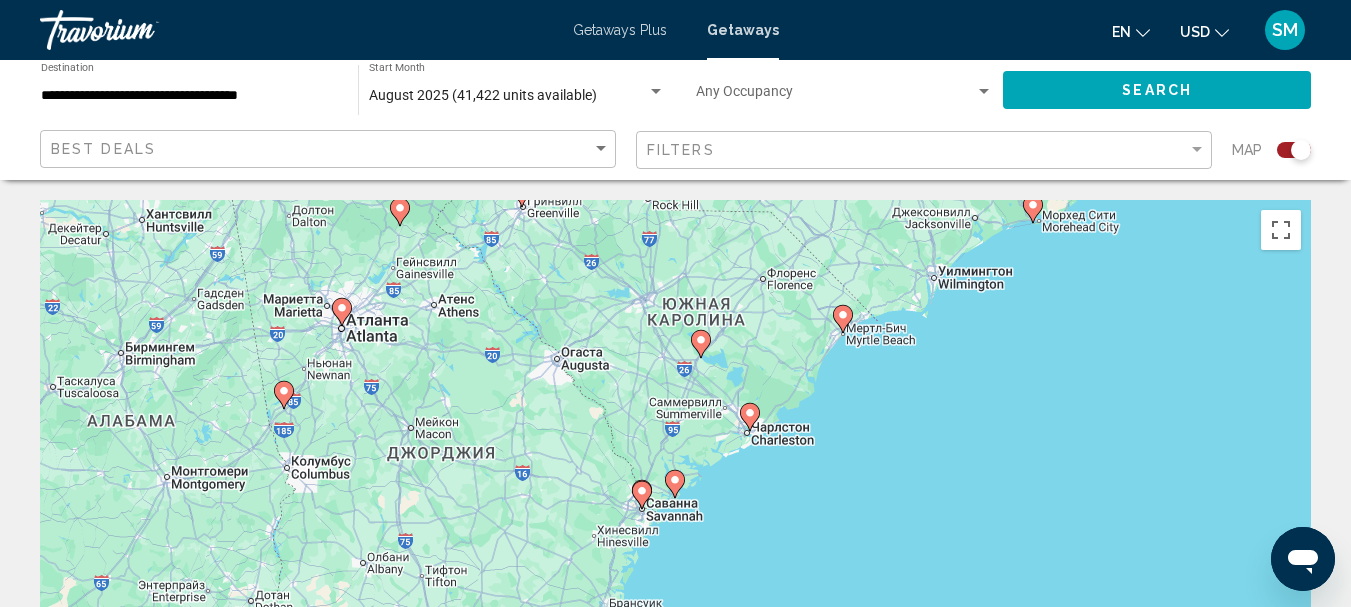 click 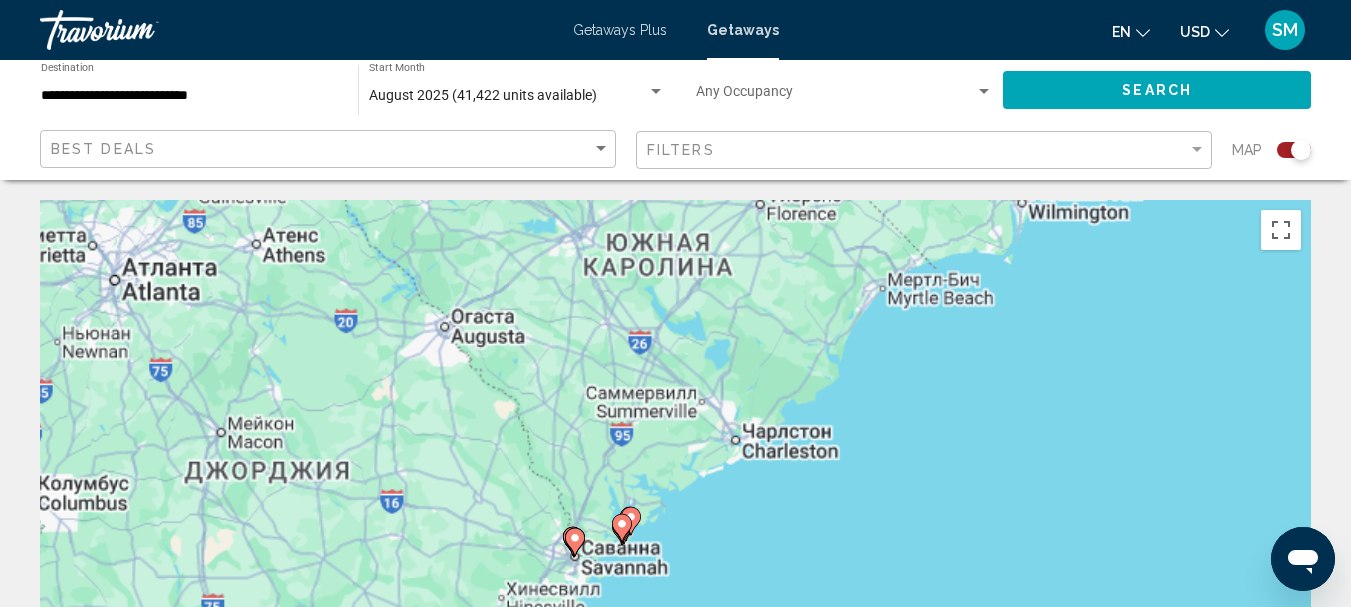 click on "Чтобы активировать перетаскивание с помощью клавиатуры, нажмите Alt + Ввод. После этого перемещайте маркер, используя клавиши со стрелками. Чтобы завершить перетаскивание, нажмите клавишу Ввод. Чтобы отменить действие, нажмите клавишу Esc." at bounding box center (675, 500) 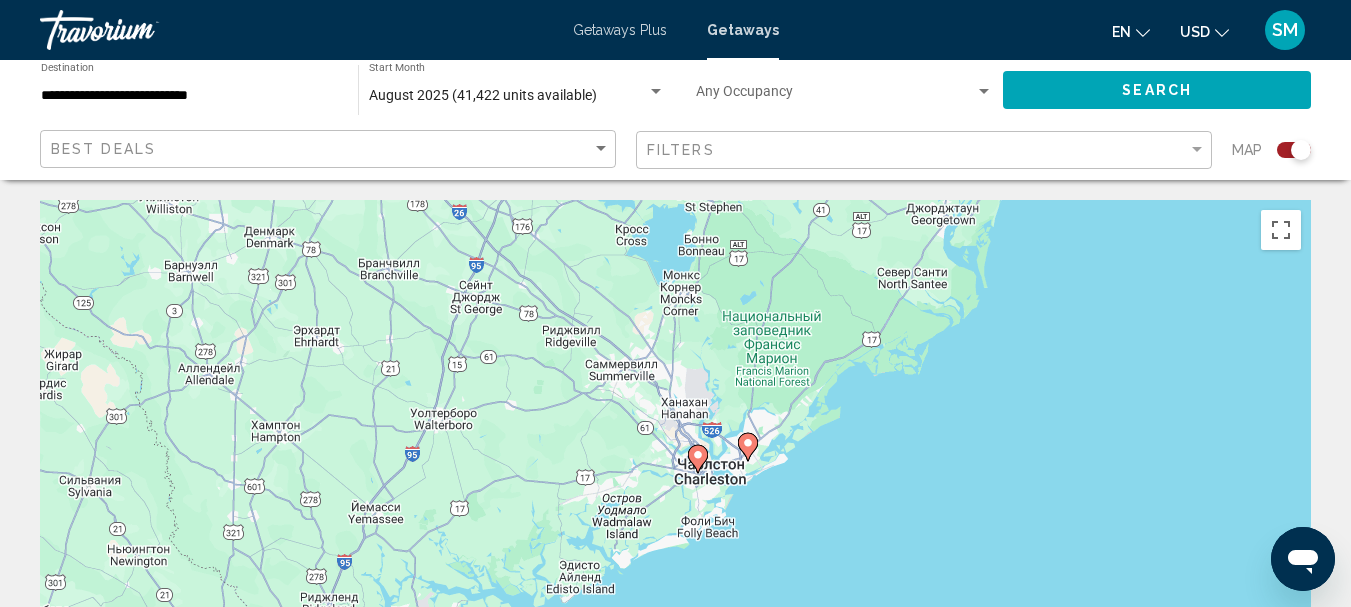 click 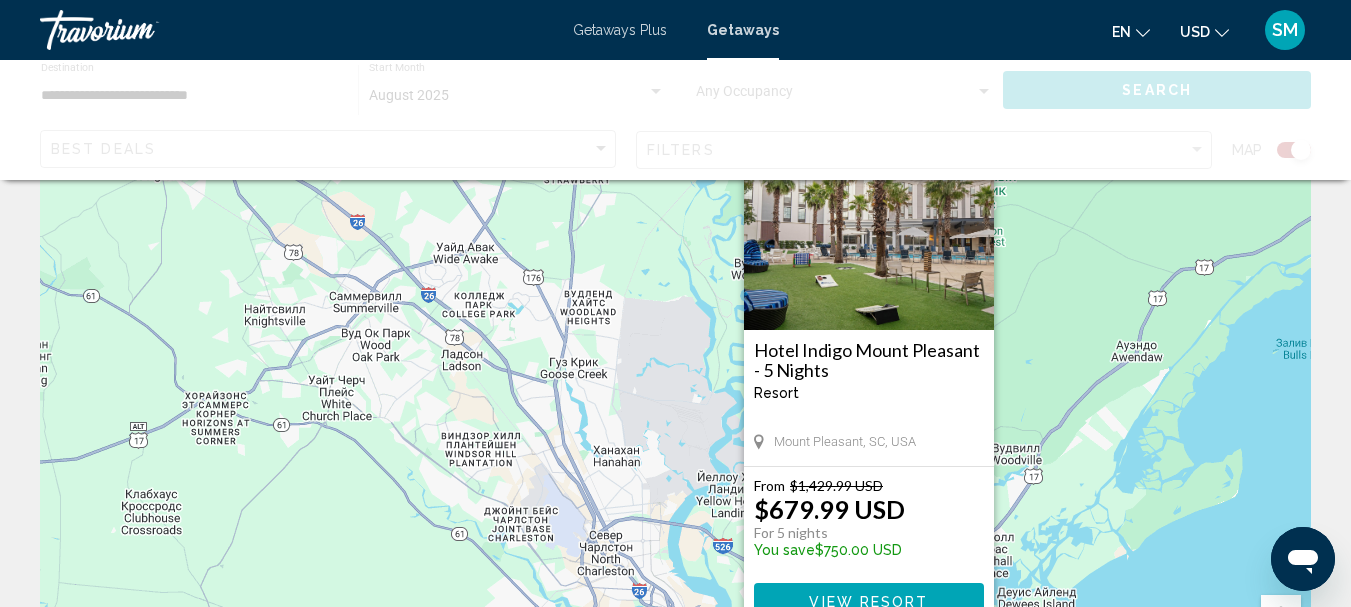 scroll, scrollTop: 0, scrollLeft: 0, axis: both 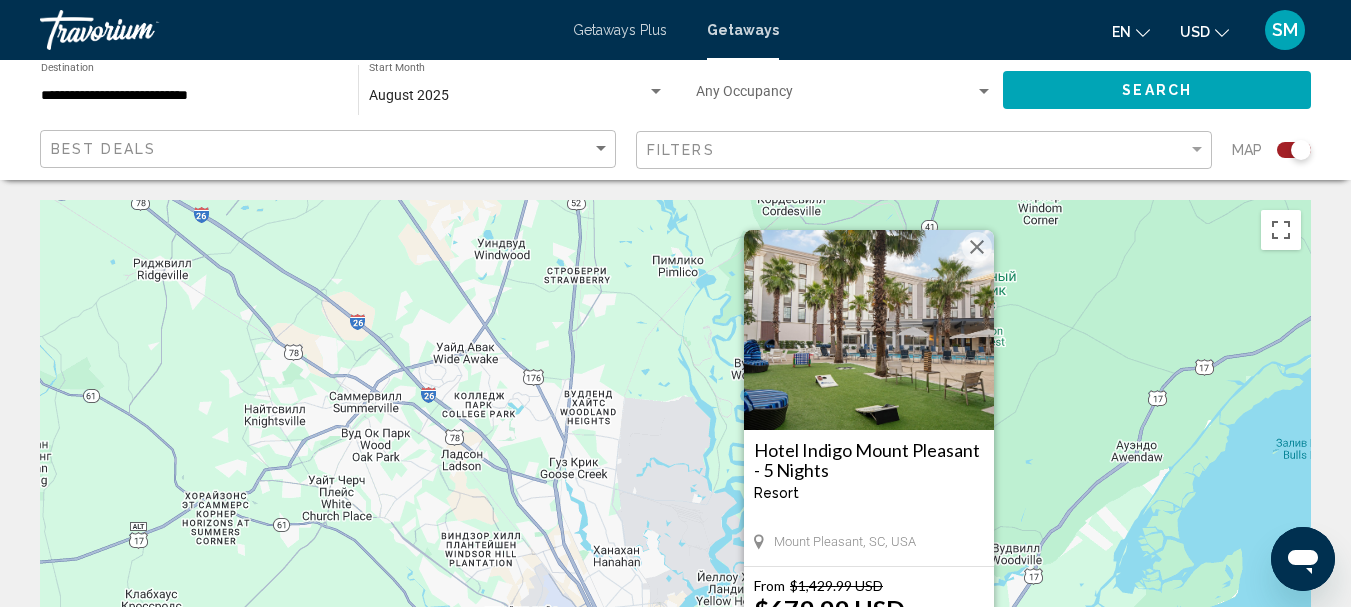 click at bounding box center (977, 247) 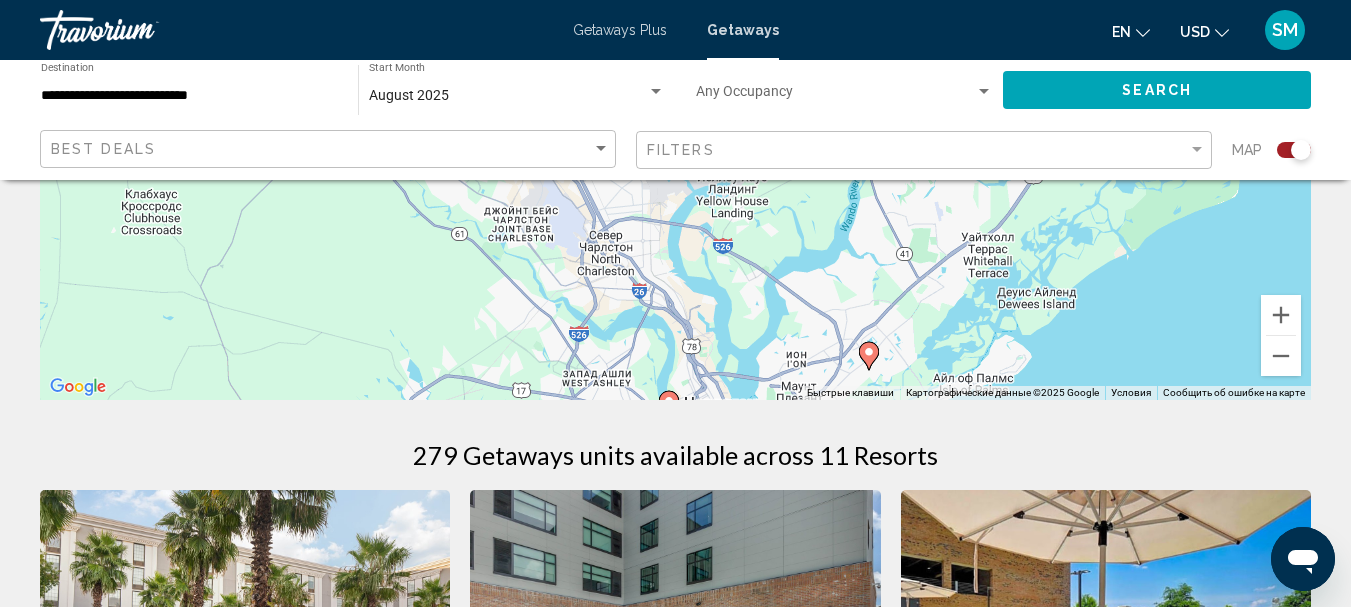 scroll, scrollTop: 500, scrollLeft: 0, axis: vertical 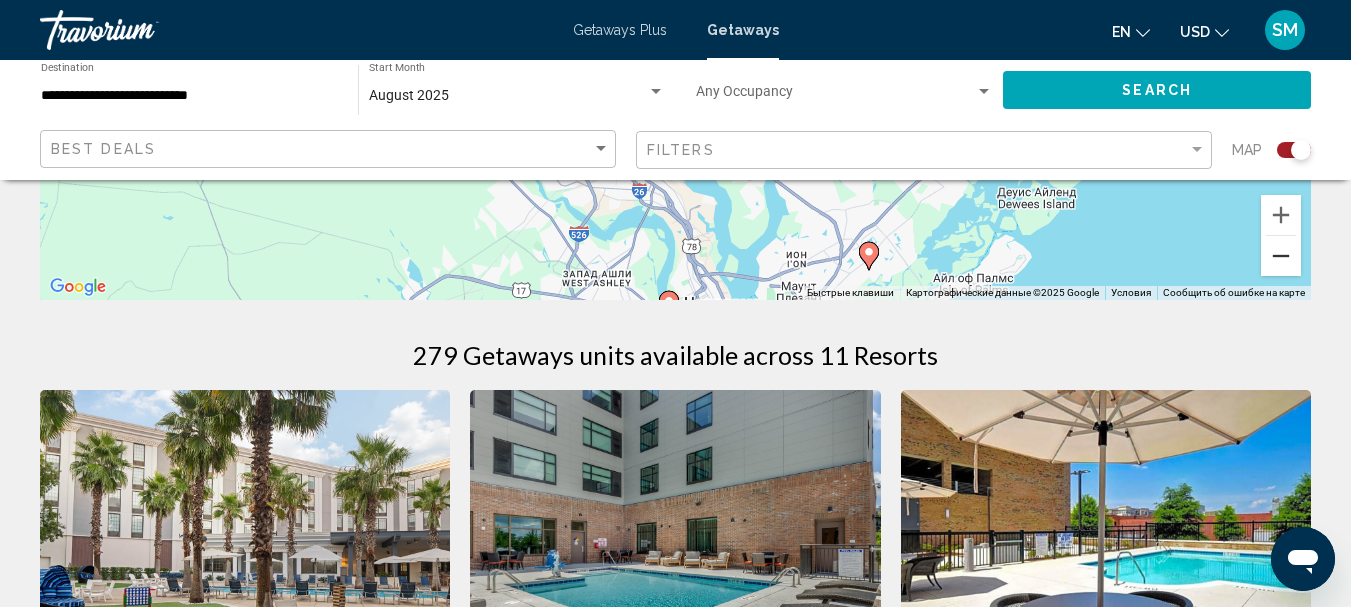 click at bounding box center (1281, 256) 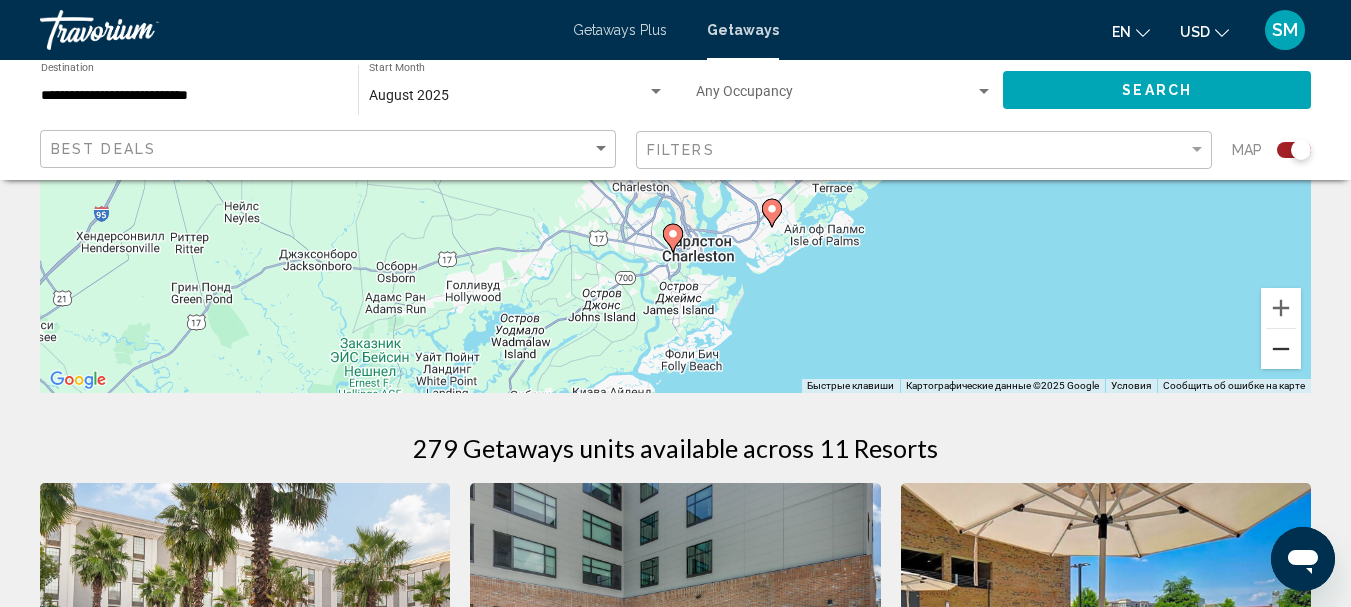 scroll, scrollTop: 300, scrollLeft: 0, axis: vertical 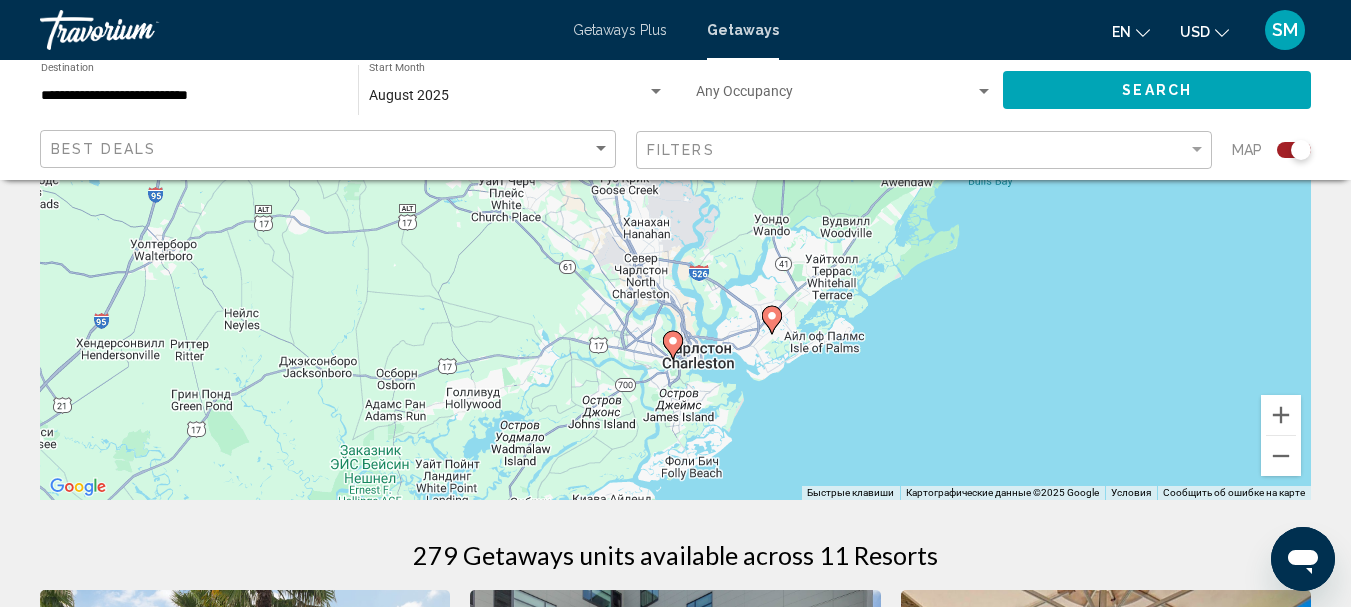 click at bounding box center [673, 345] 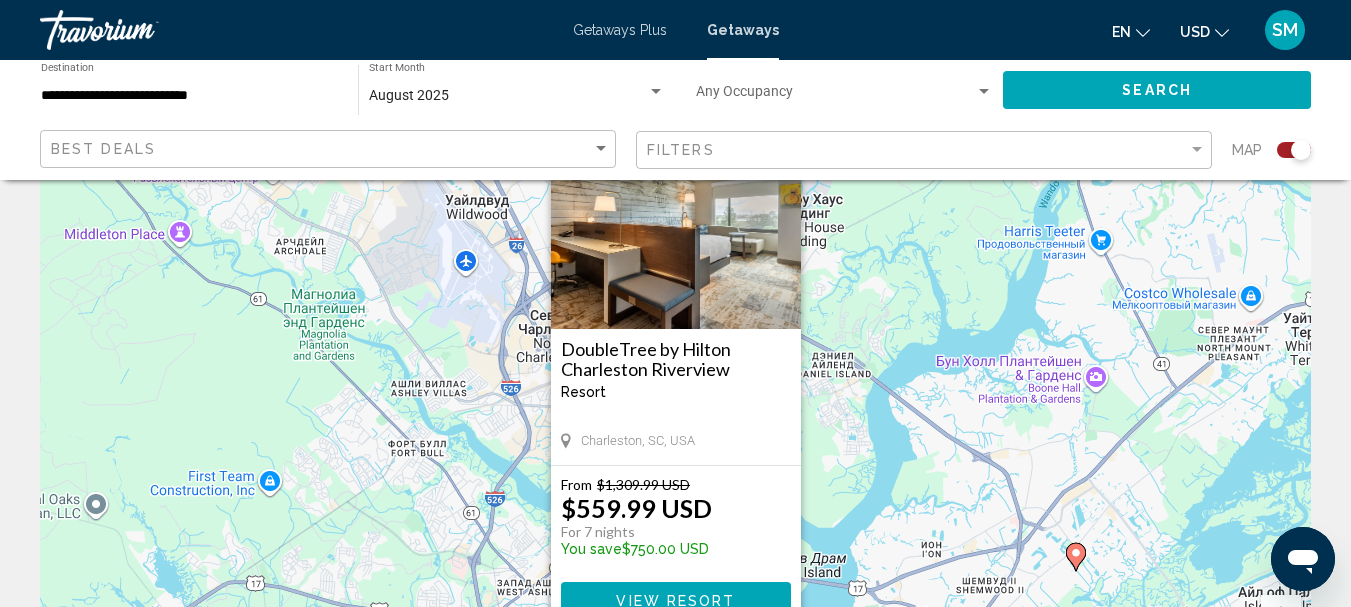 scroll, scrollTop: 0, scrollLeft: 0, axis: both 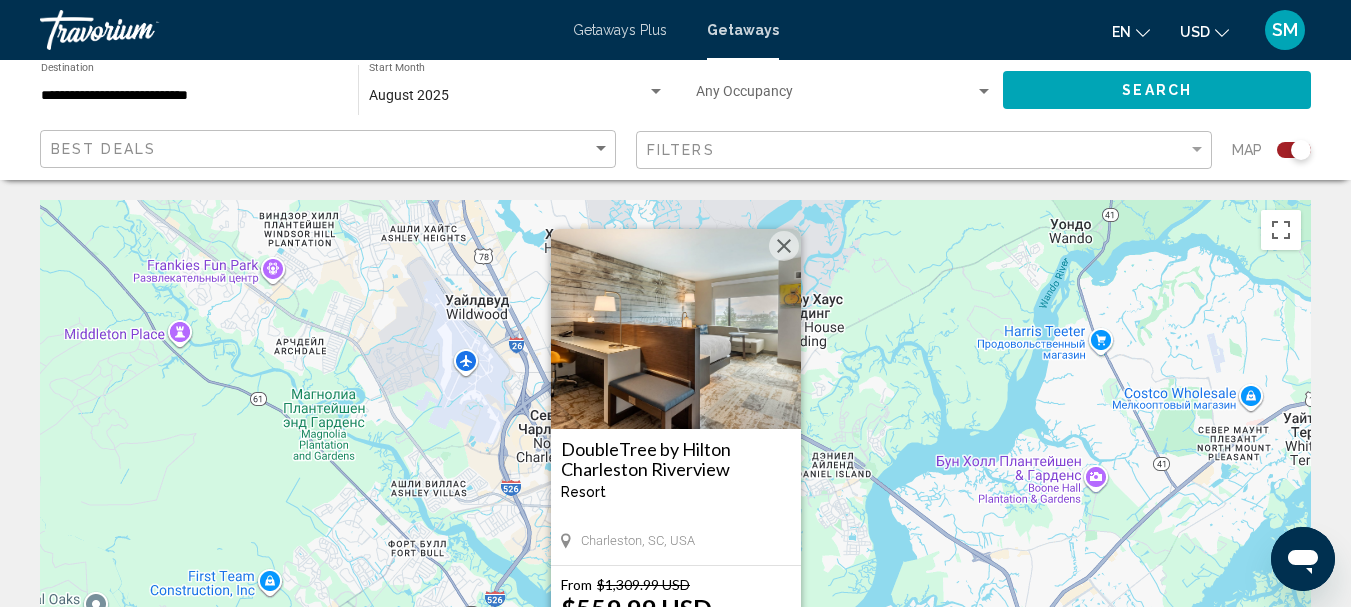 click at bounding box center [784, 246] 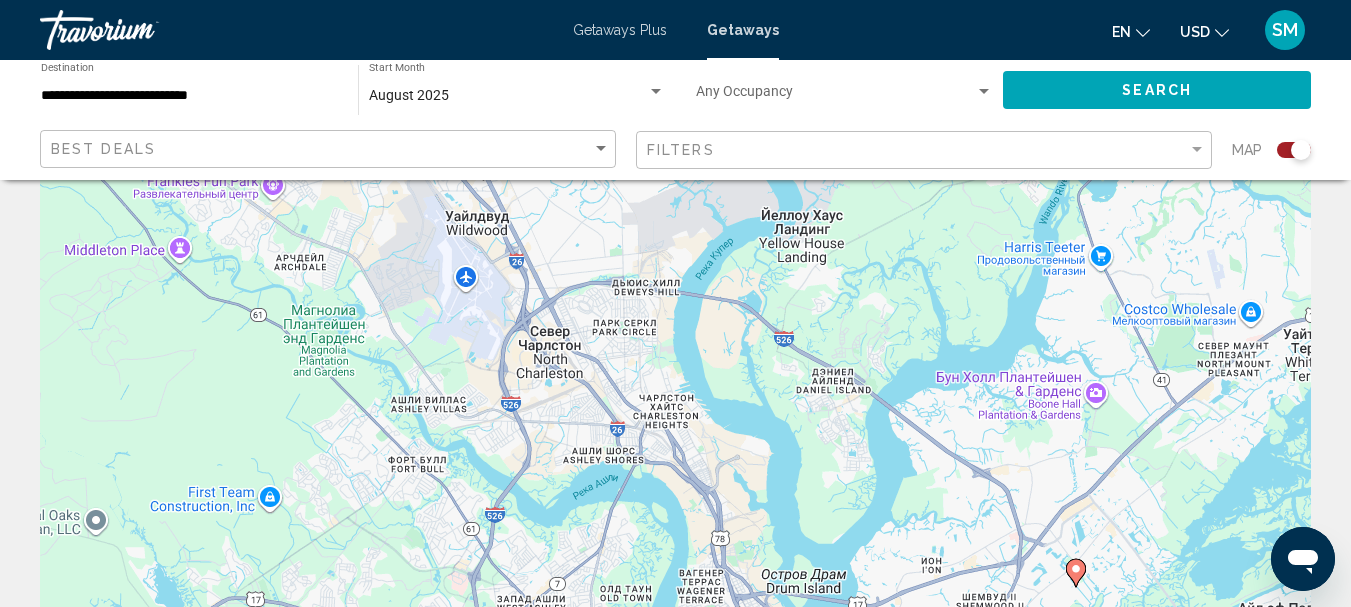 scroll, scrollTop: 300, scrollLeft: 0, axis: vertical 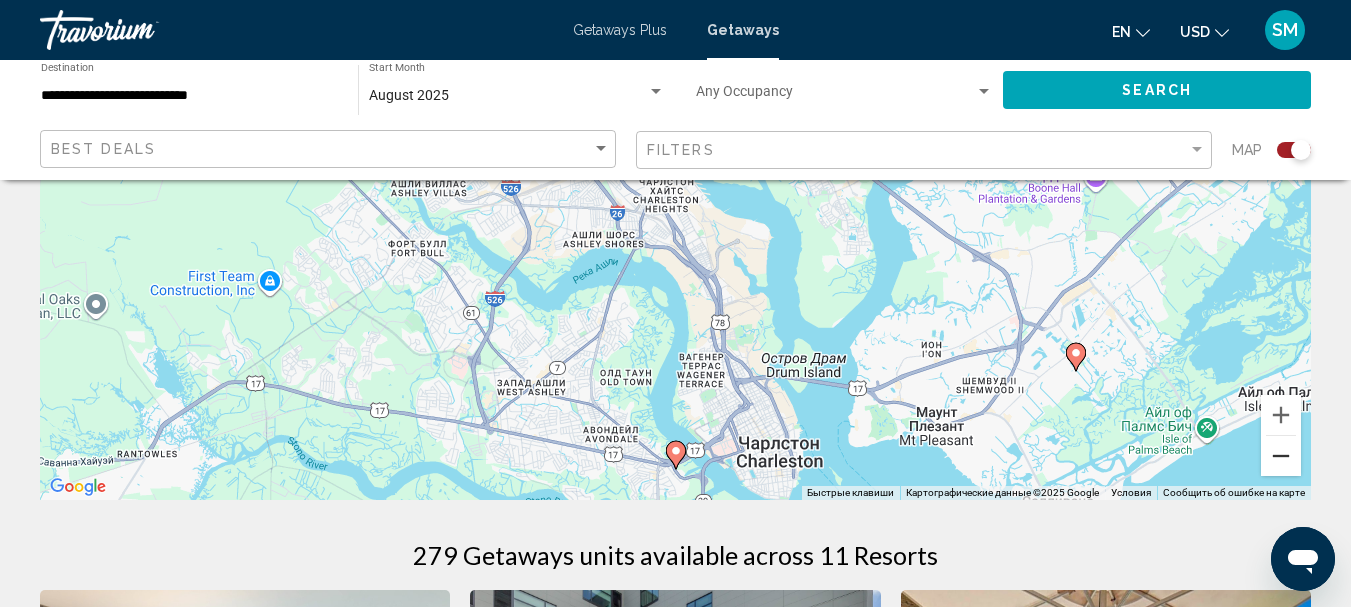 click at bounding box center [1281, 456] 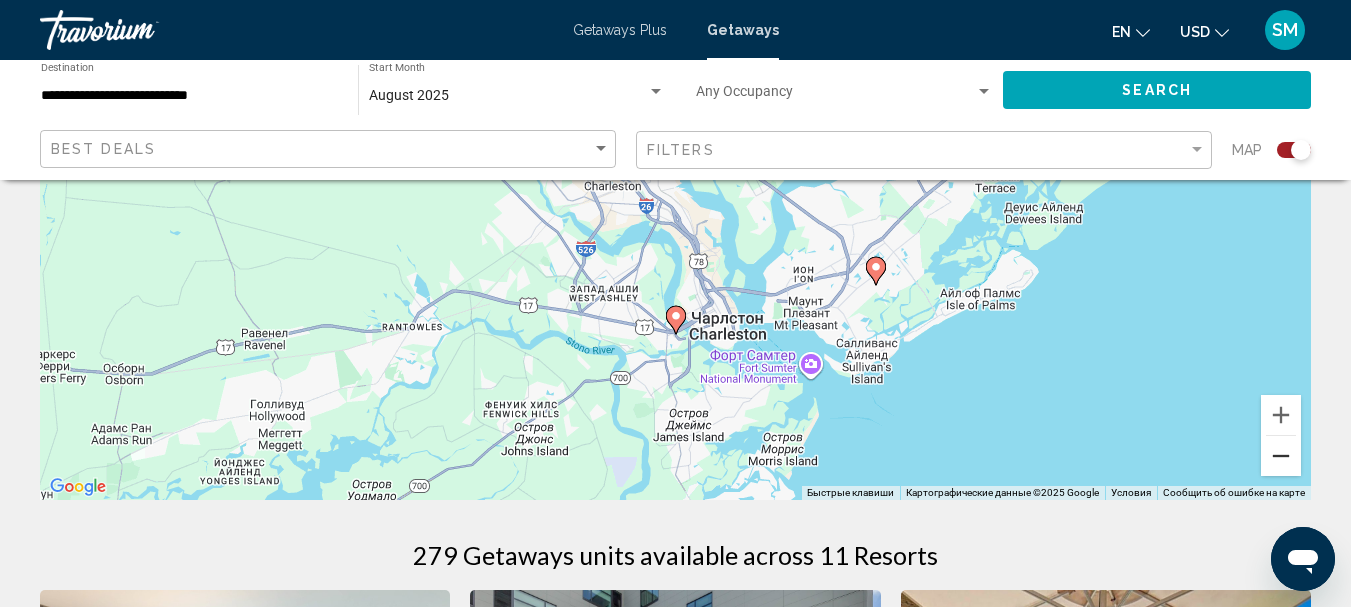click at bounding box center [1281, 456] 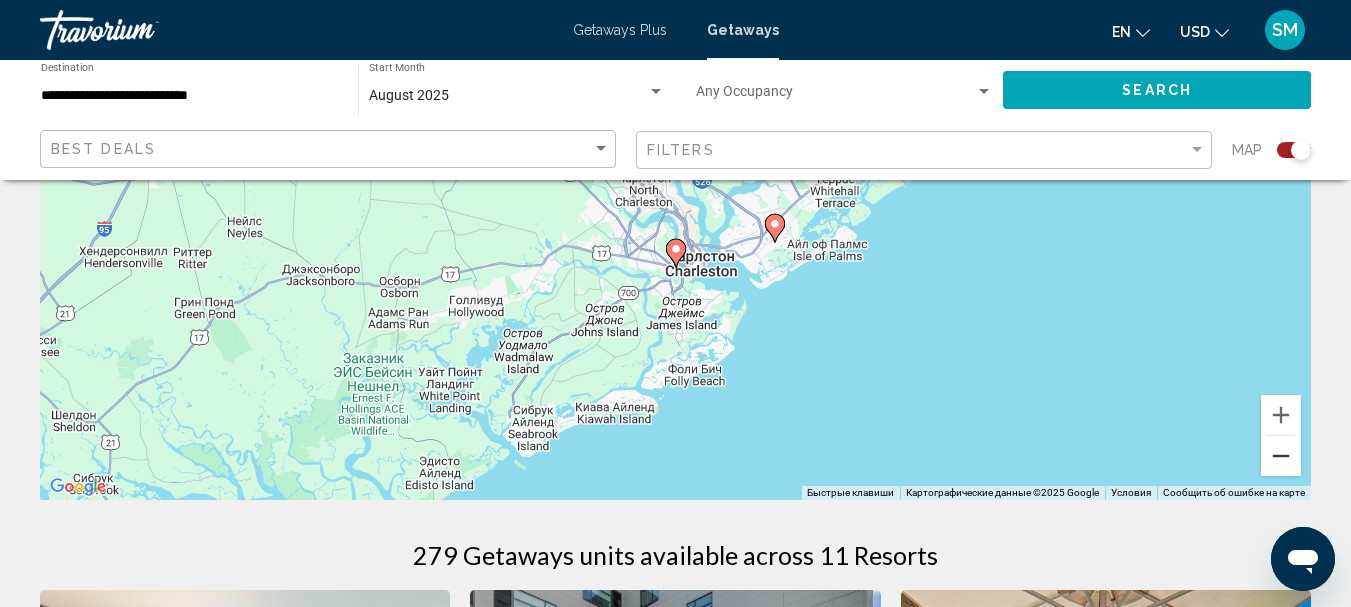 click at bounding box center [1281, 456] 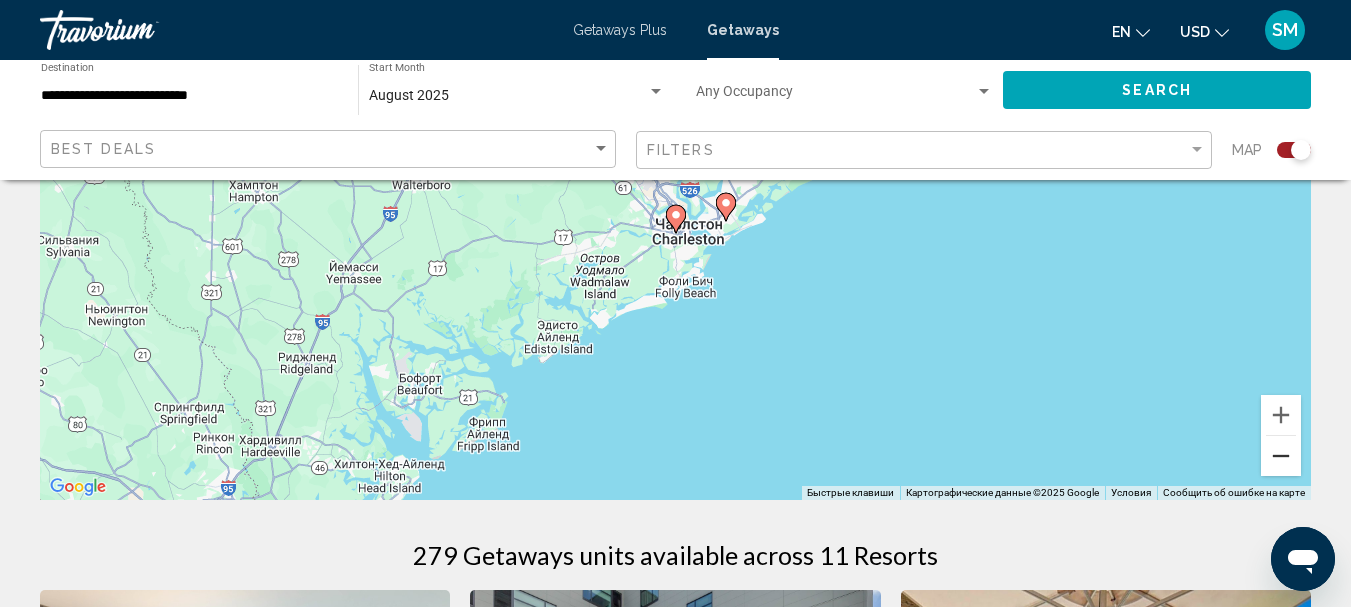 click at bounding box center (1281, 456) 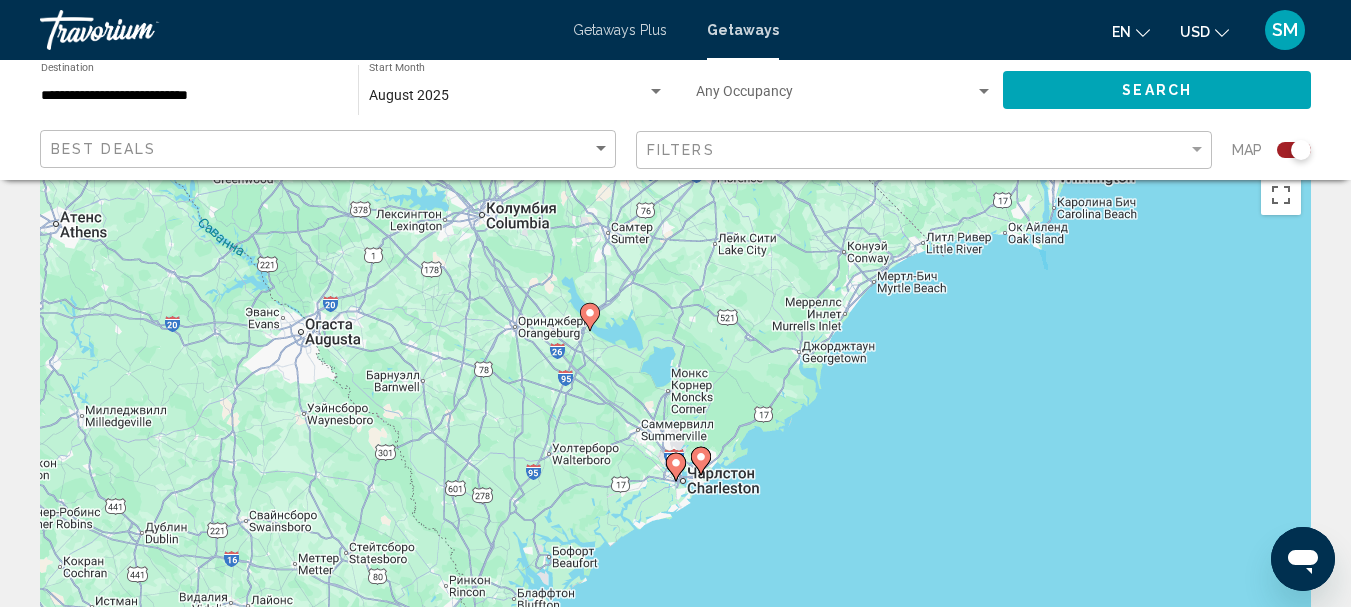 scroll, scrollTop: 0, scrollLeft: 0, axis: both 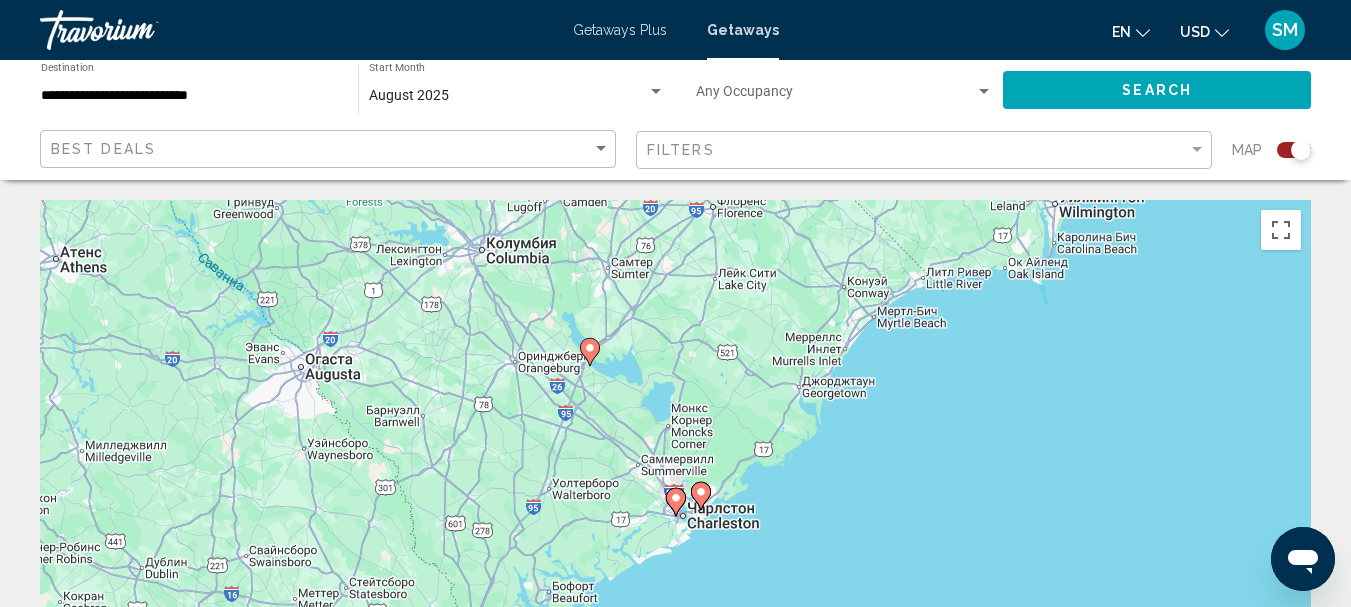 click on "Чтобы активировать перетаскивание с помощью клавиатуры, нажмите Alt + Ввод. После этого перемещайте маркер, используя клавиши со стрелками. Чтобы завершить перетаскивание, нажмите клавишу Ввод. Чтобы отменить действие, нажмите клавишу Esc." at bounding box center (675, 500) 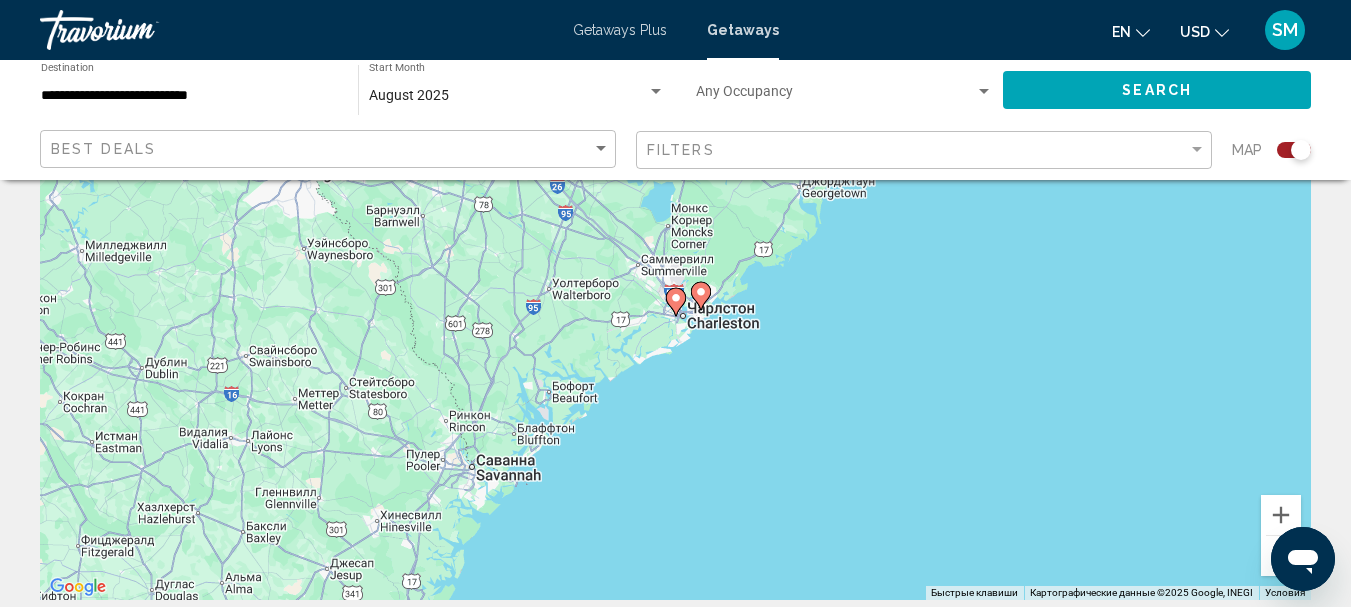 click at bounding box center (1281, 556) 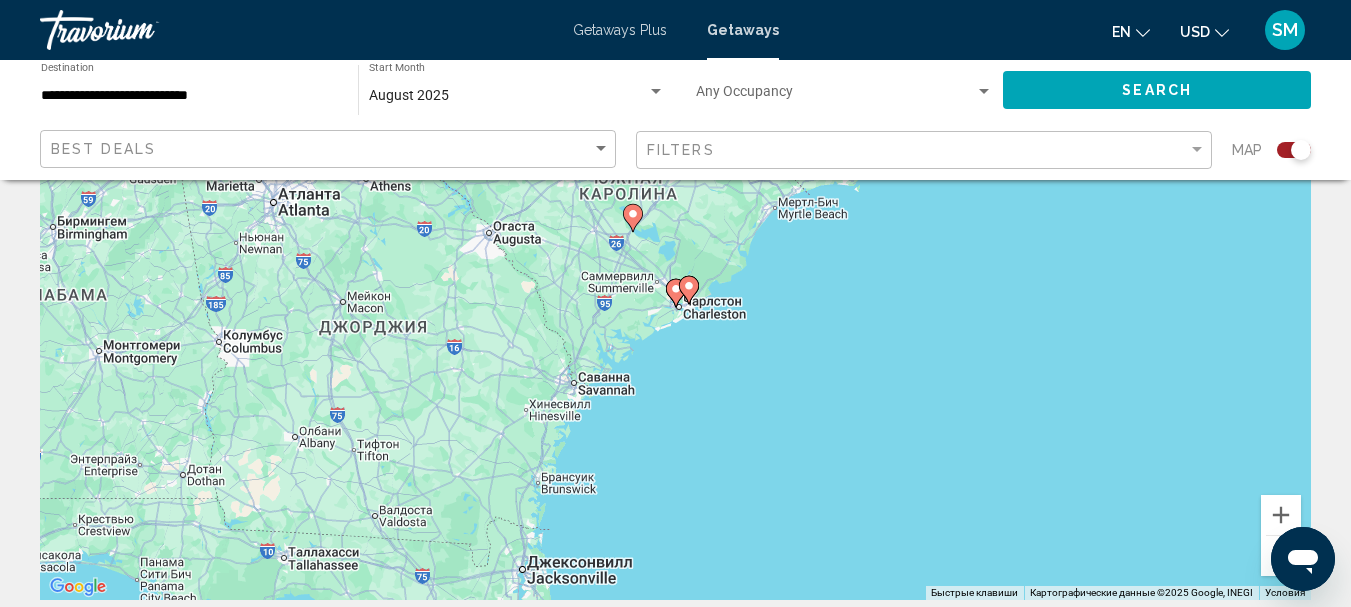 click at bounding box center [1281, 556] 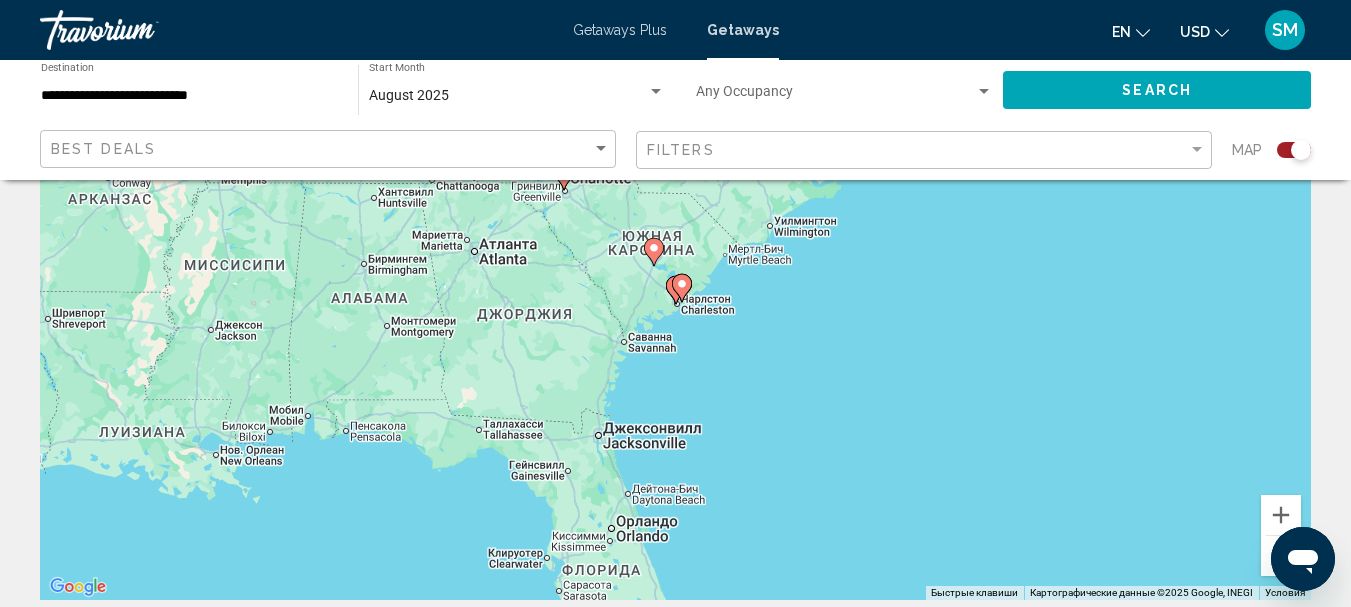 click 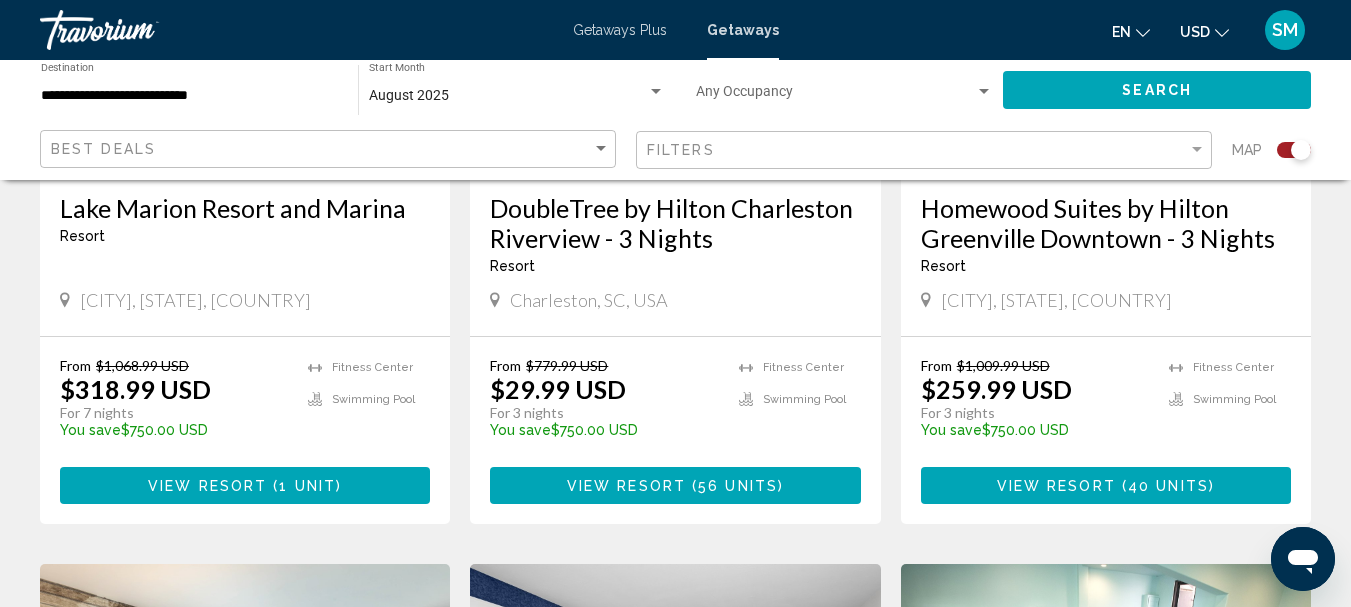 scroll, scrollTop: 1100, scrollLeft: 0, axis: vertical 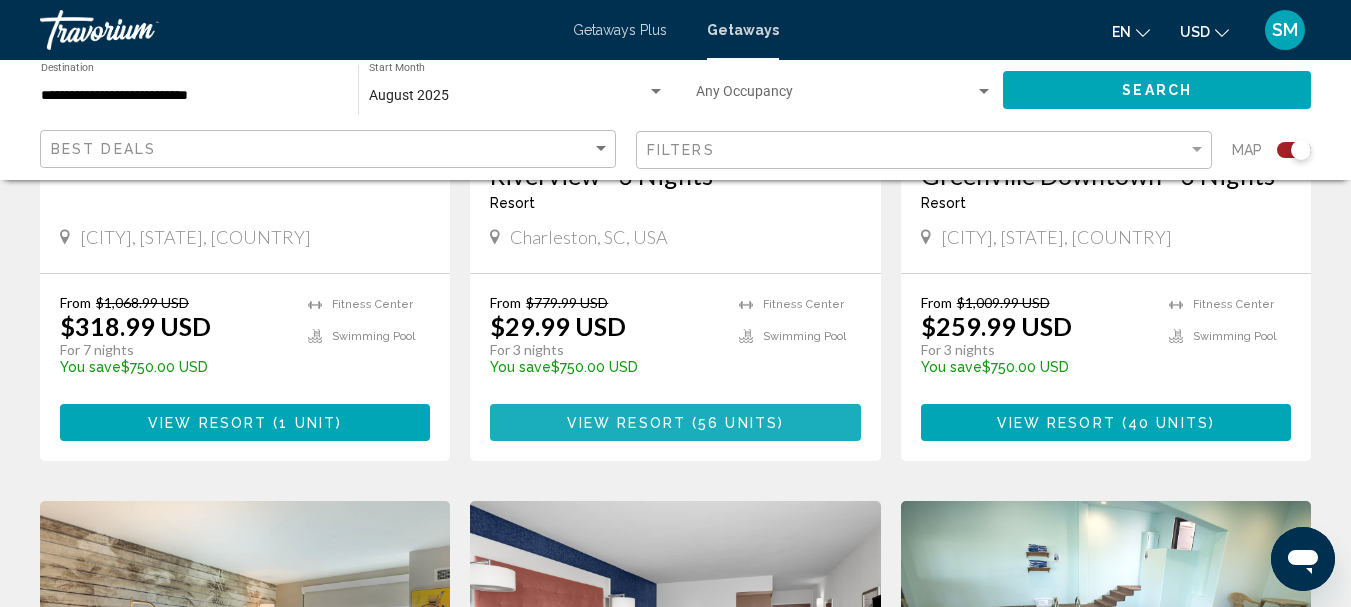click on "56 units" at bounding box center [738, 423] 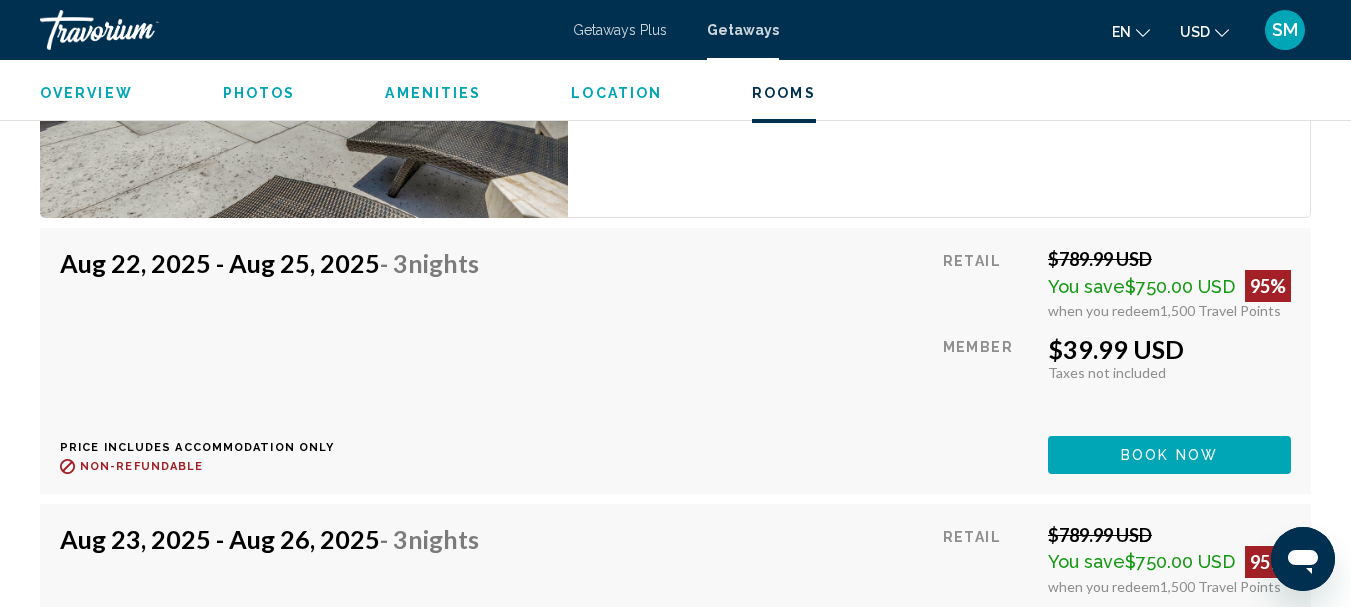 scroll, scrollTop: 6032, scrollLeft: 0, axis: vertical 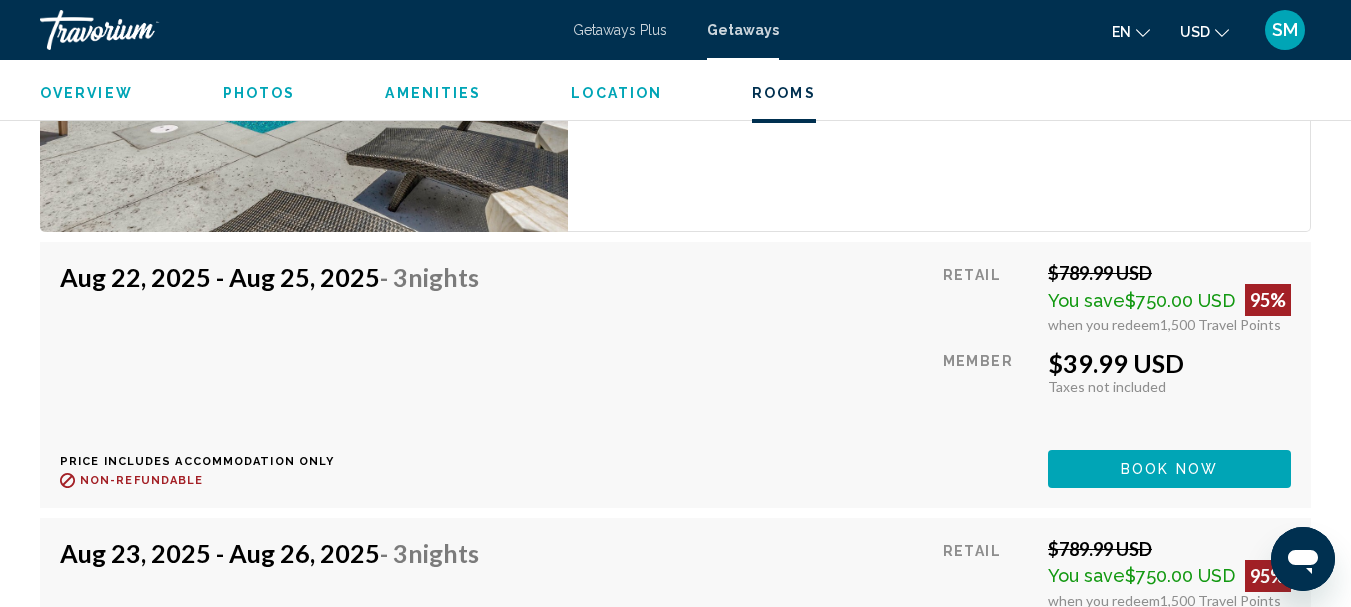 click on "[MONTH] [DAY], [YEAR] - [MONTH] [DAY], [YEAR]  - 3  Nights Price includes accommodation only
Refundable until :
Non-refundable Retail  $[PRICE] USD  You save  $[PRICE] USD   95%  when you redeem  1,500  Travel Points  Member  $[PRICE] USD  Taxes included Taxes not included You earn  0  Travel Points  Book now This room is no longer available. Price includes accommodation only
Refundable until
Non-refundable Book now This room is no longer available." at bounding box center [675, -2005] 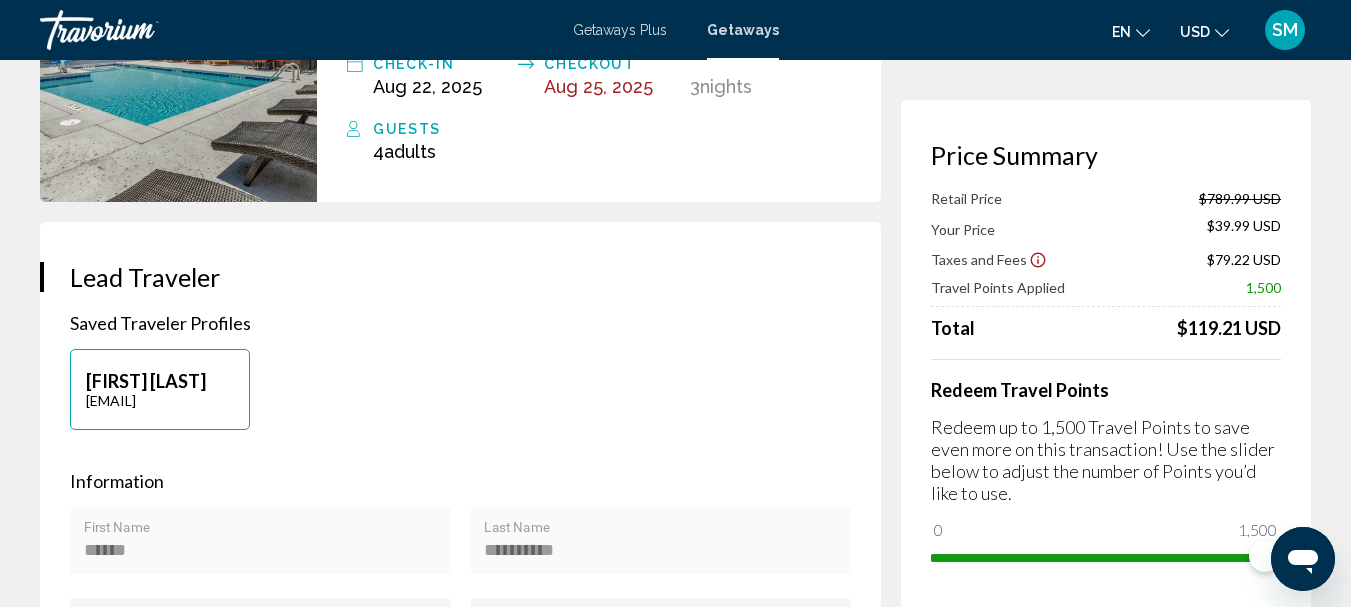scroll, scrollTop: 0, scrollLeft: 0, axis: both 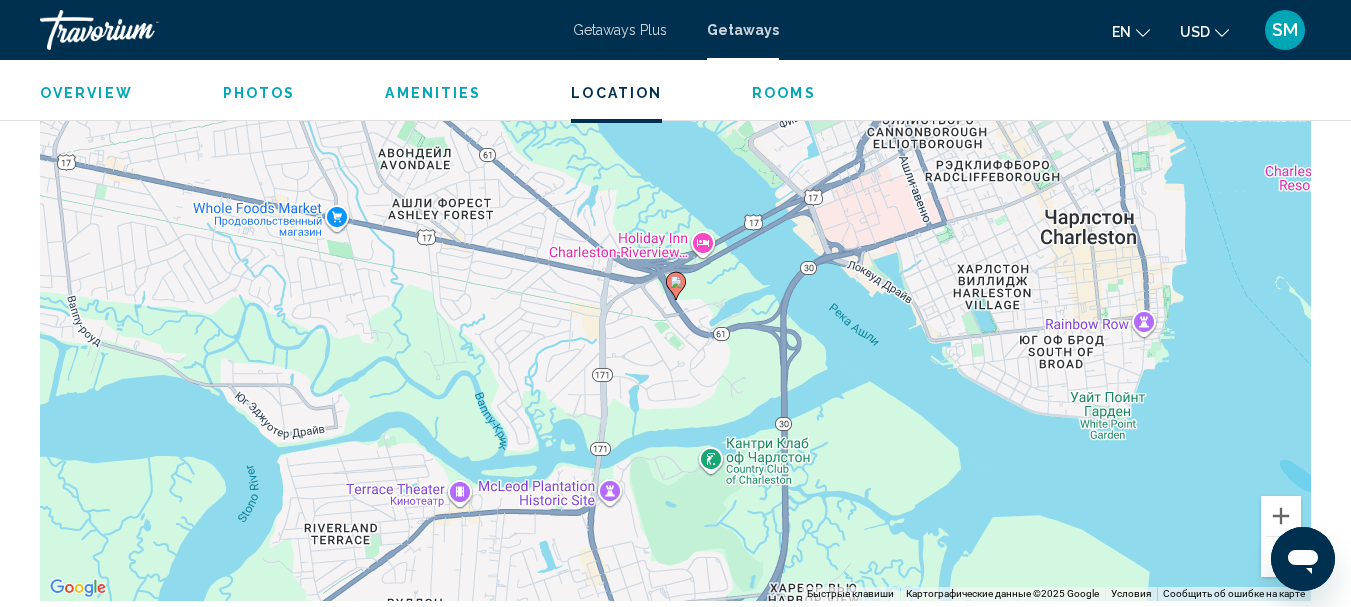 click at bounding box center (1281, 557) 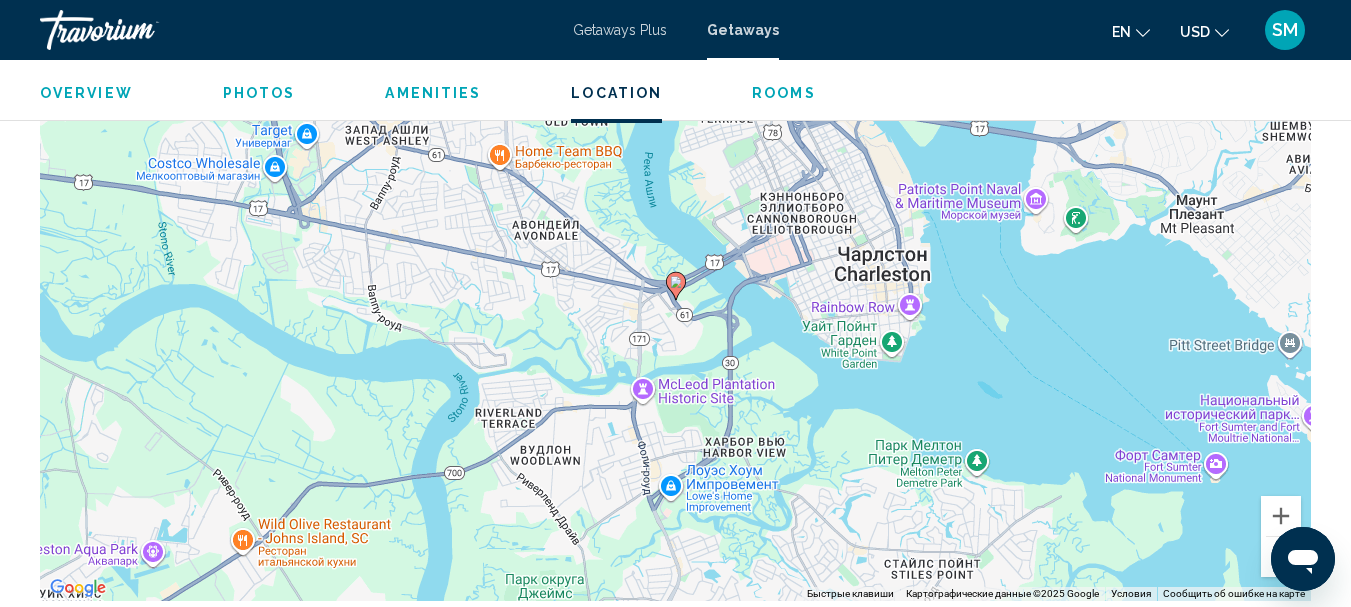 click at bounding box center (1281, 557) 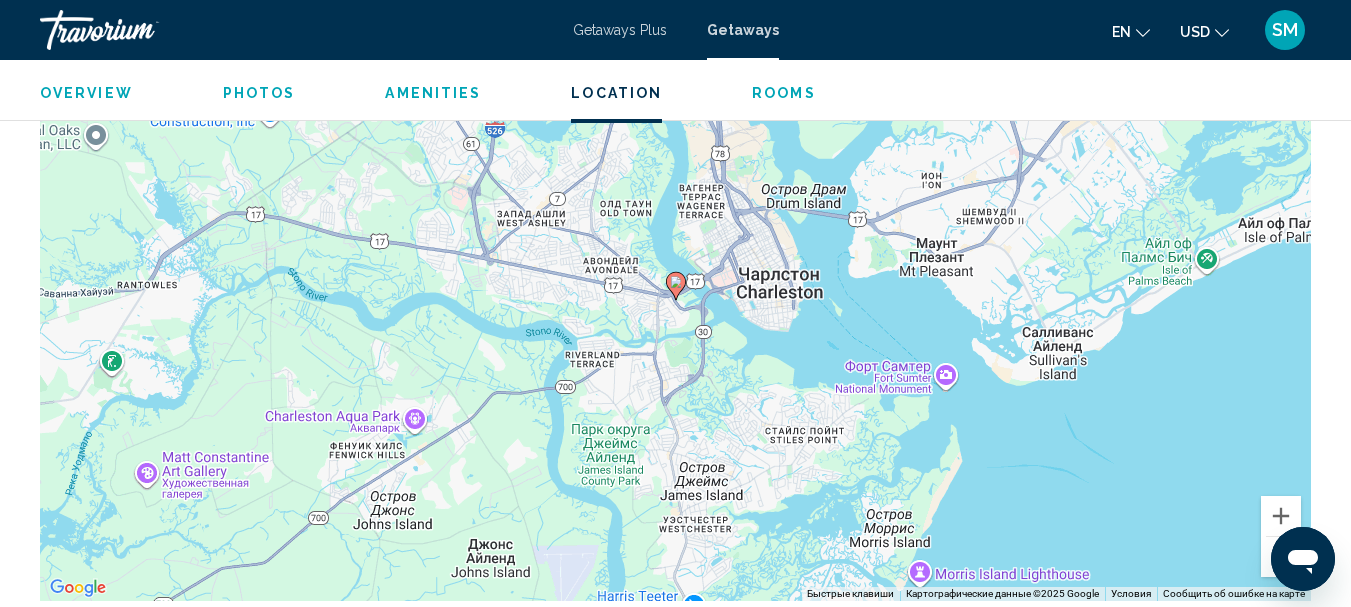 click at bounding box center (1281, 557) 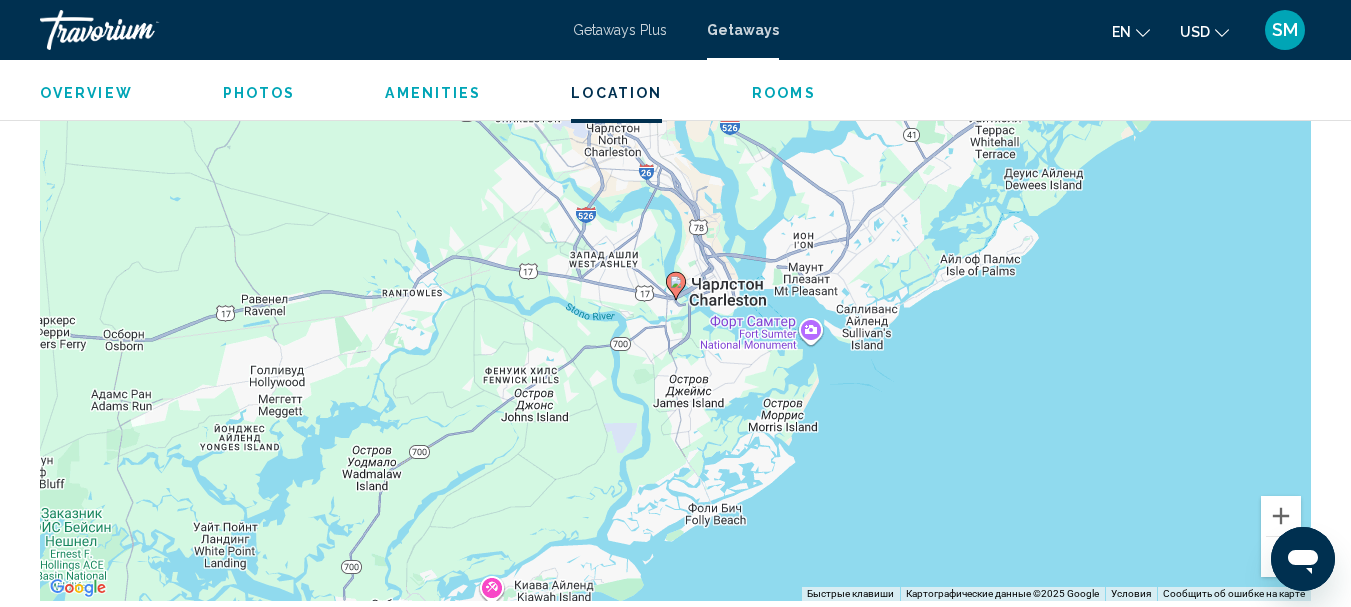 click at bounding box center [1281, 557] 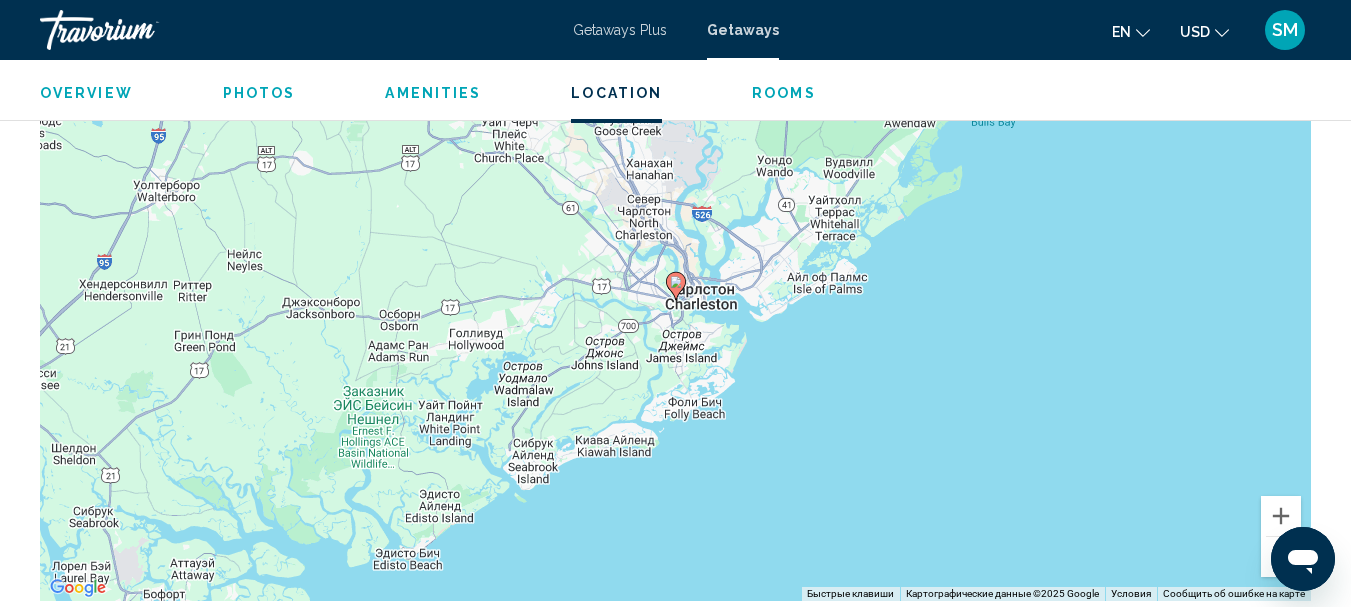 click at bounding box center (1281, 557) 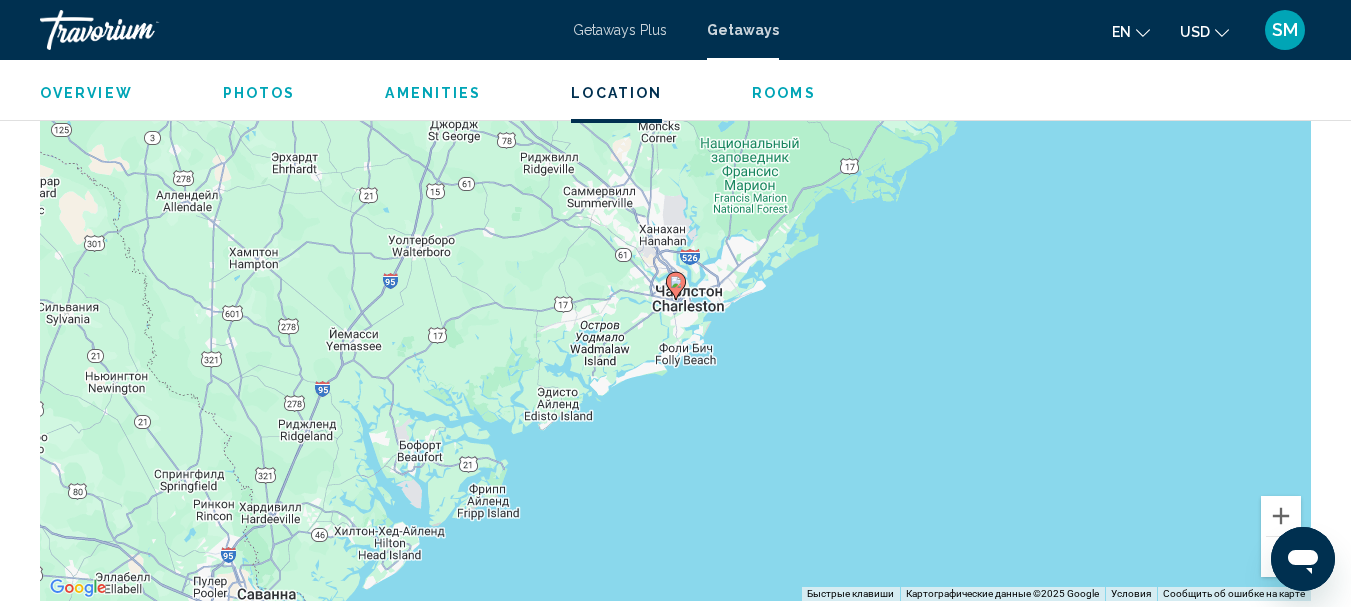 click at bounding box center [1281, 557] 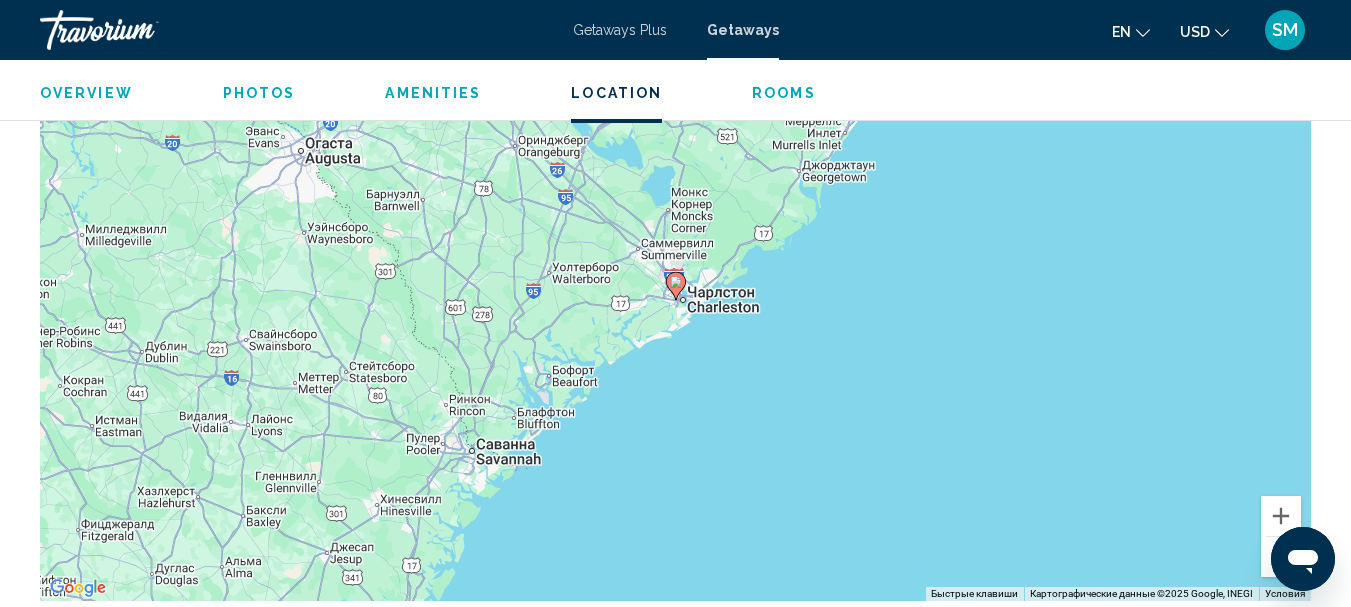 click at bounding box center [1281, 557] 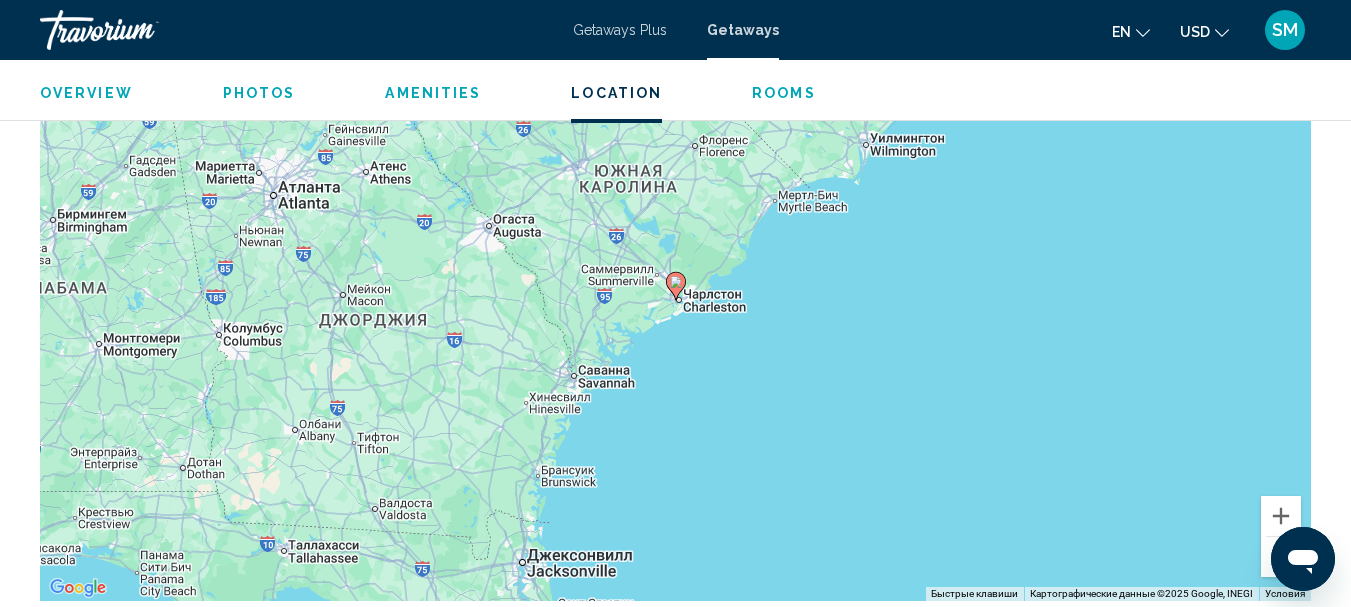 click on "Чтобы активировать перетаскивание с помощью клавиатуры, нажмите Alt + Ввод. После этого перемещайте маркер, используя клавиши со стрелками. Чтобы завершить перетаскивание, нажмите клавишу Ввод. Чтобы отменить действие, нажмите клавишу Esc." at bounding box center [675, 301] 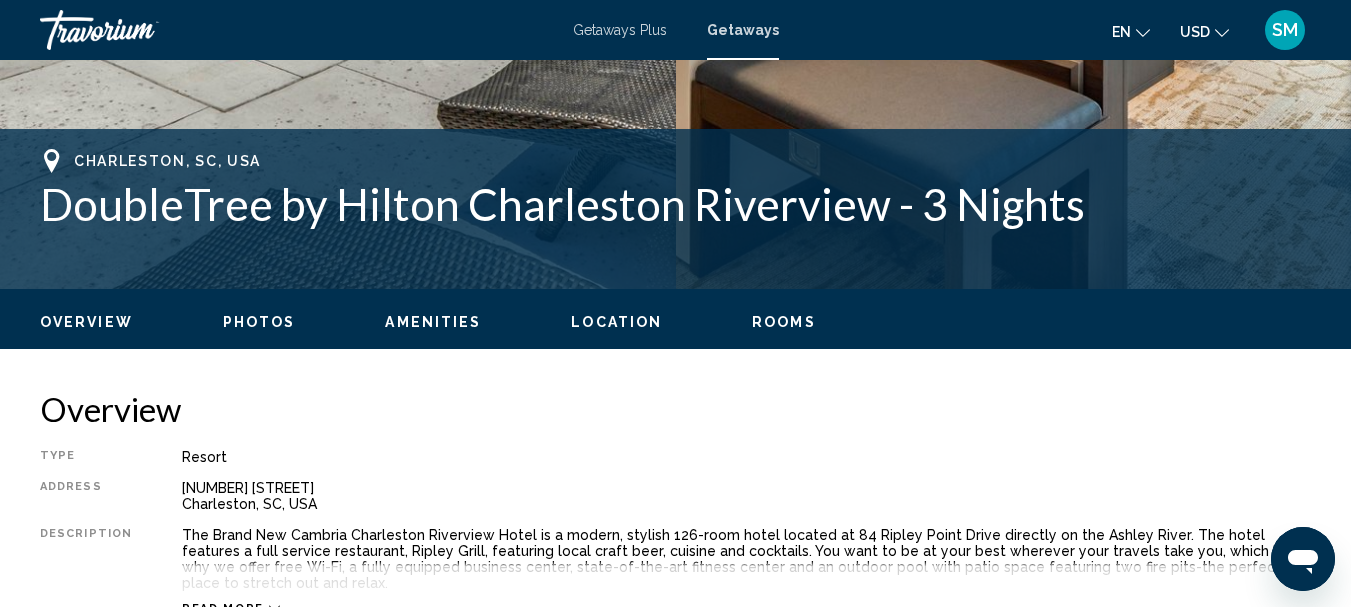 scroll, scrollTop: 631, scrollLeft: 0, axis: vertical 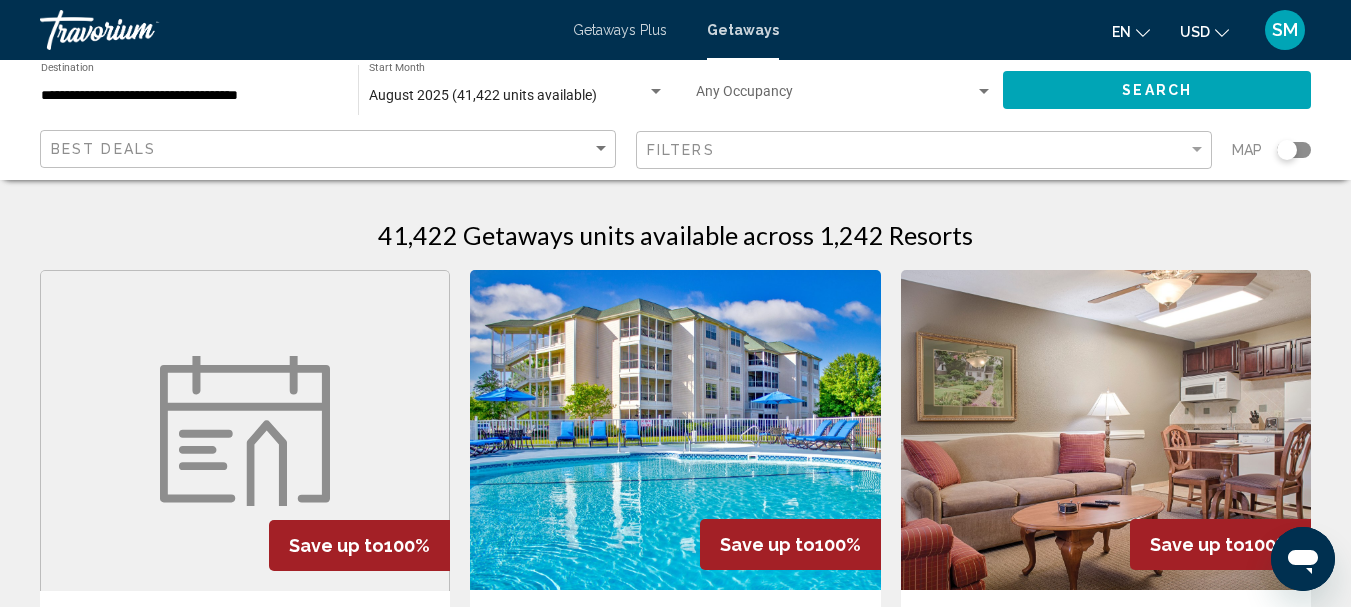 drag, startPoint x: 1291, startPoint y: 145, endPoint x: 1313, endPoint y: 144, distance: 22.022715 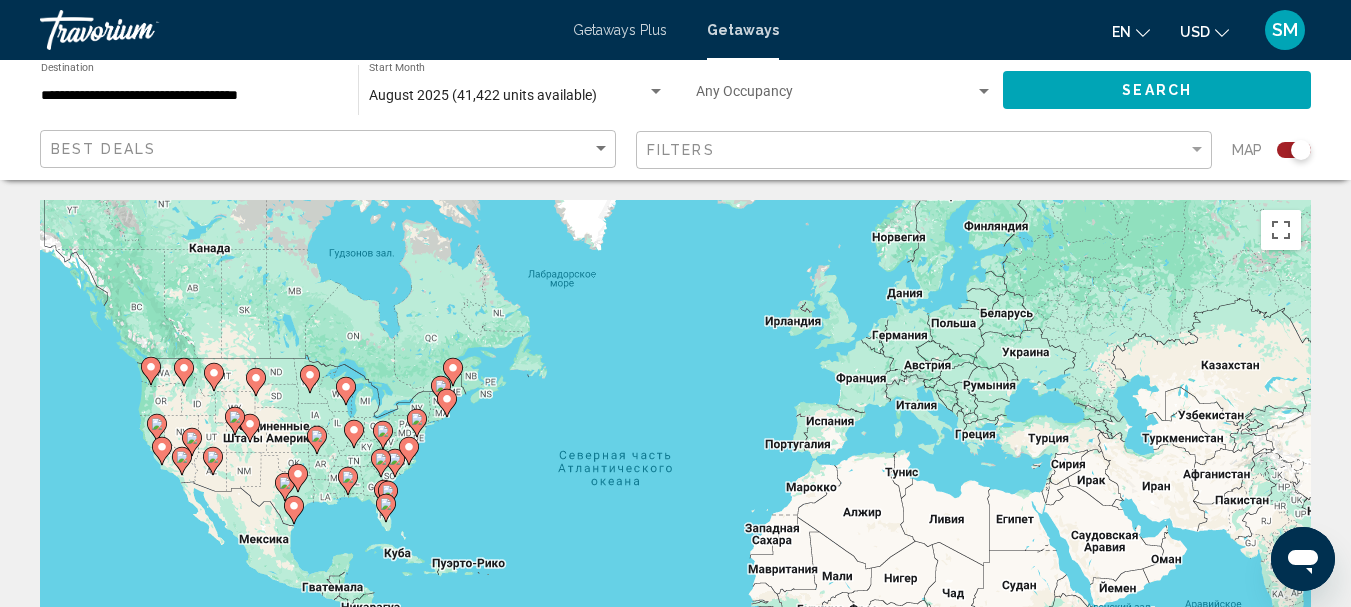 click 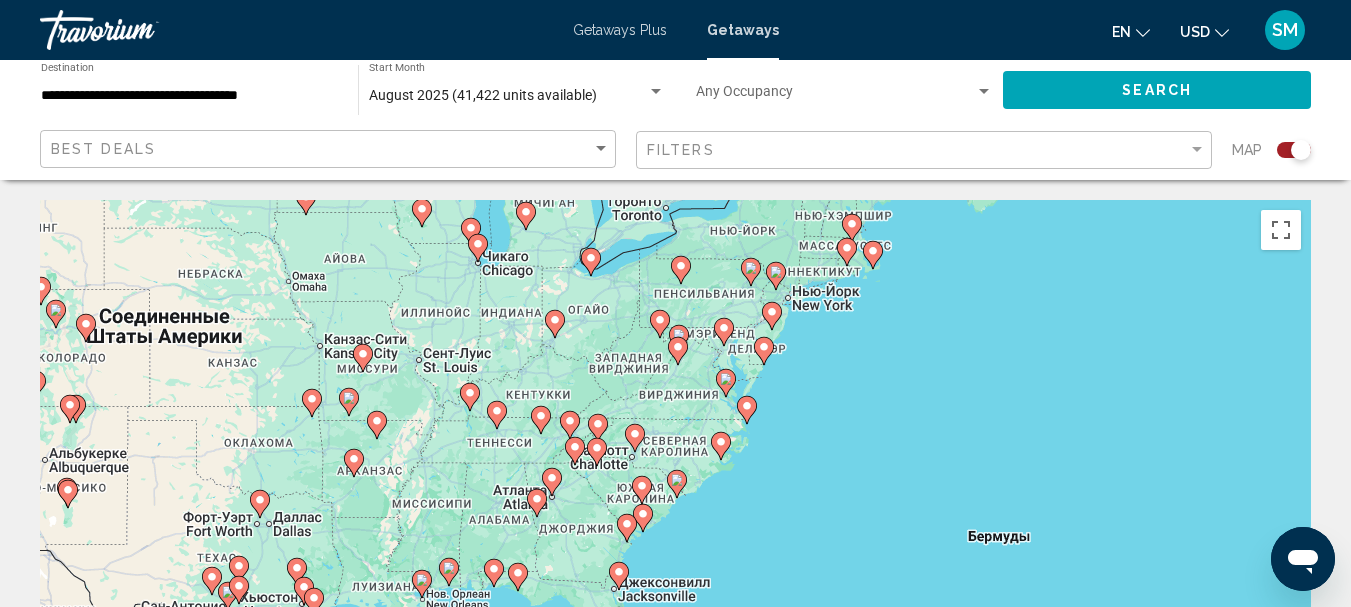 click 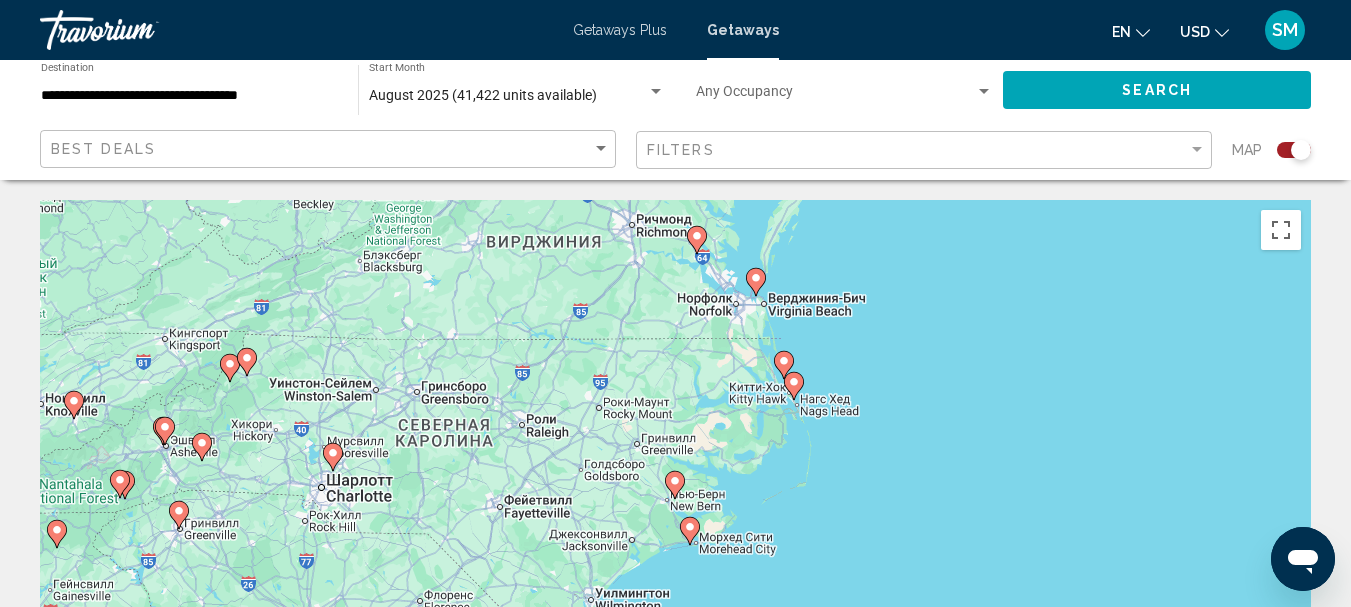 click 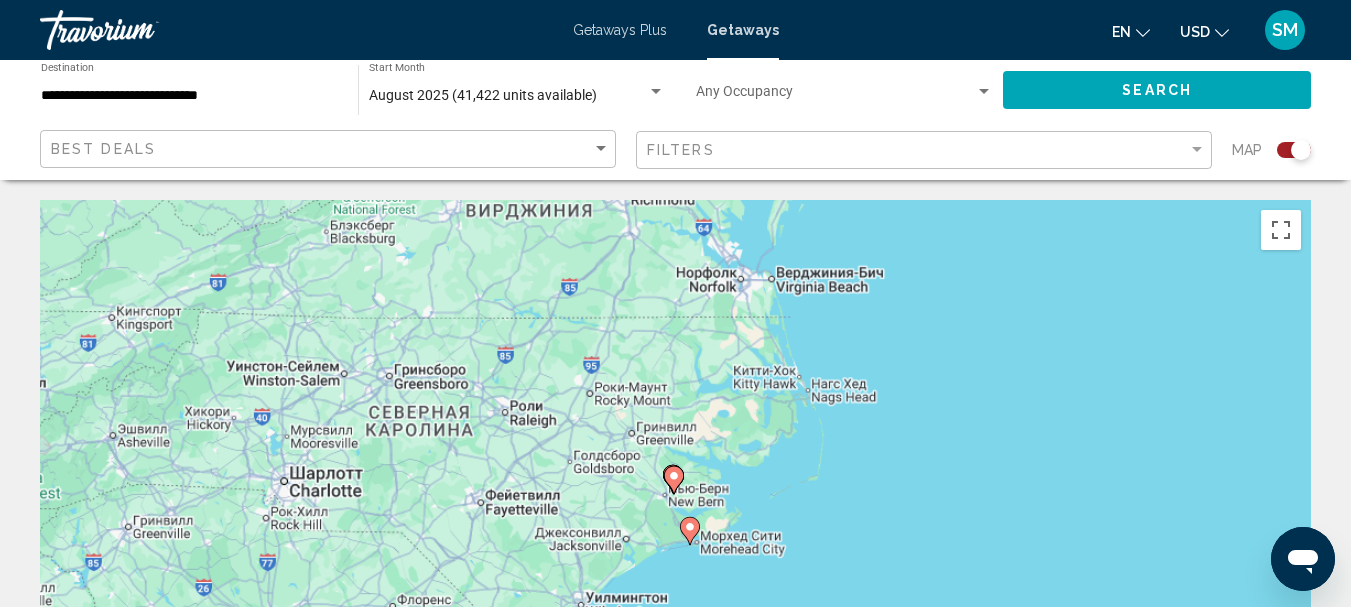 click 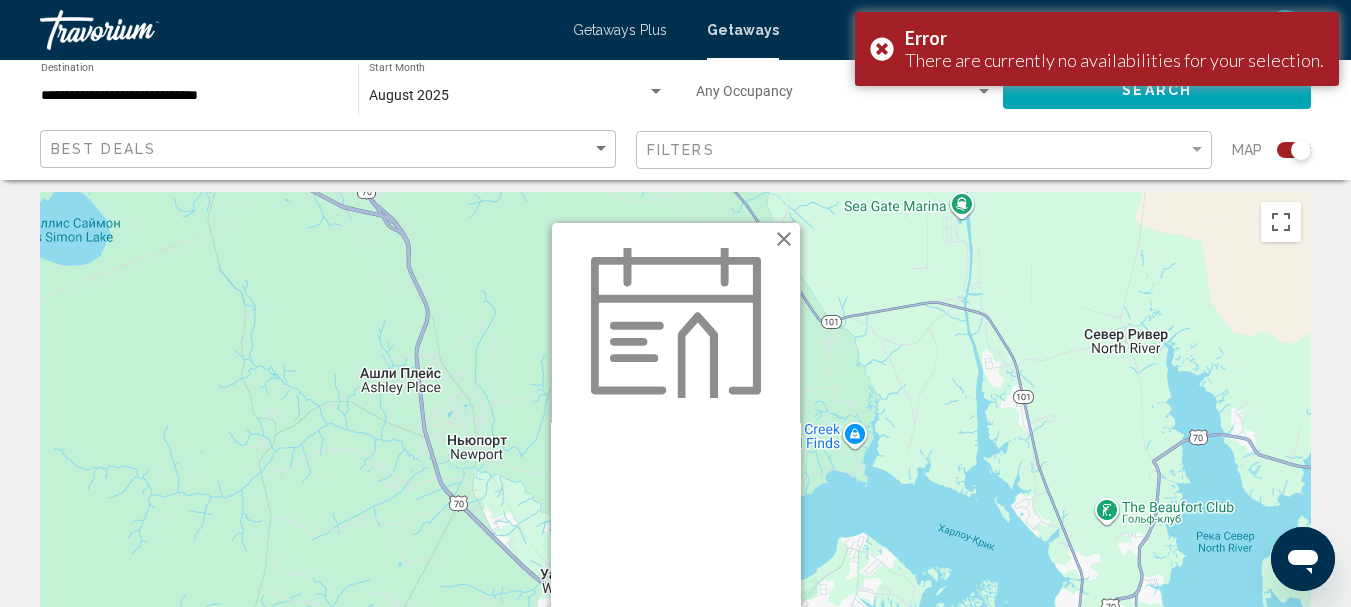 scroll, scrollTop: 0, scrollLeft: 0, axis: both 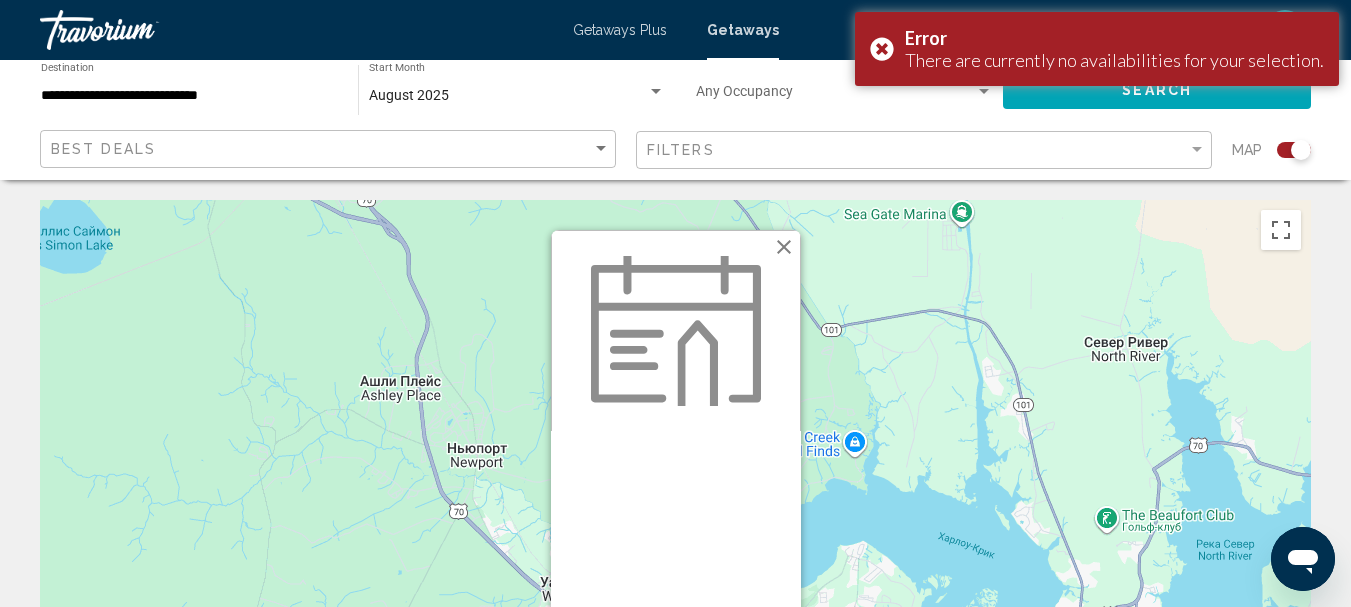 click at bounding box center [676, 523] 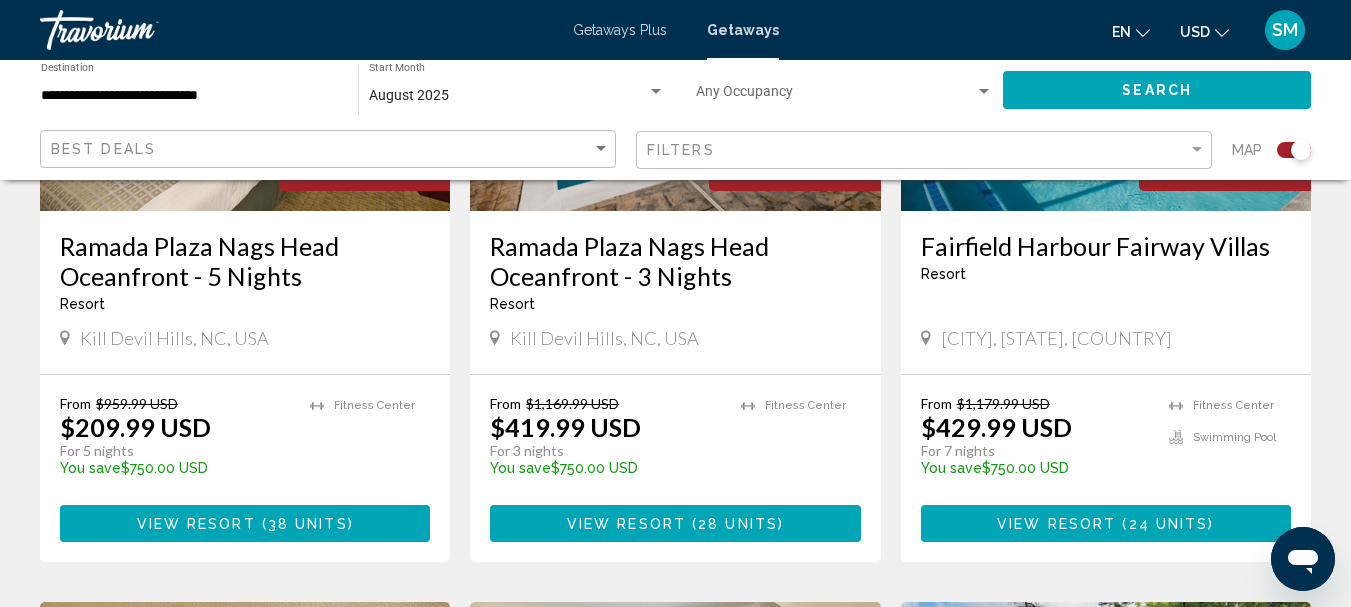 scroll, scrollTop: 1000, scrollLeft: 0, axis: vertical 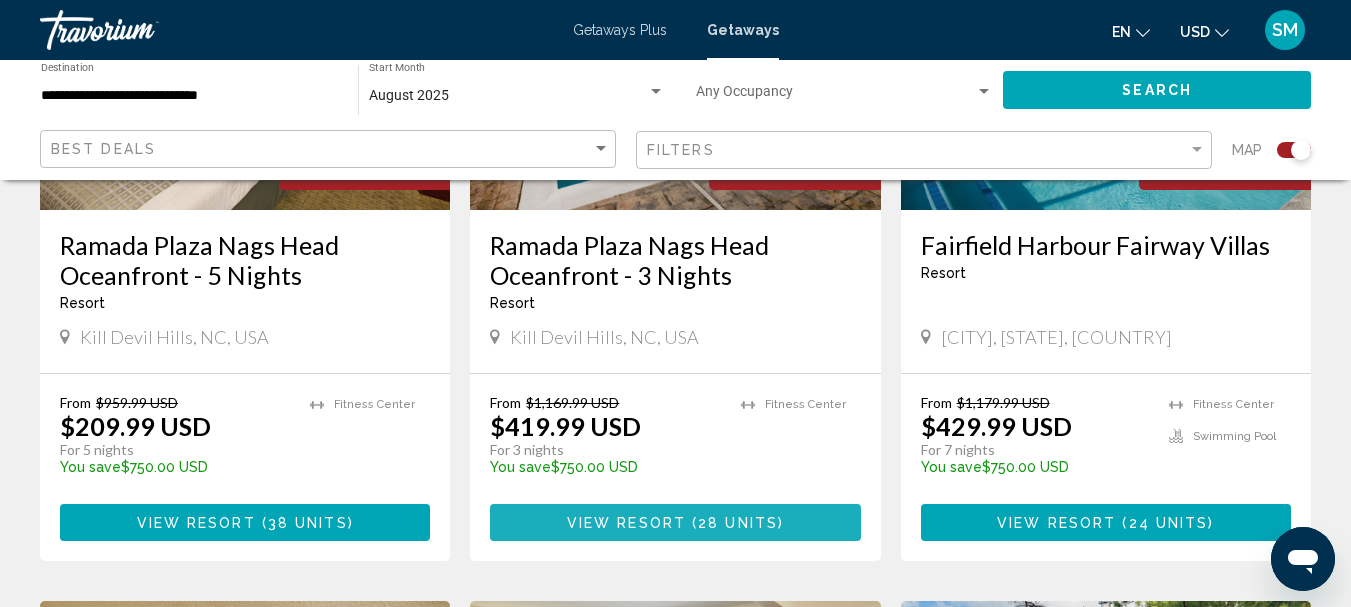 click on "28 units" at bounding box center [738, 523] 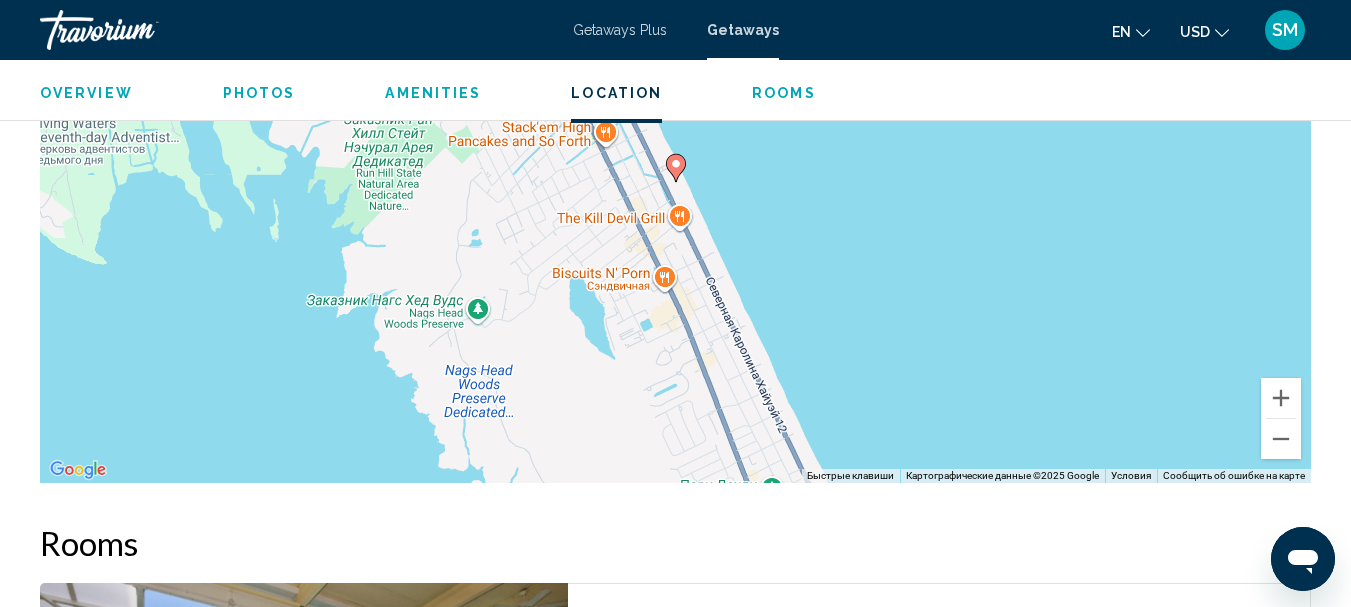 scroll, scrollTop: 2584, scrollLeft: 0, axis: vertical 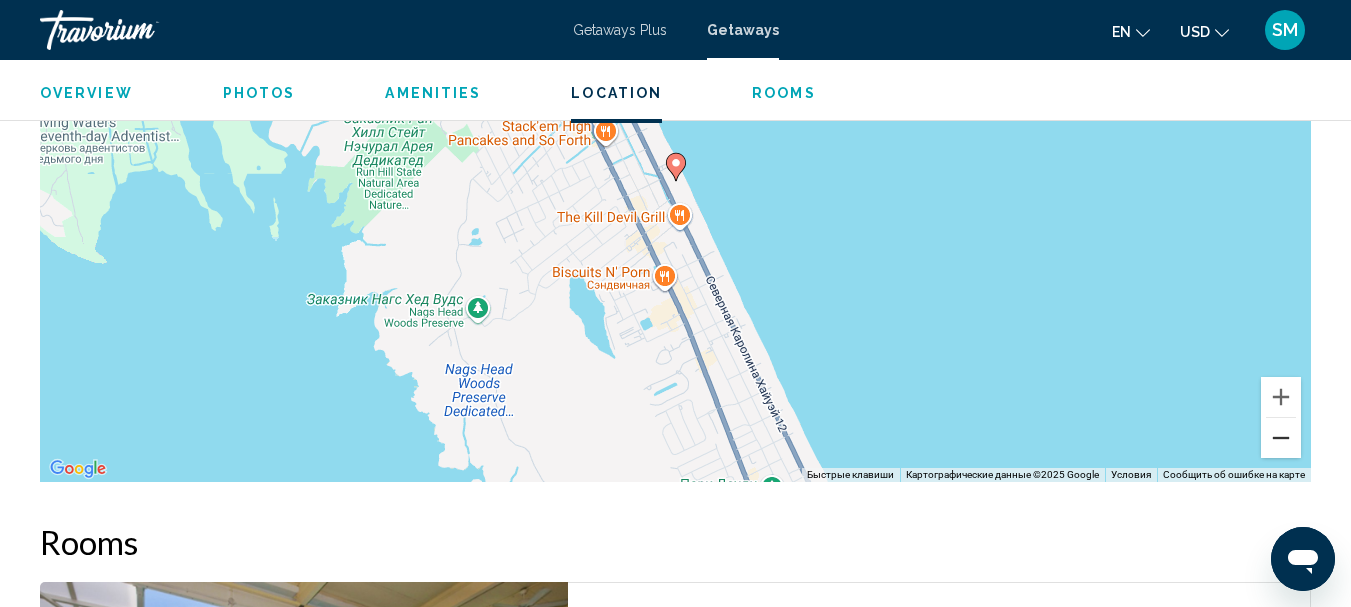 click at bounding box center (1281, 438) 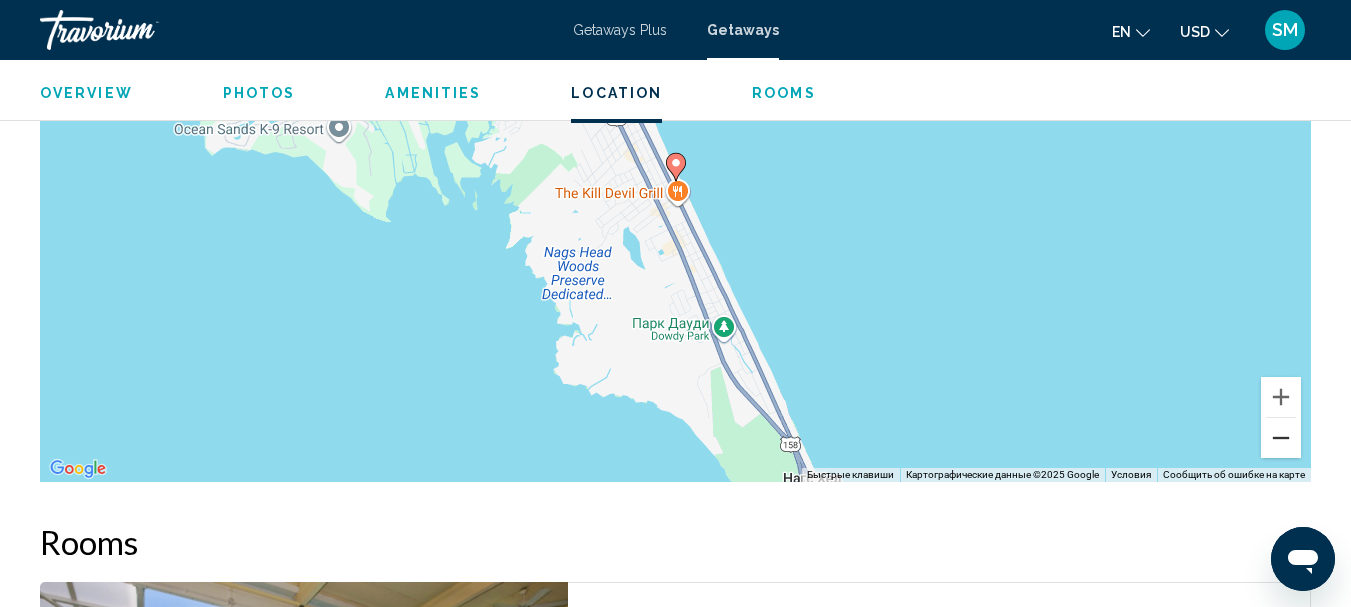 click at bounding box center (1281, 438) 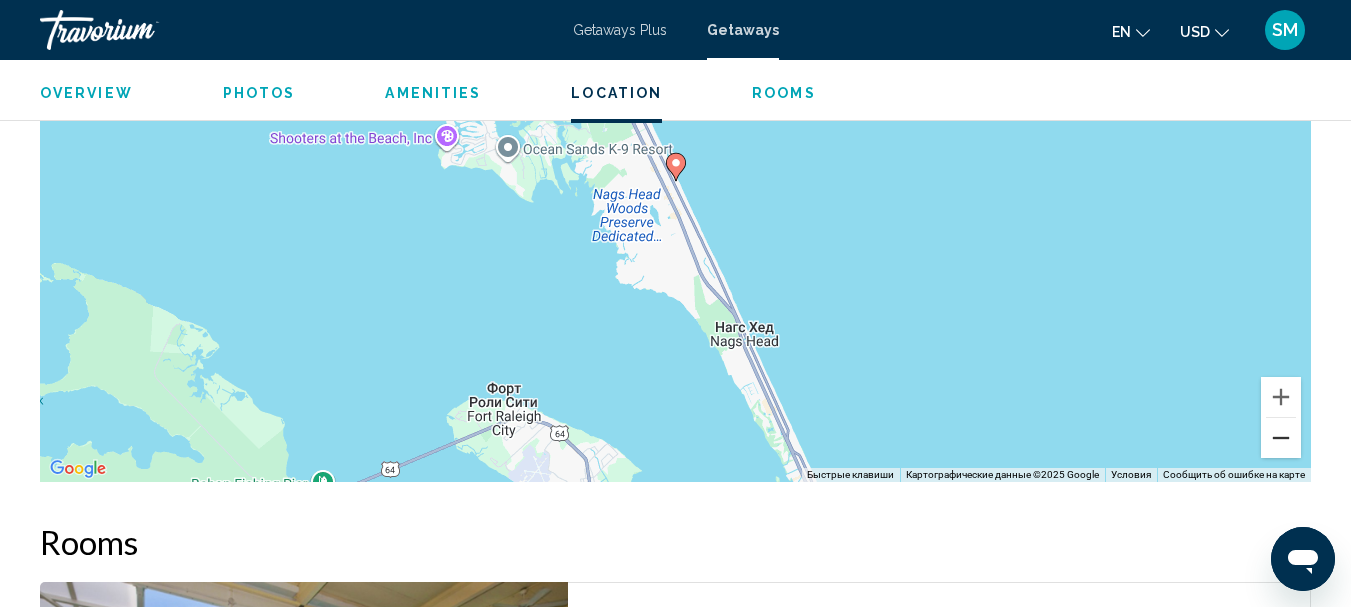 click at bounding box center (1281, 438) 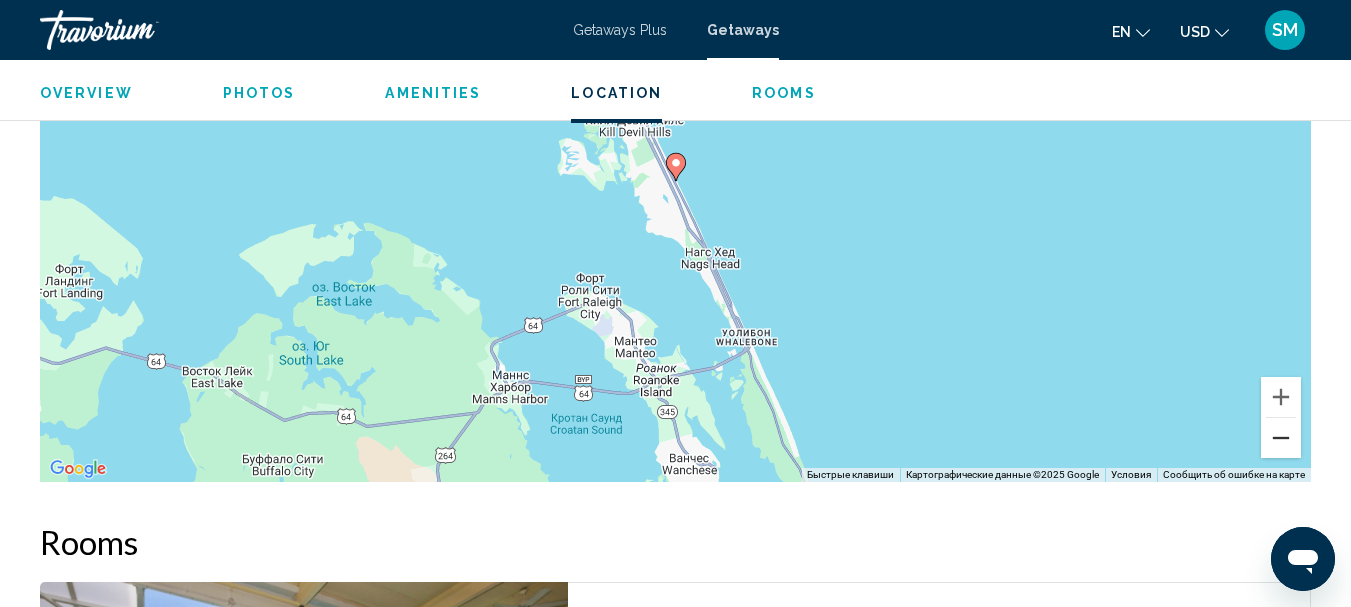 click at bounding box center [1281, 438] 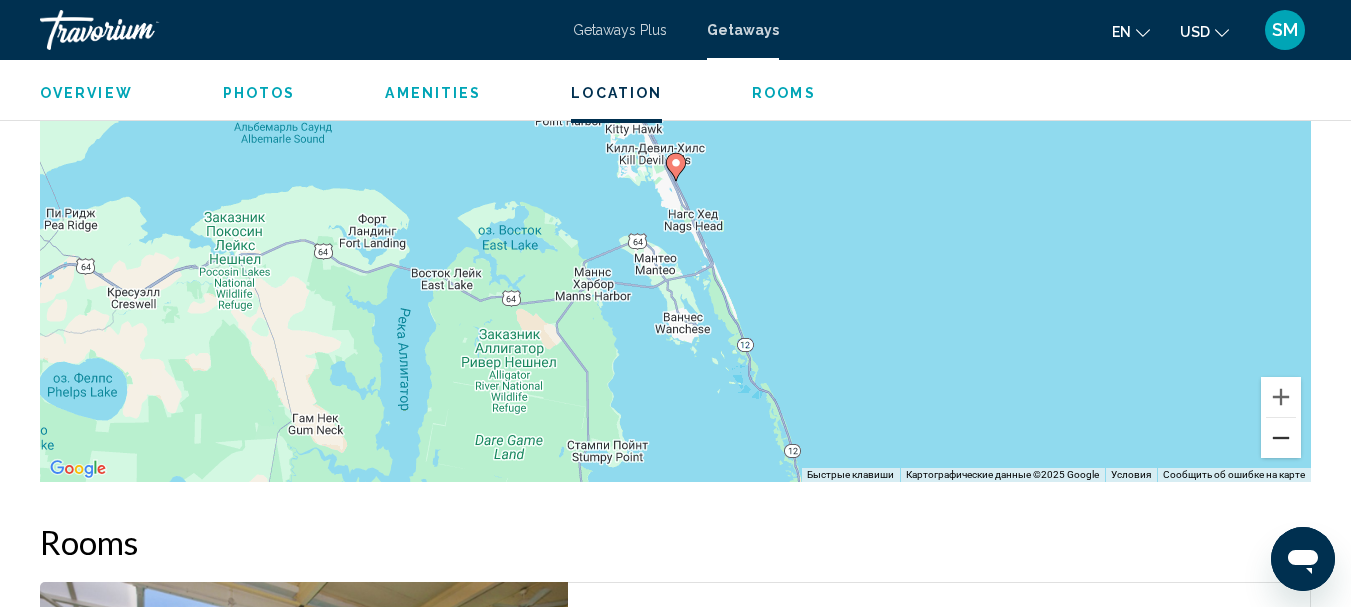 click at bounding box center [1281, 438] 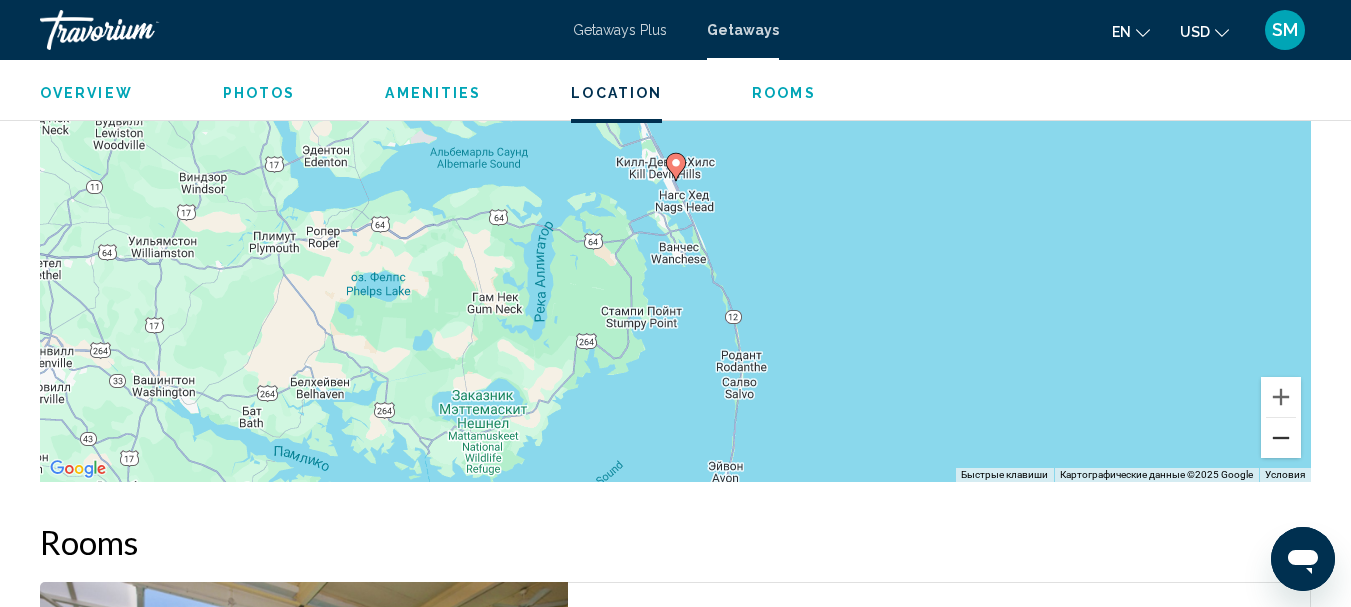 click at bounding box center [1281, 438] 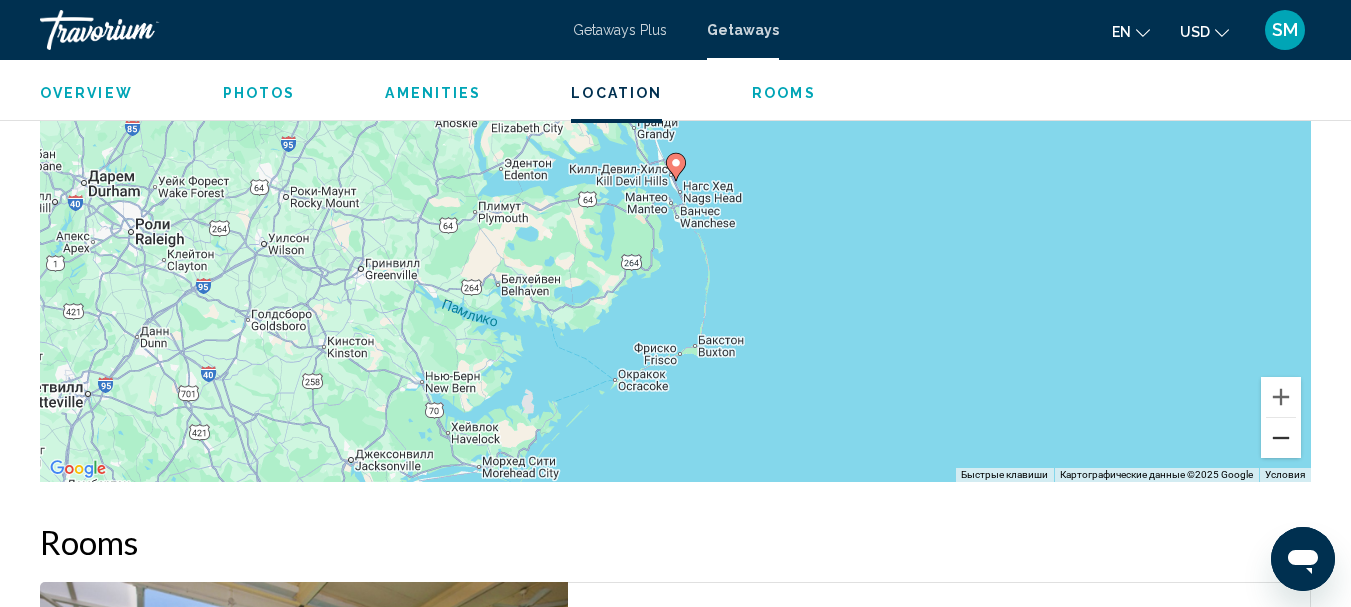 click at bounding box center (1281, 438) 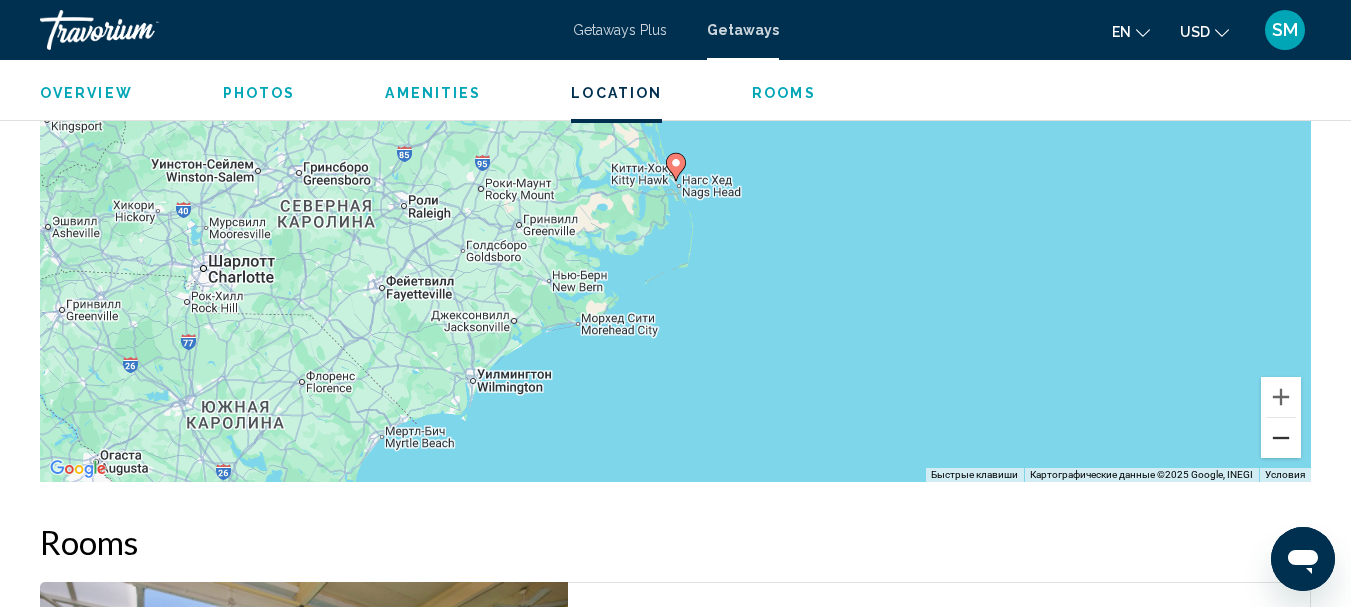 click at bounding box center [1281, 438] 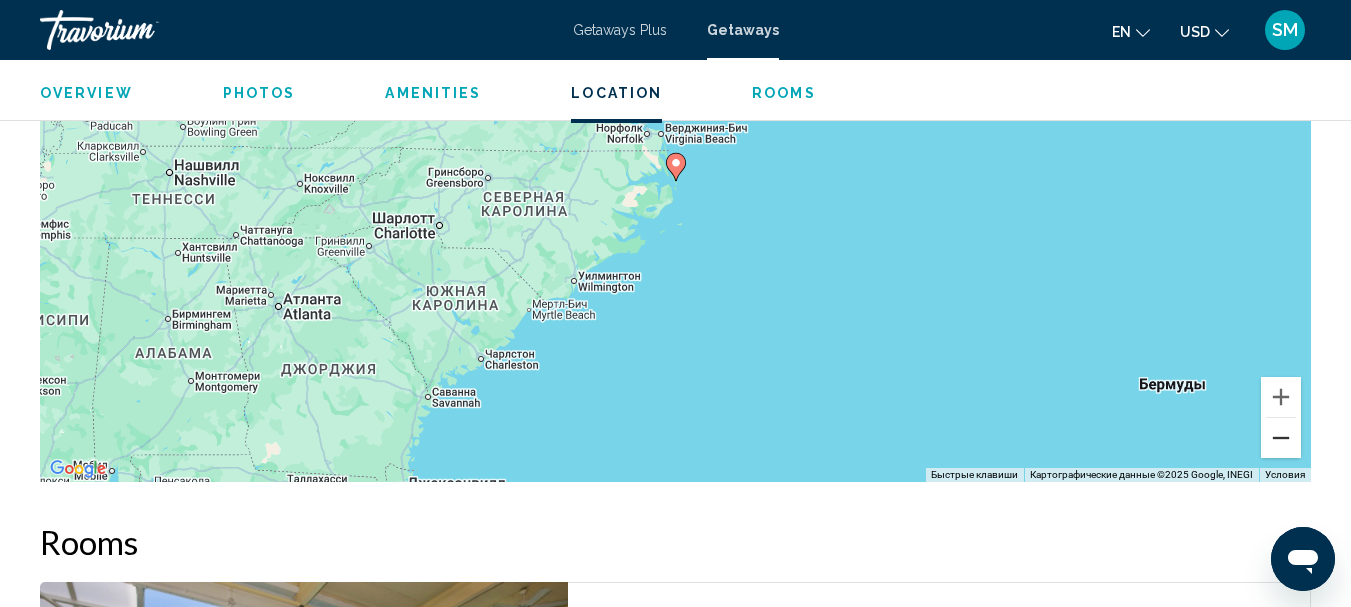 click at bounding box center (1281, 438) 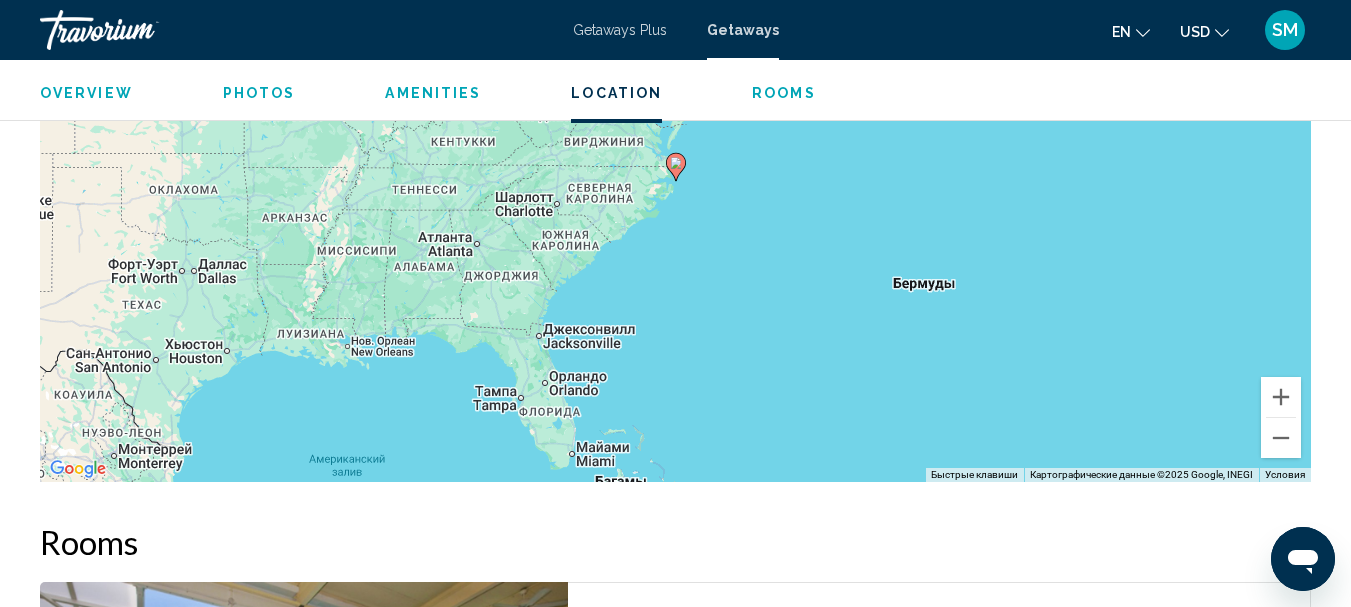 click 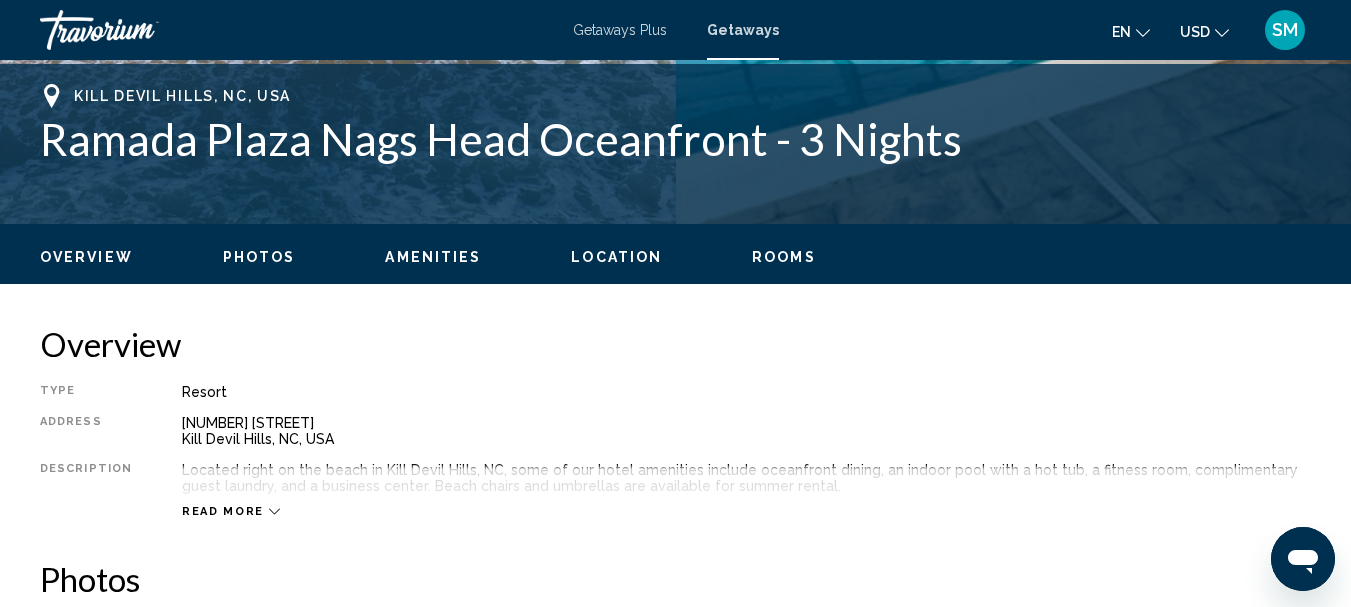 scroll, scrollTop: 784, scrollLeft: 0, axis: vertical 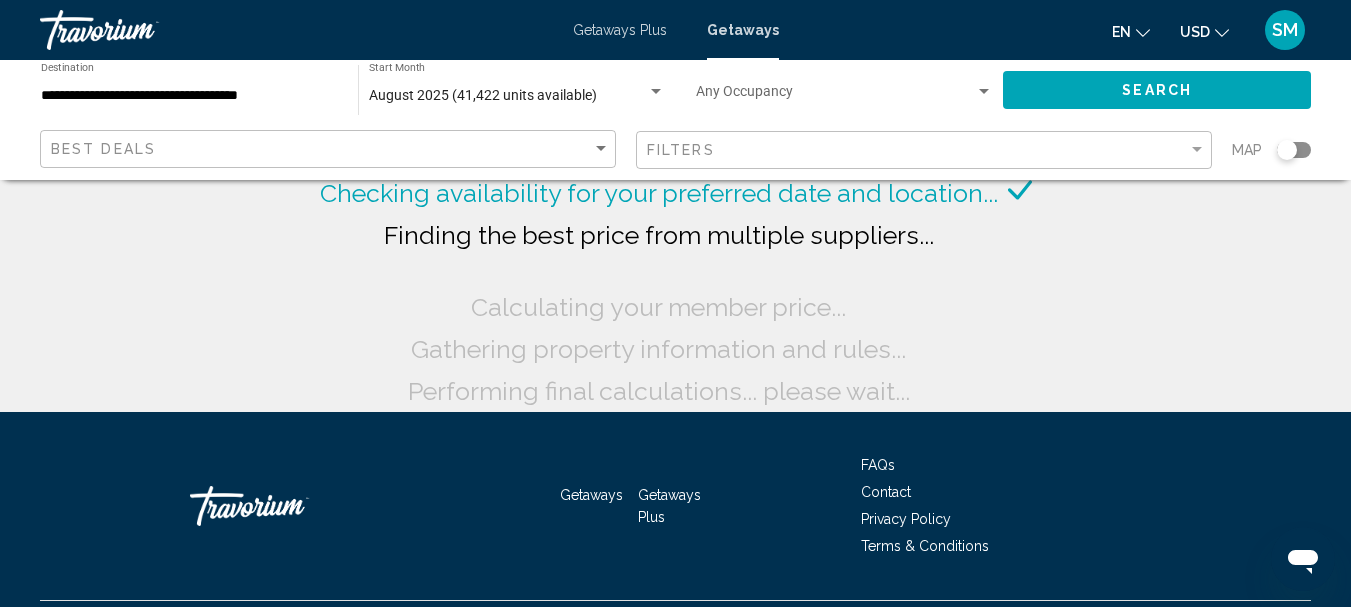 drag, startPoint x: 1284, startPoint y: 146, endPoint x: 1316, endPoint y: 146, distance: 32 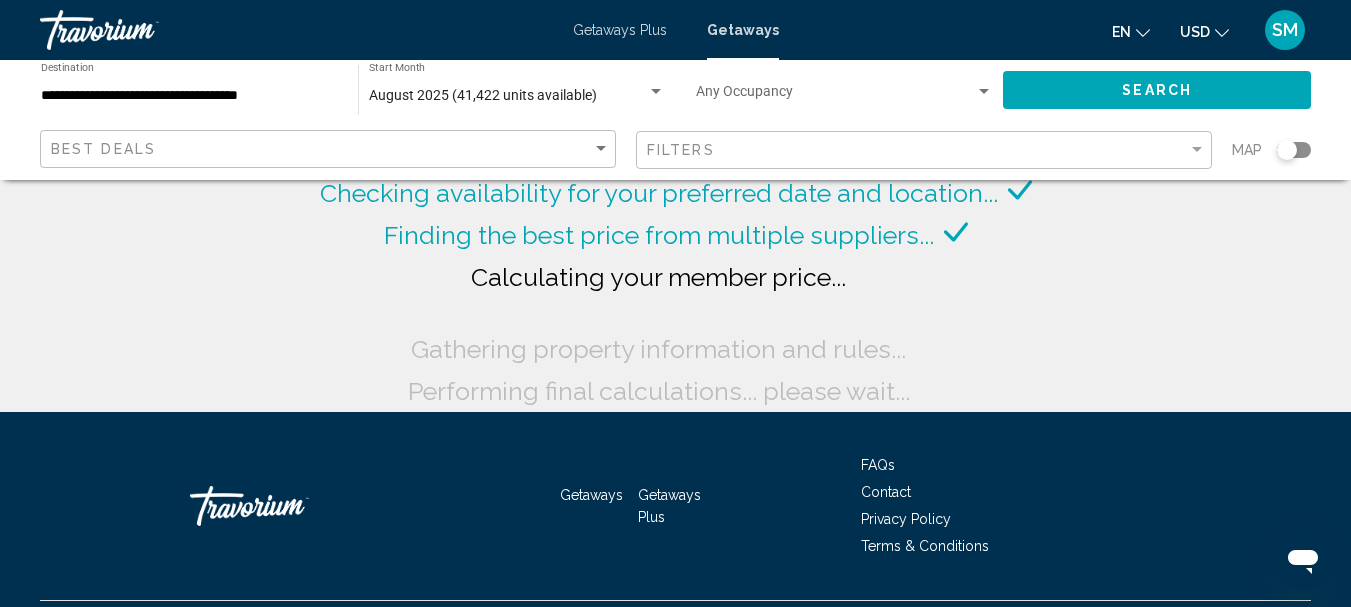 drag, startPoint x: 1296, startPoint y: 149, endPoint x: 1306, endPoint y: 153, distance: 10.770329 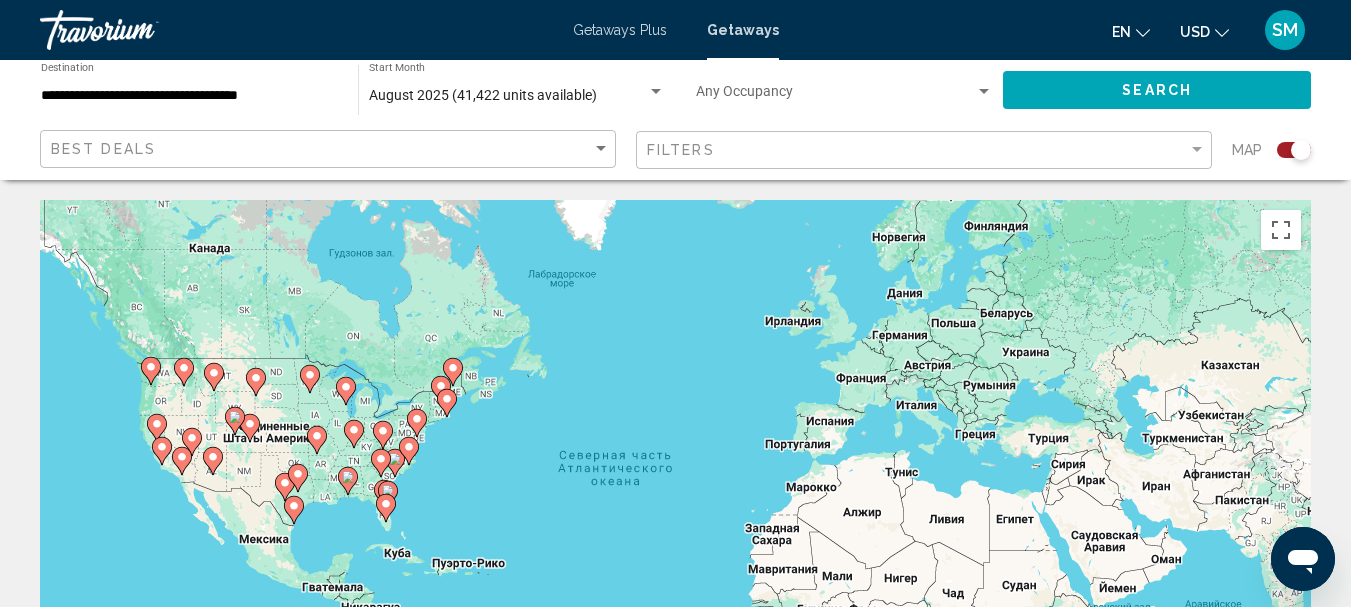 click 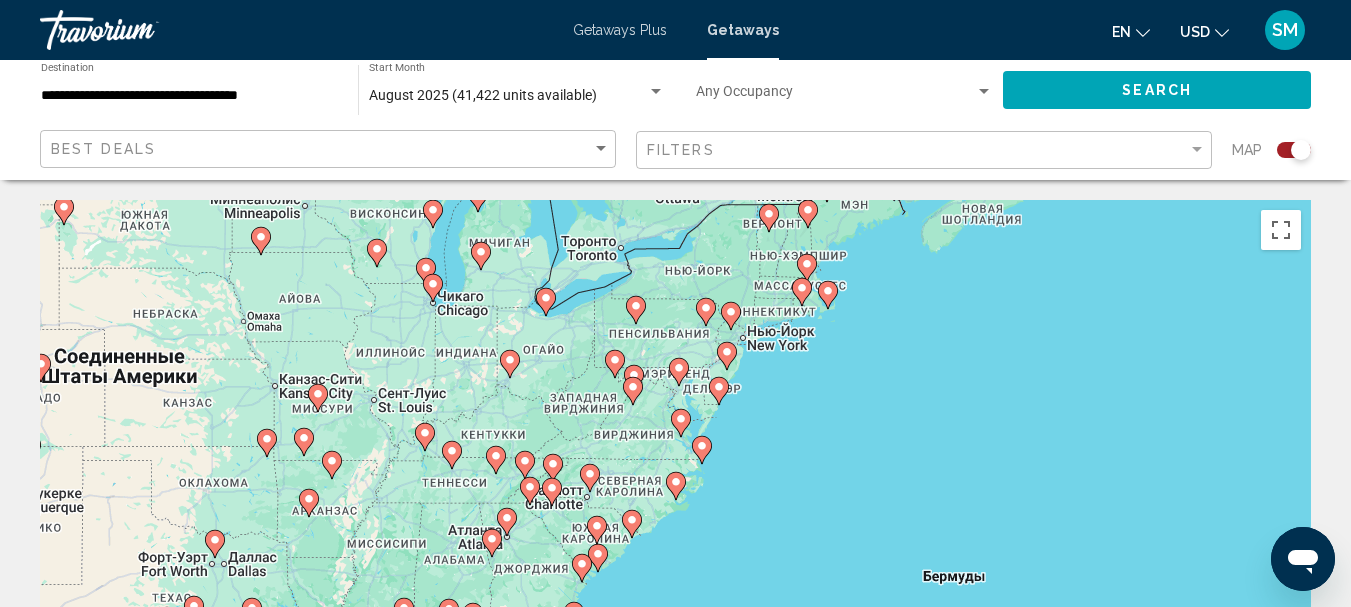 click 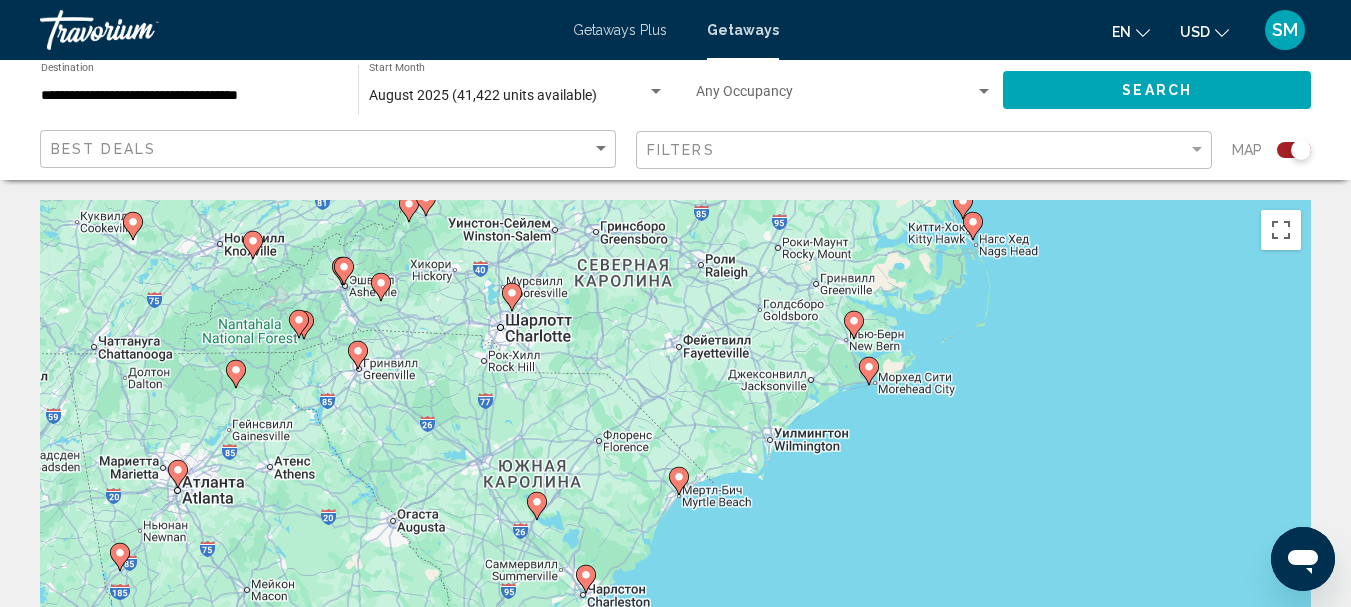 click 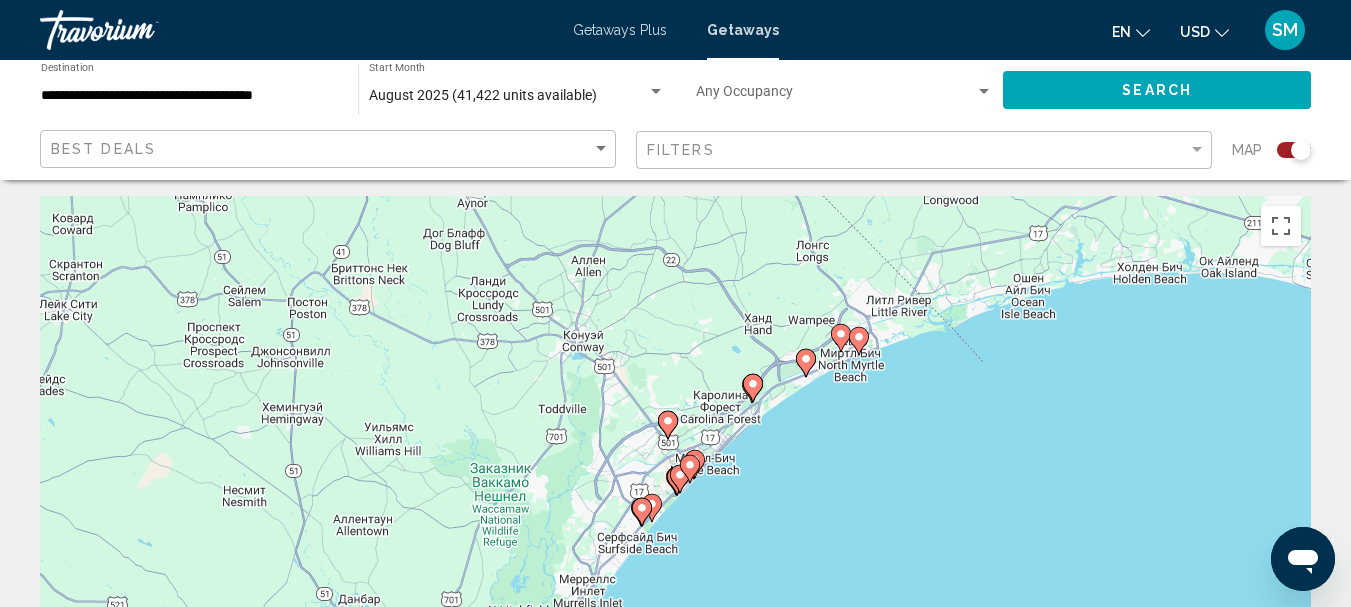 scroll, scrollTop: 0, scrollLeft: 0, axis: both 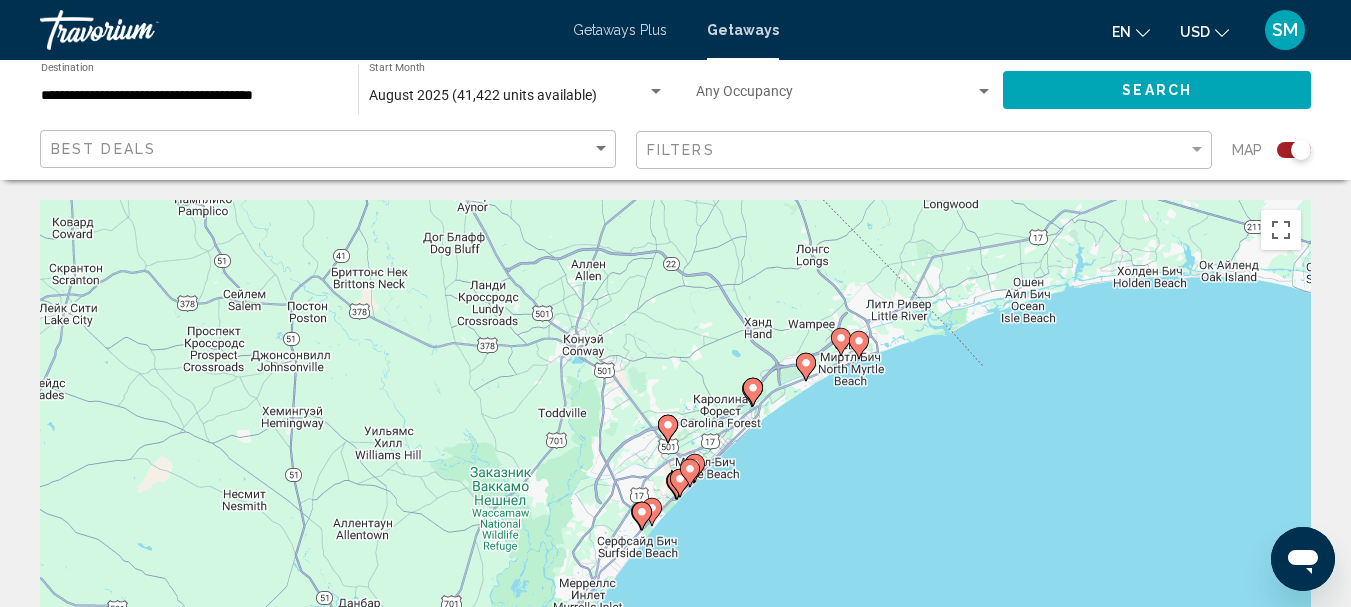 click 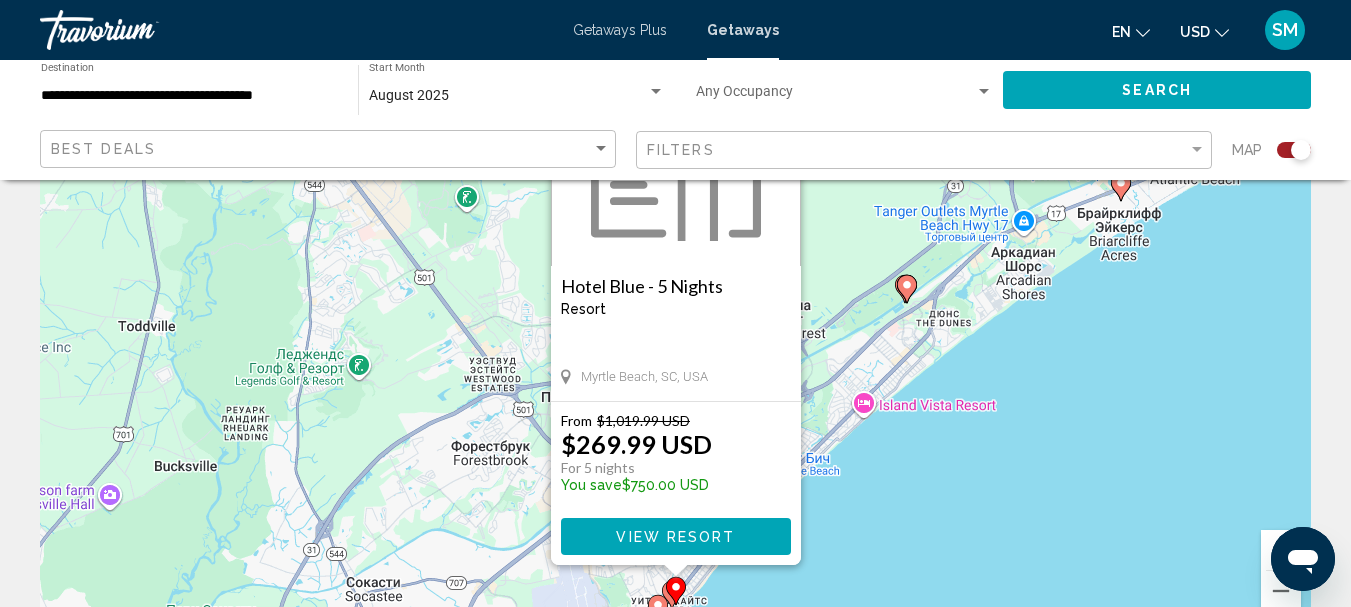 scroll, scrollTop: 200, scrollLeft: 0, axis: vertical 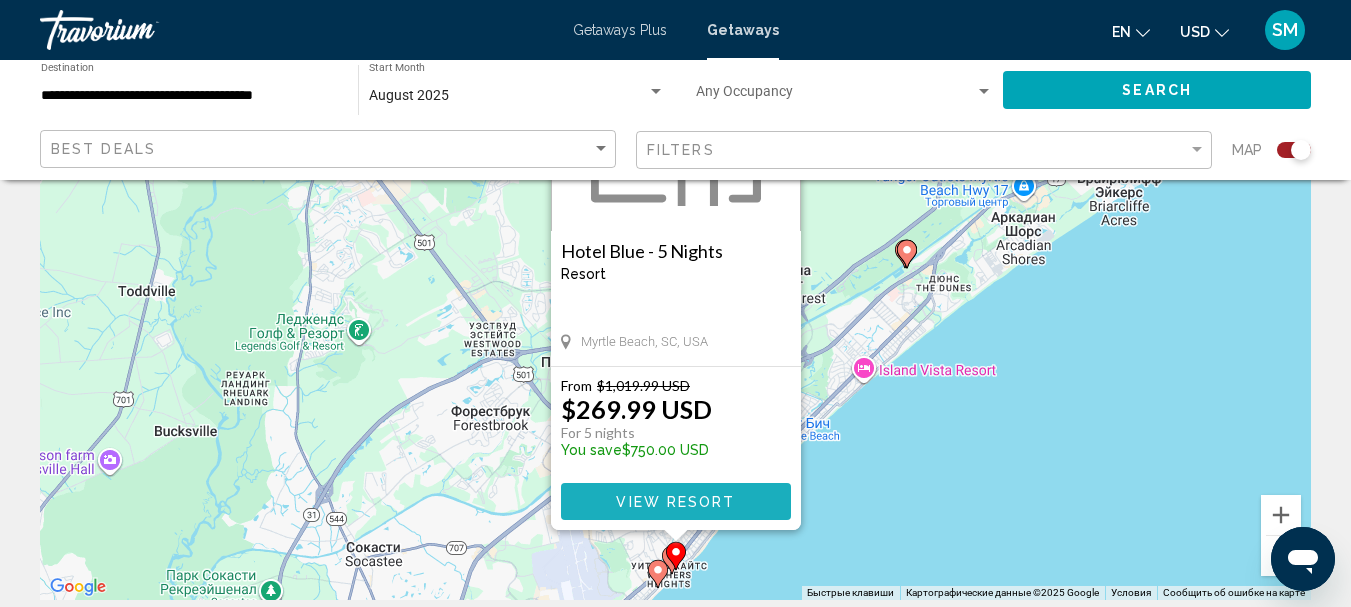click on "View Resort" at bounding box center [675, 502] 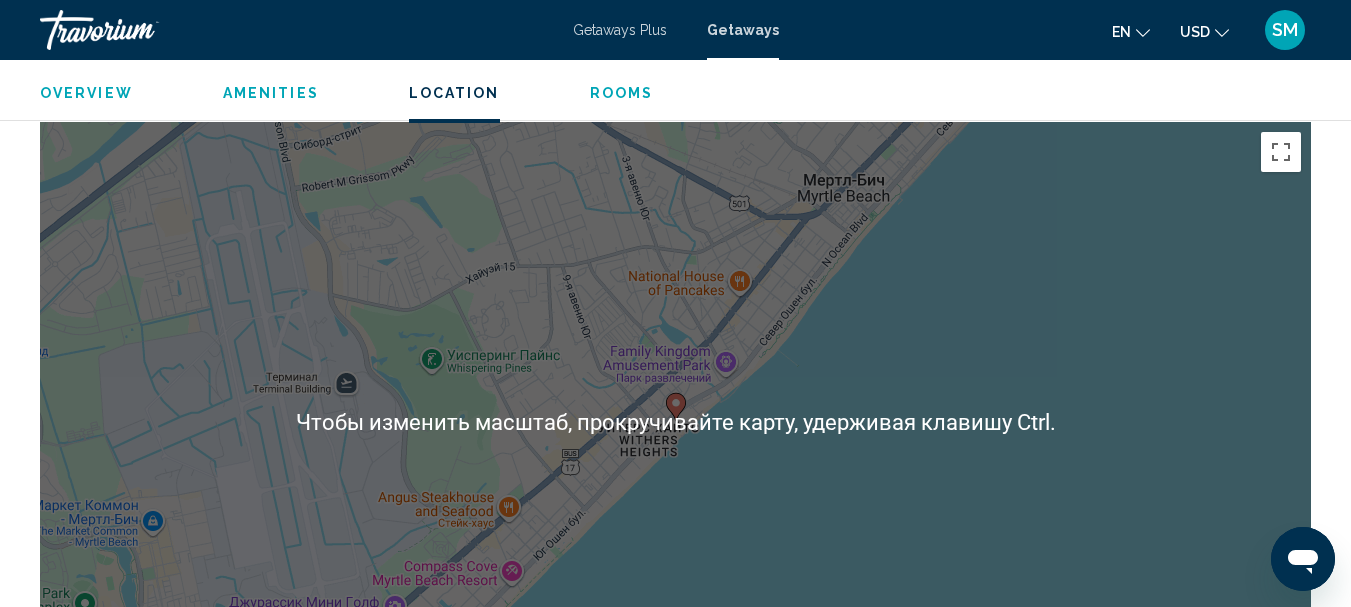 scroll, scrollTop: 1100, scrollLeft: 0, axis: vertical 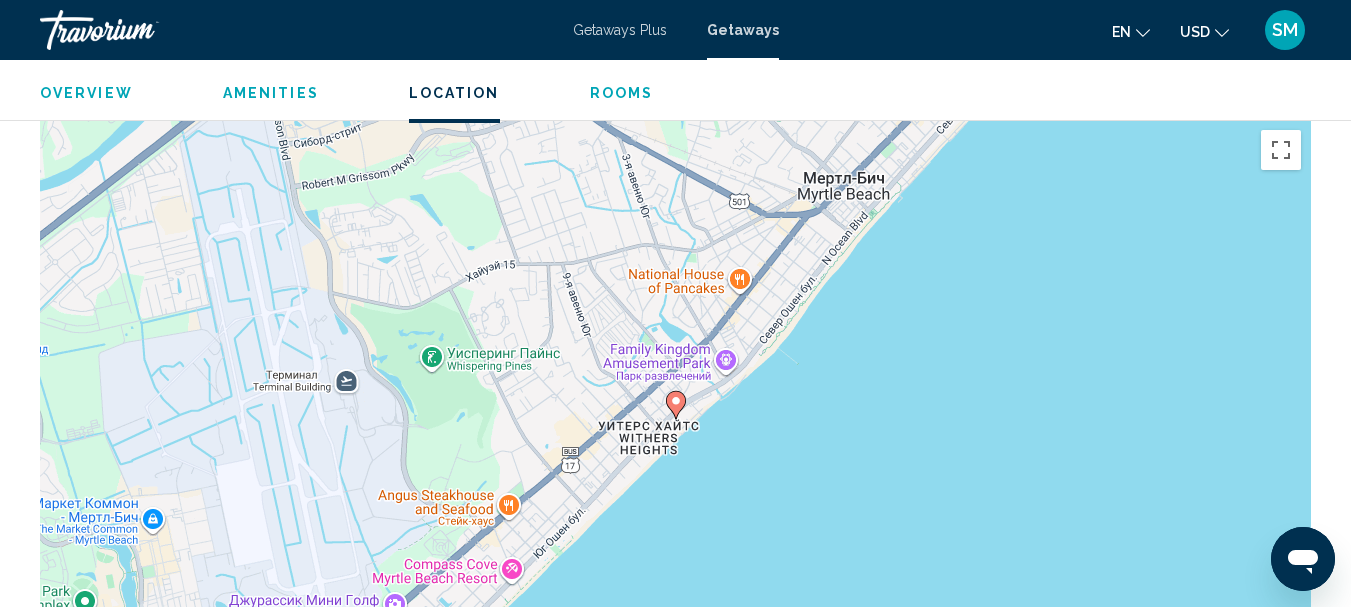 click 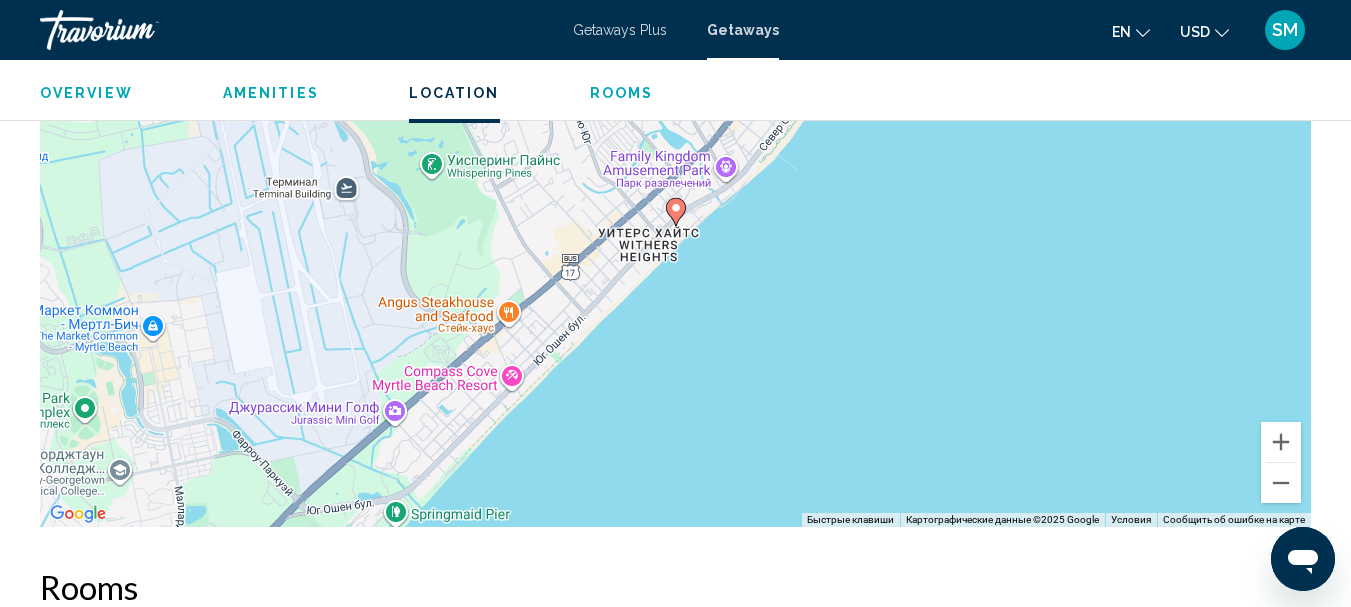 scroll, scrollTop: 1283, scrollLeft: 0, axis: vertical 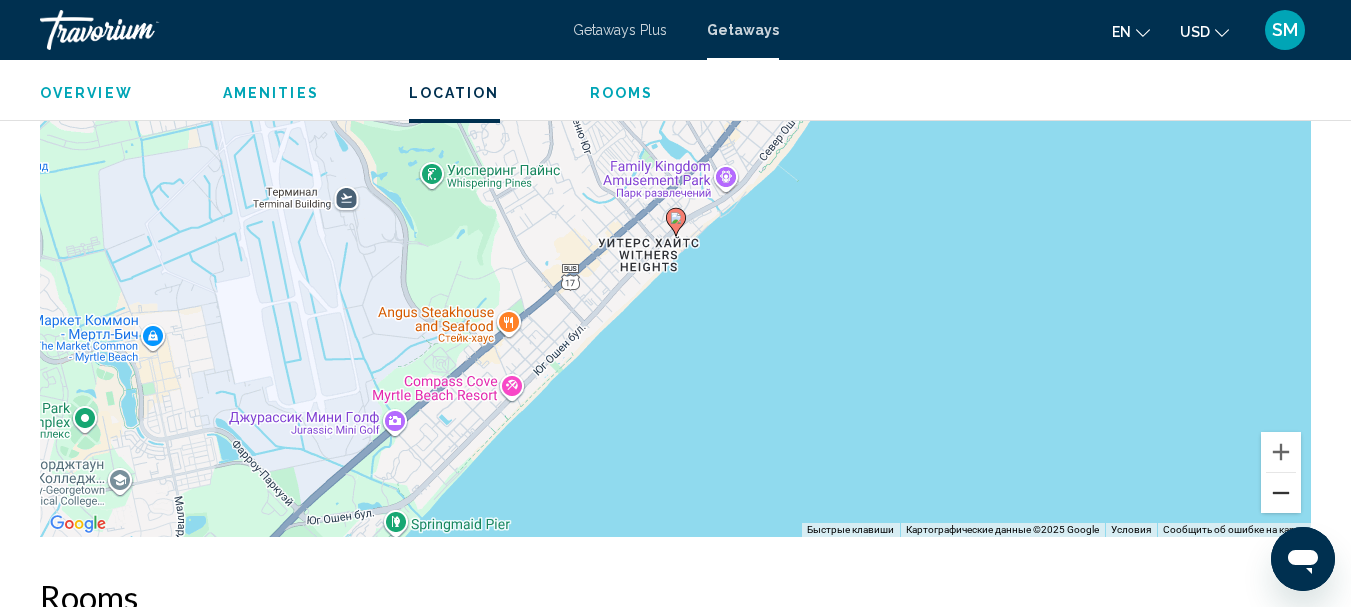 click at bounding box center [1281, 493] 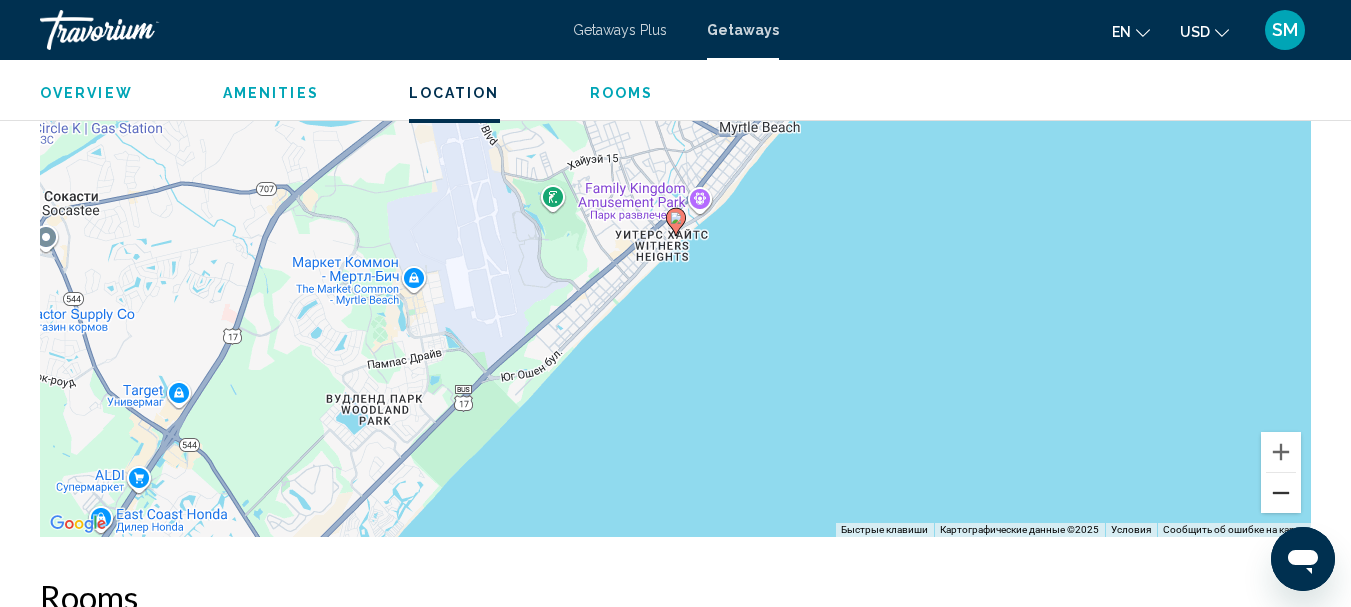 click at bounding box center (1281, 493) 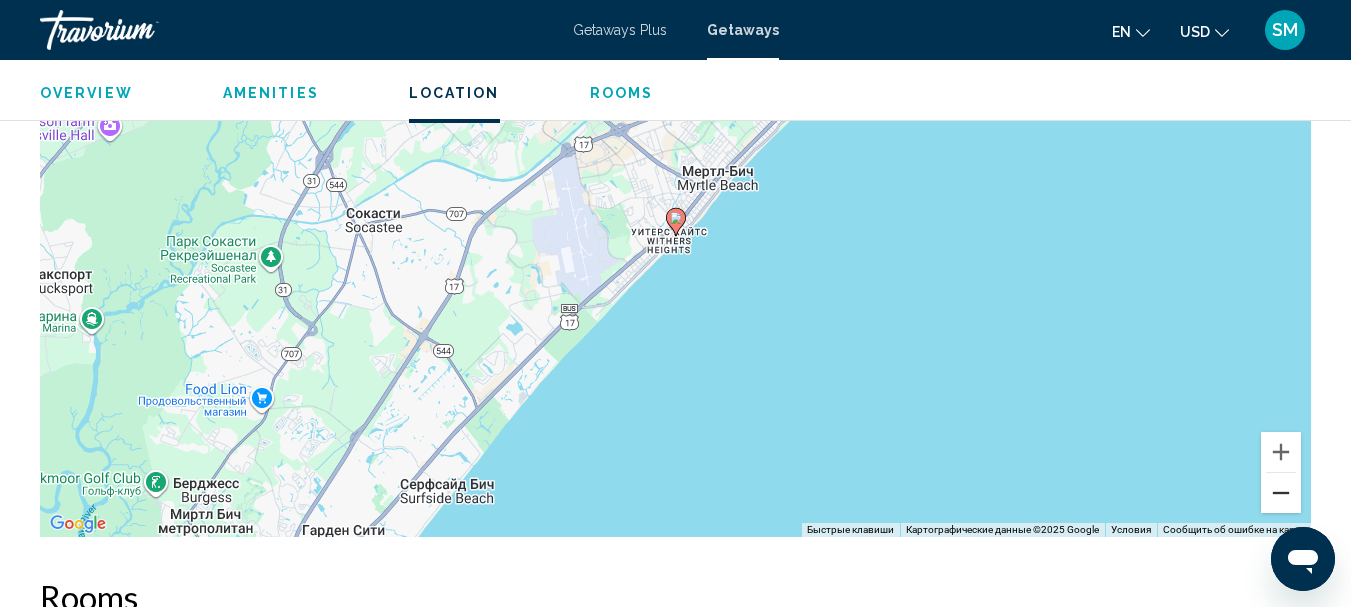 click at bounding box center (1281, 493) 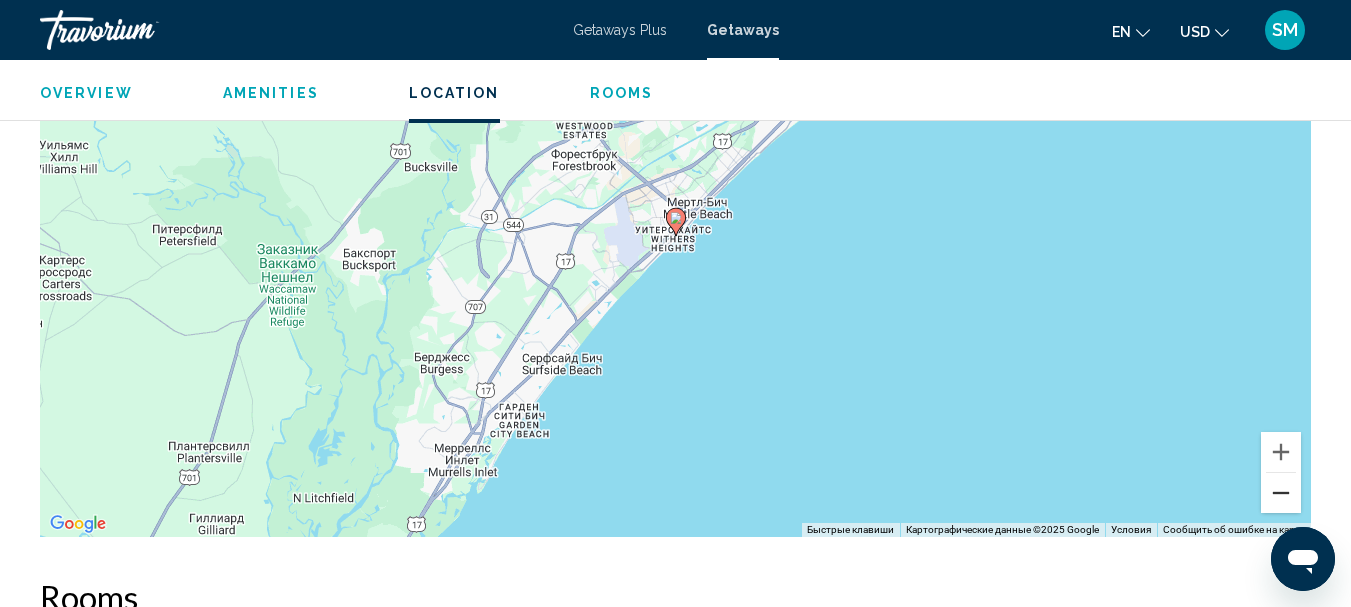 click at bounding box center (1281, 493) 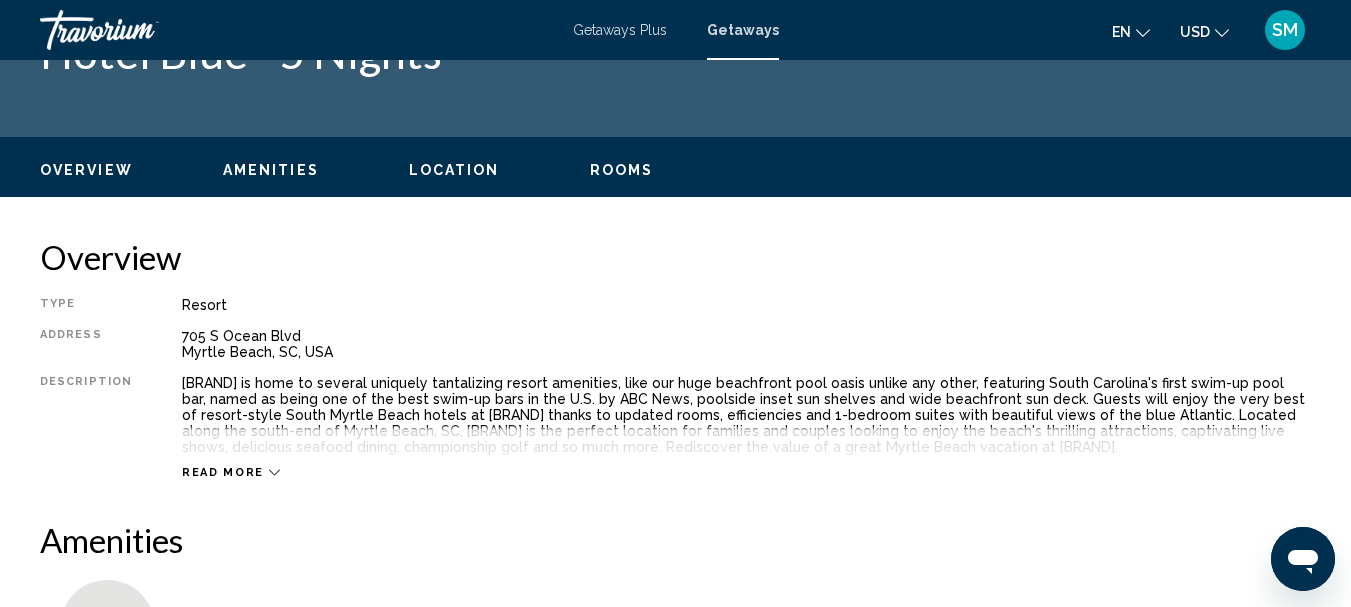 scroll, scrollTop: 0, scrollLeft: 0, axis: both 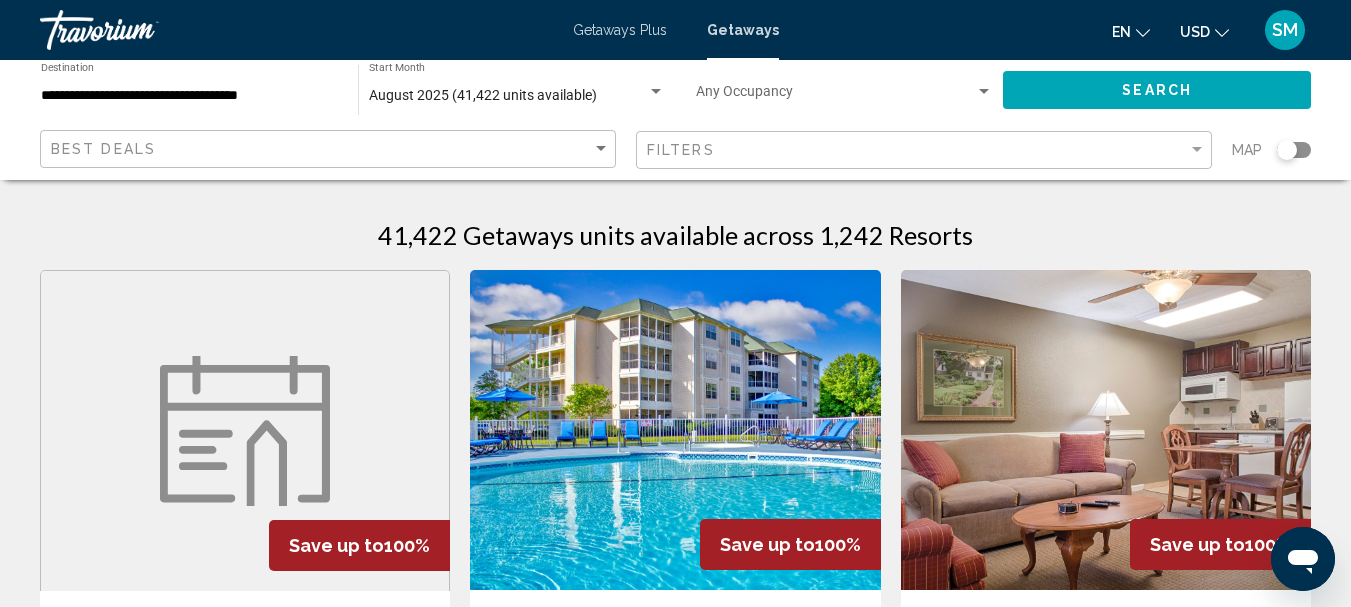 drag, startPoint x: 1293, startPoint y: 150, endPoint x: 1304, endPoint y: 149, distance: 11.045361 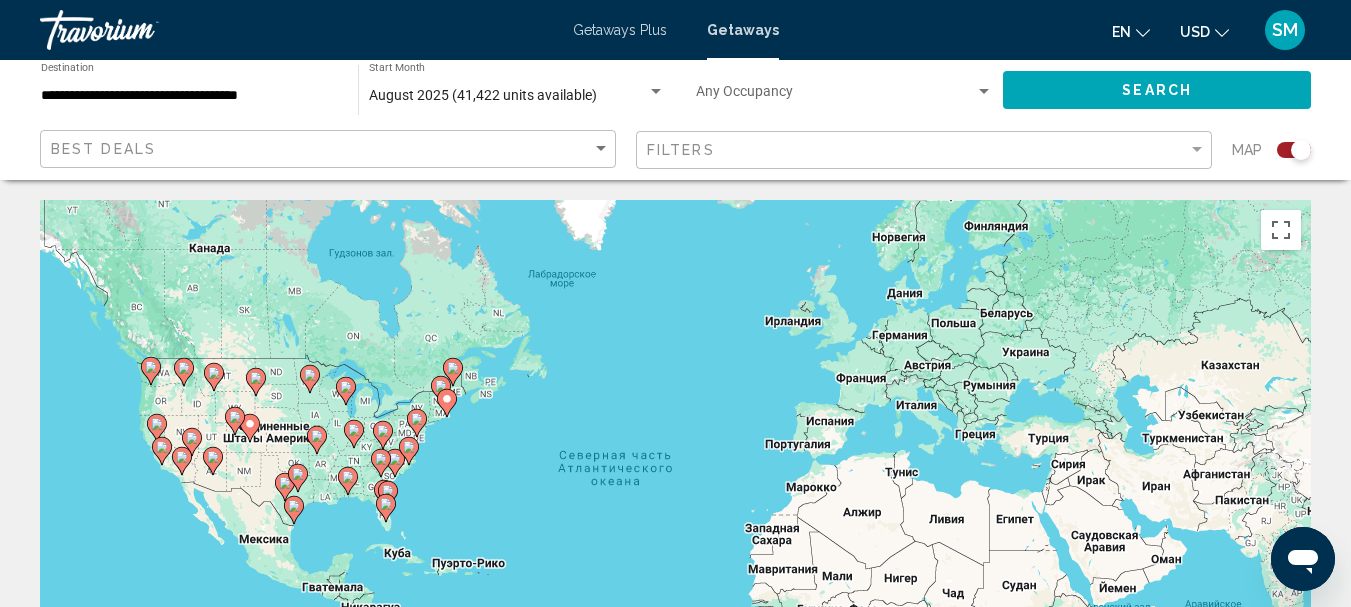 click at bounding box center (381, 463) 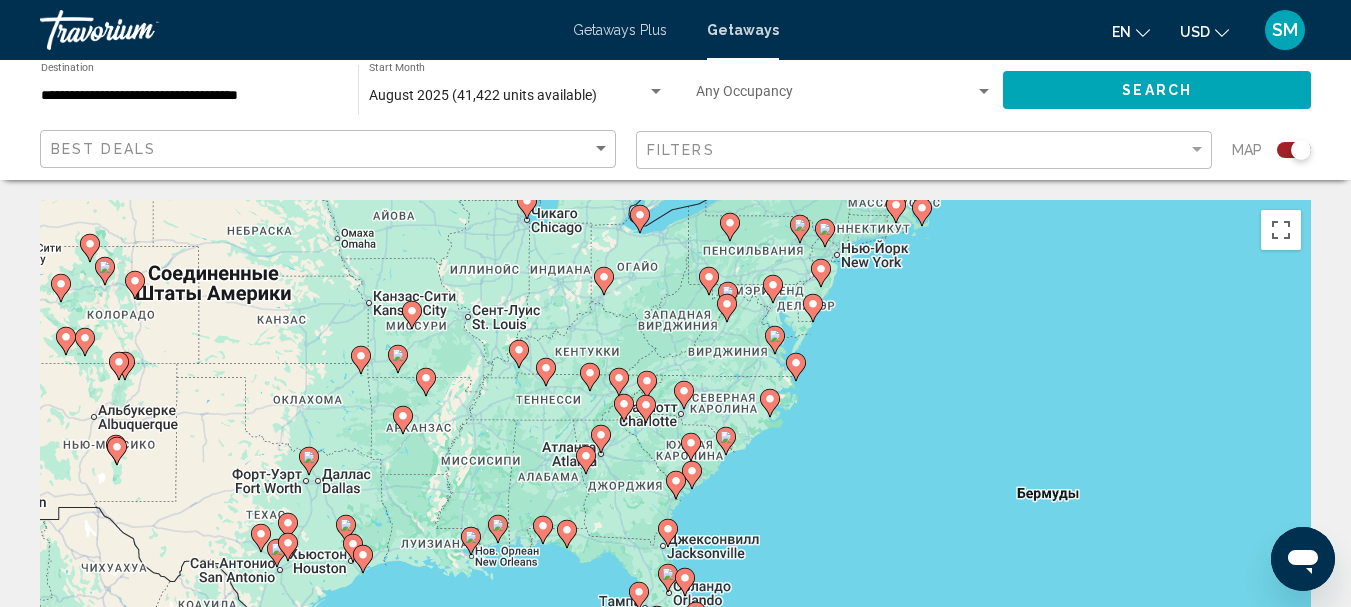 click 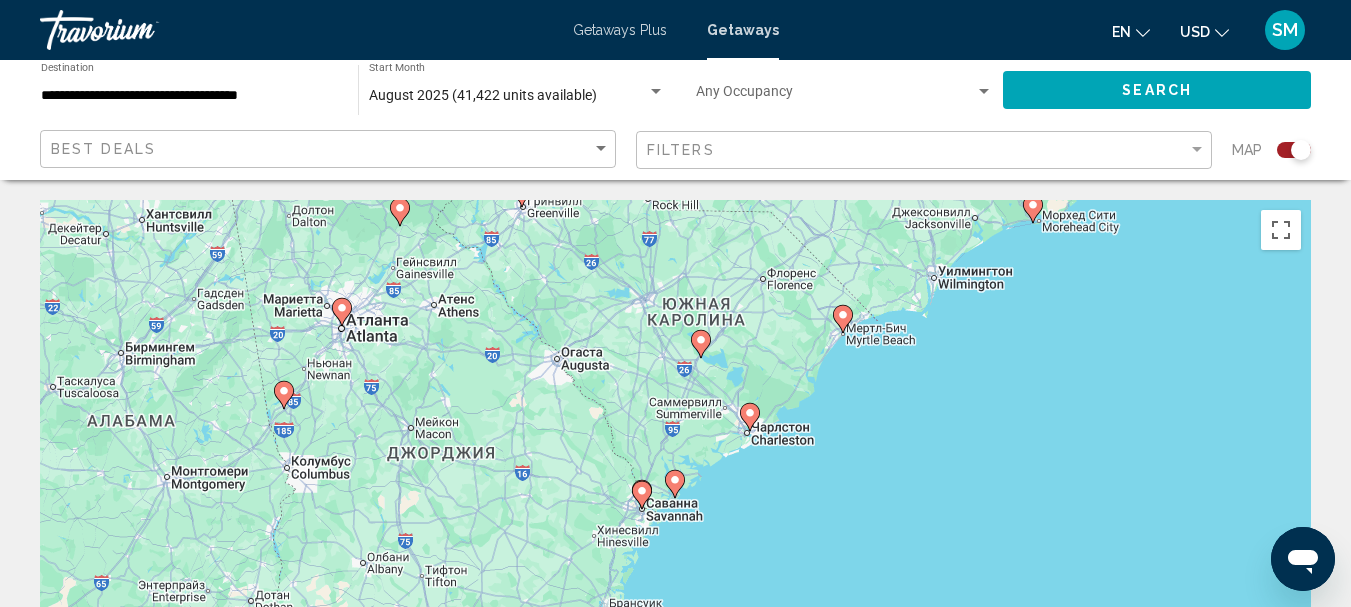 click 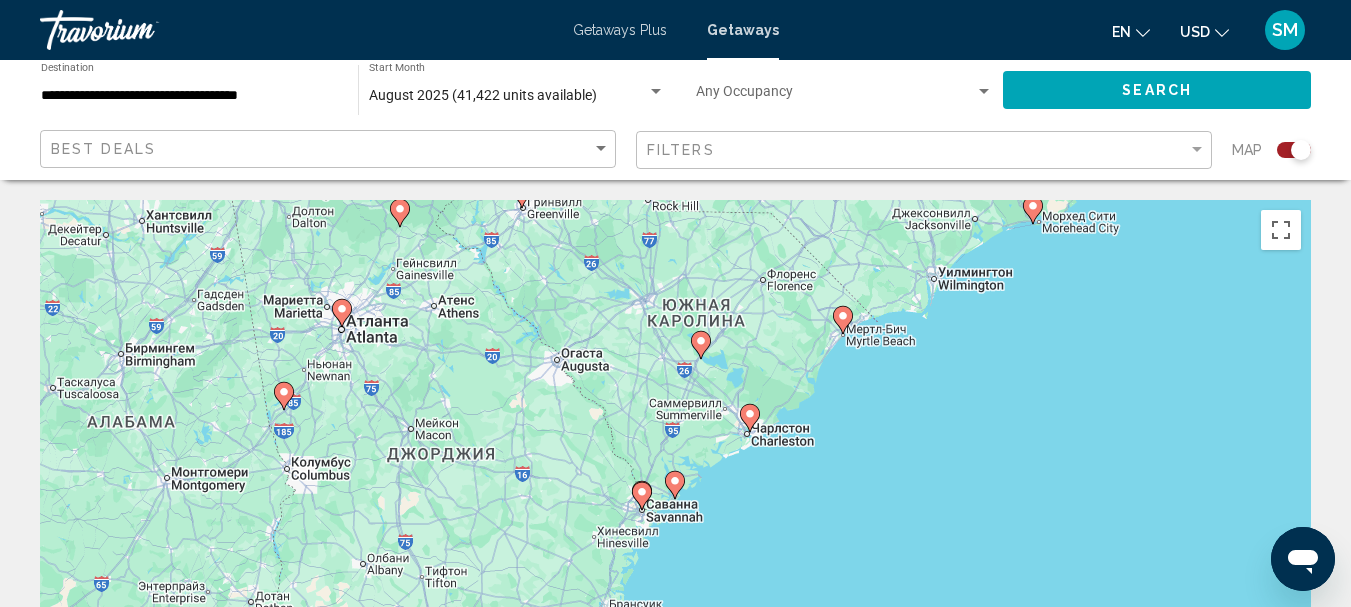 click 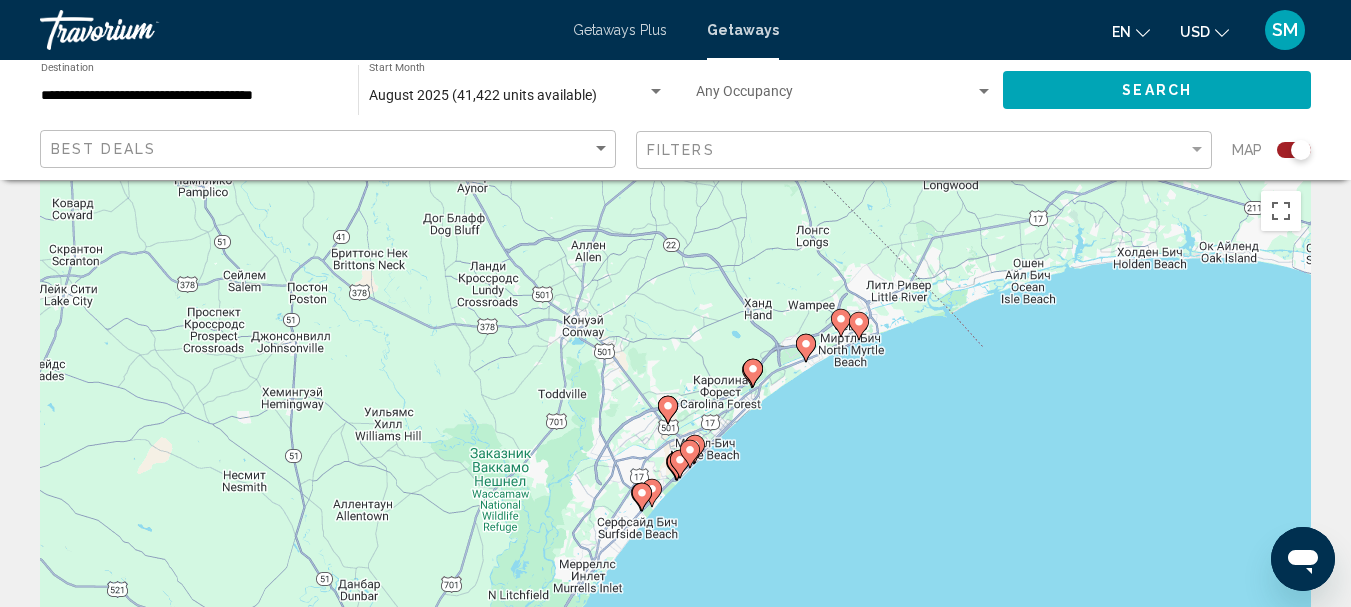 scroll, scrollTop: 0, scrollLeft: 0, axis: both 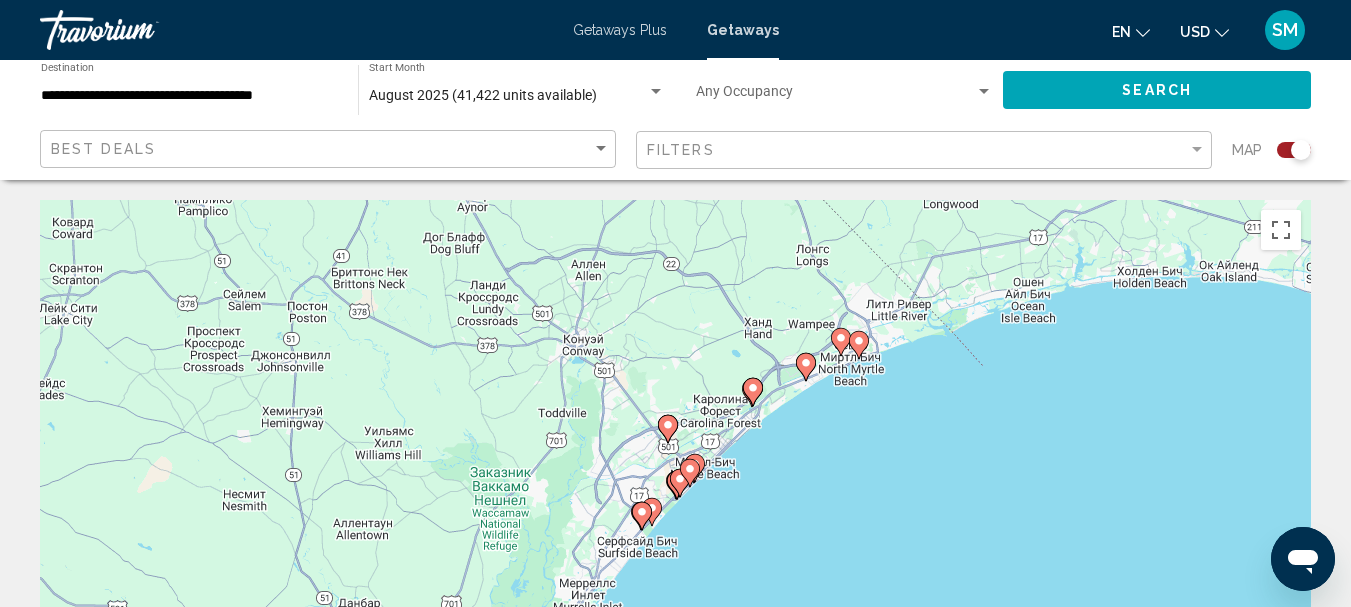 click on "Для навигации используйте клавиши со стрелками. Чтобы активировать перетаскивание с помощью клавиатуры, нажмите Alt + Ввод. После этого перемещайте маркер, используя клавиши со стрелками. Чтобы завершить перетаскивание, нажмите клавишу Ввод. Чтобы отменить действие, нажмите клавишу Esc." at bounding box center [675, 500] 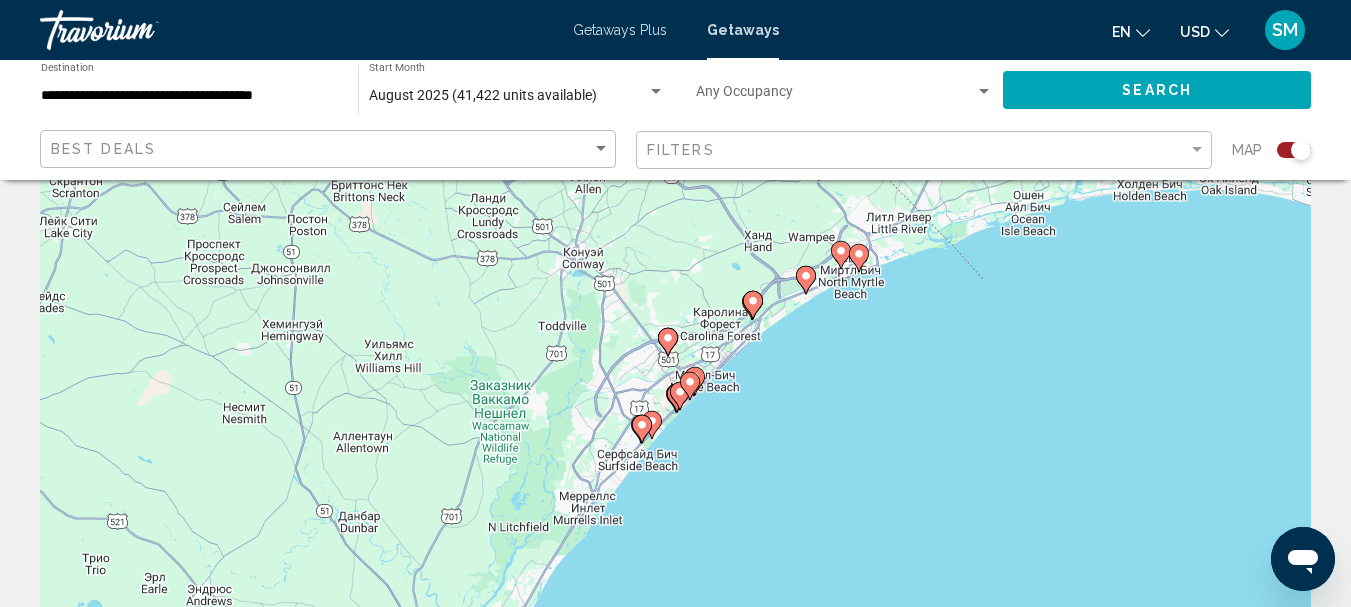 scroll, scrollTop: 200, scrollLeft: 0, axis: vertical 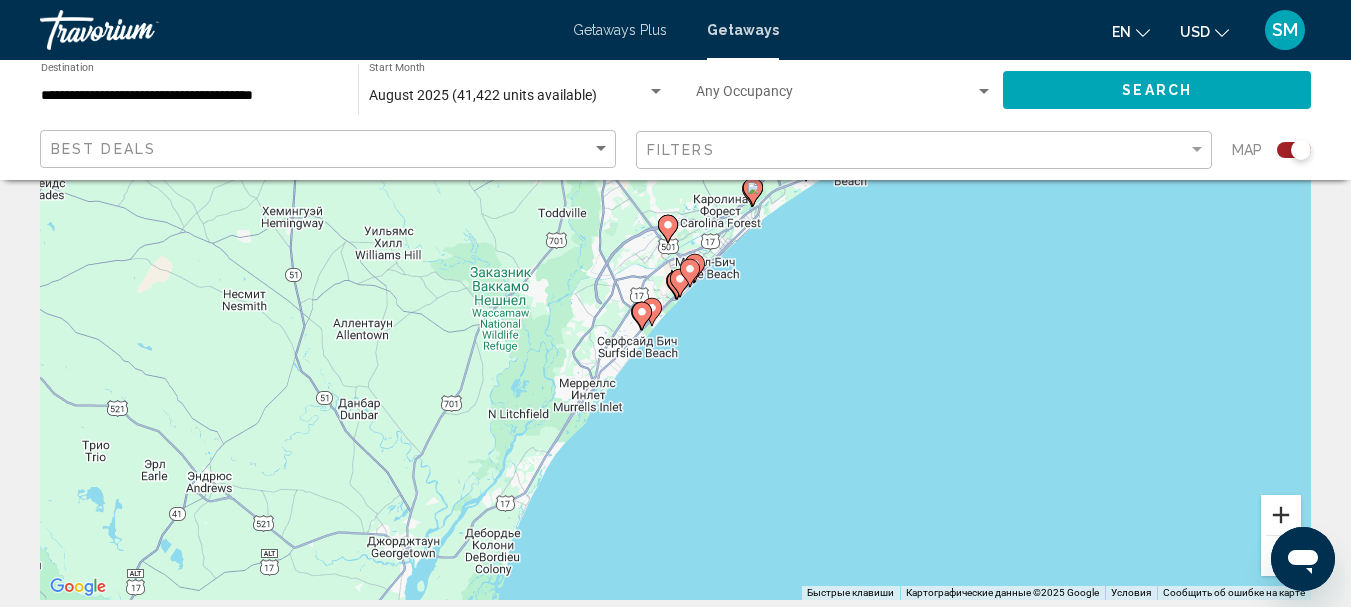 click at bounding box center [1281, 515] 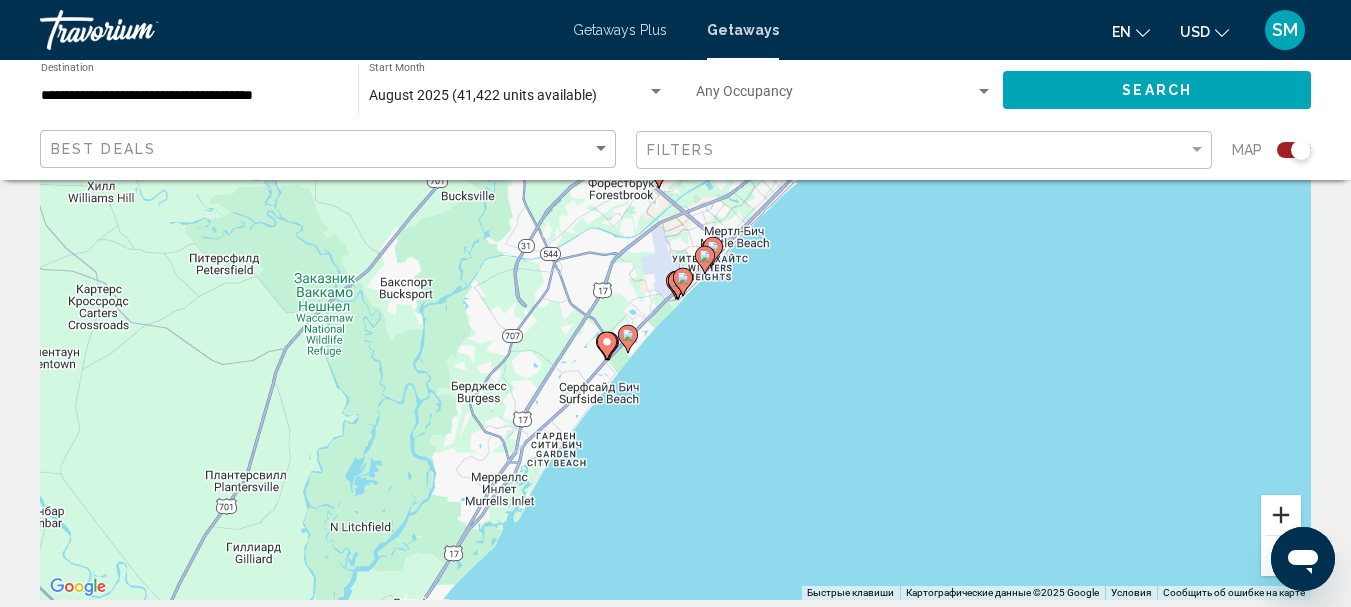 click at bounding box center [1281, 515] 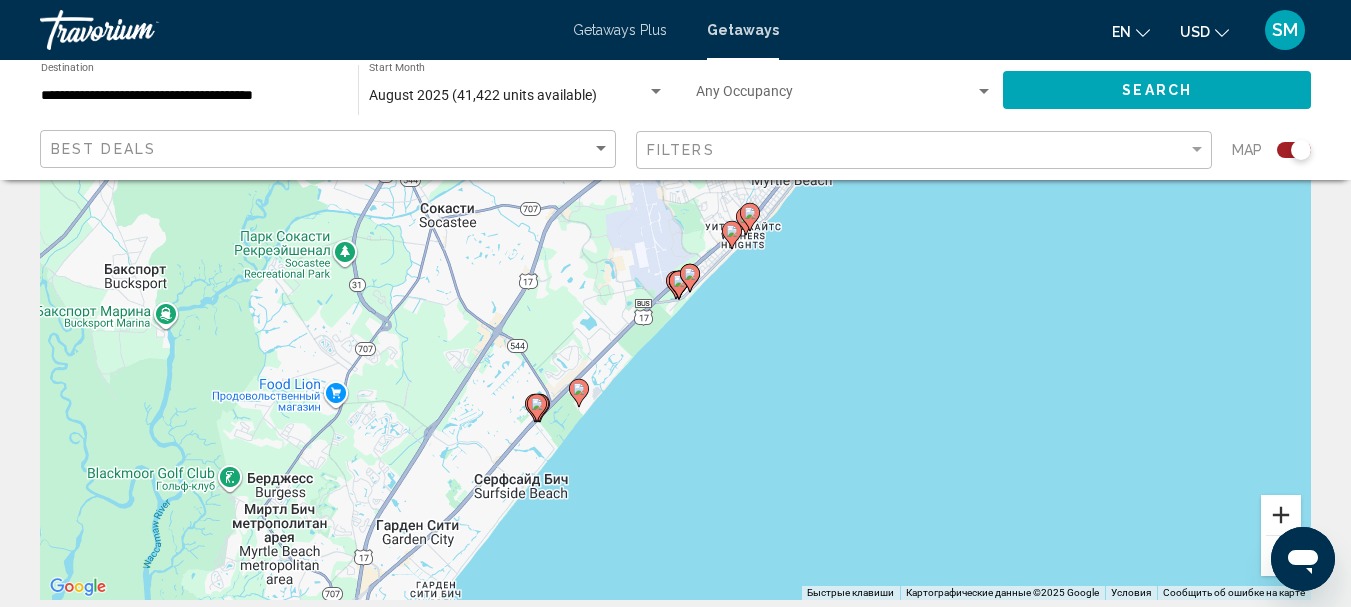 click at bounding box center [1281, 515] 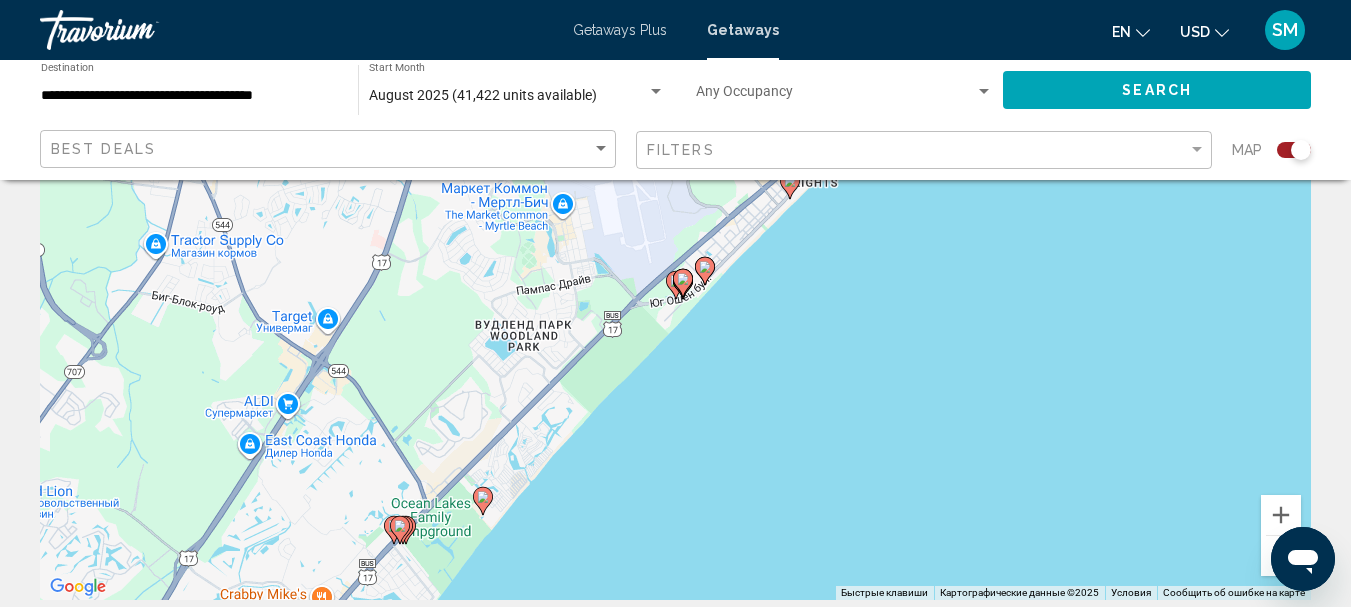 click 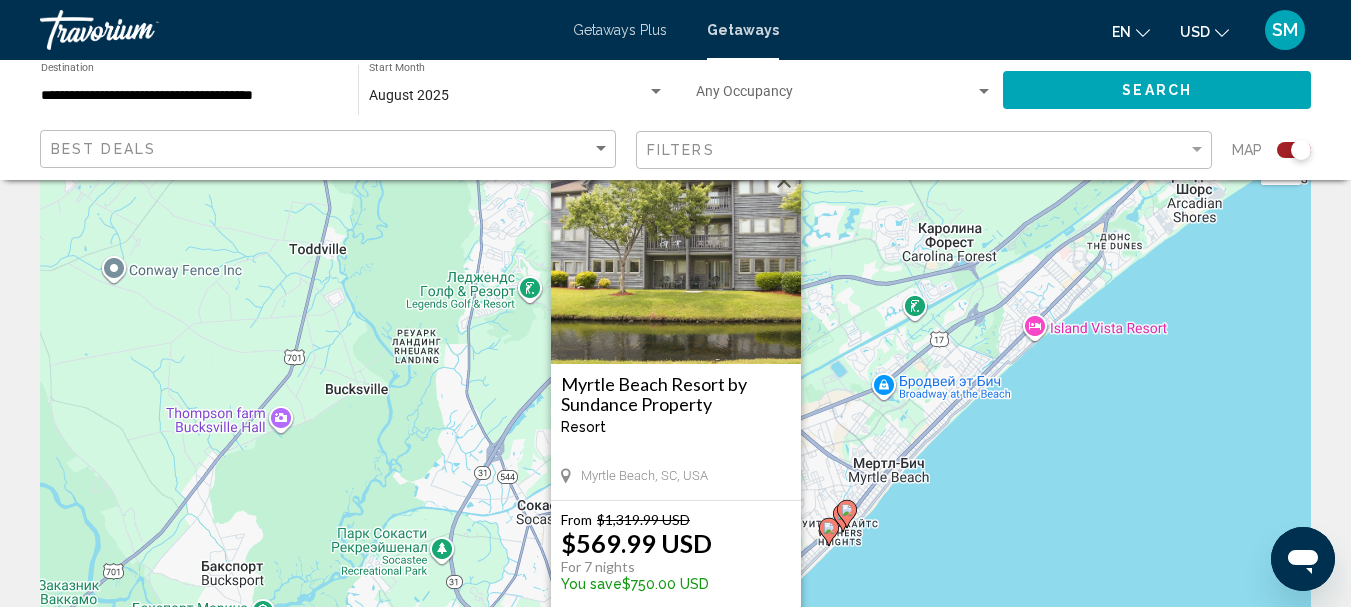 scroll, scrollTop: 0, scrollLeft: 0, axis: both 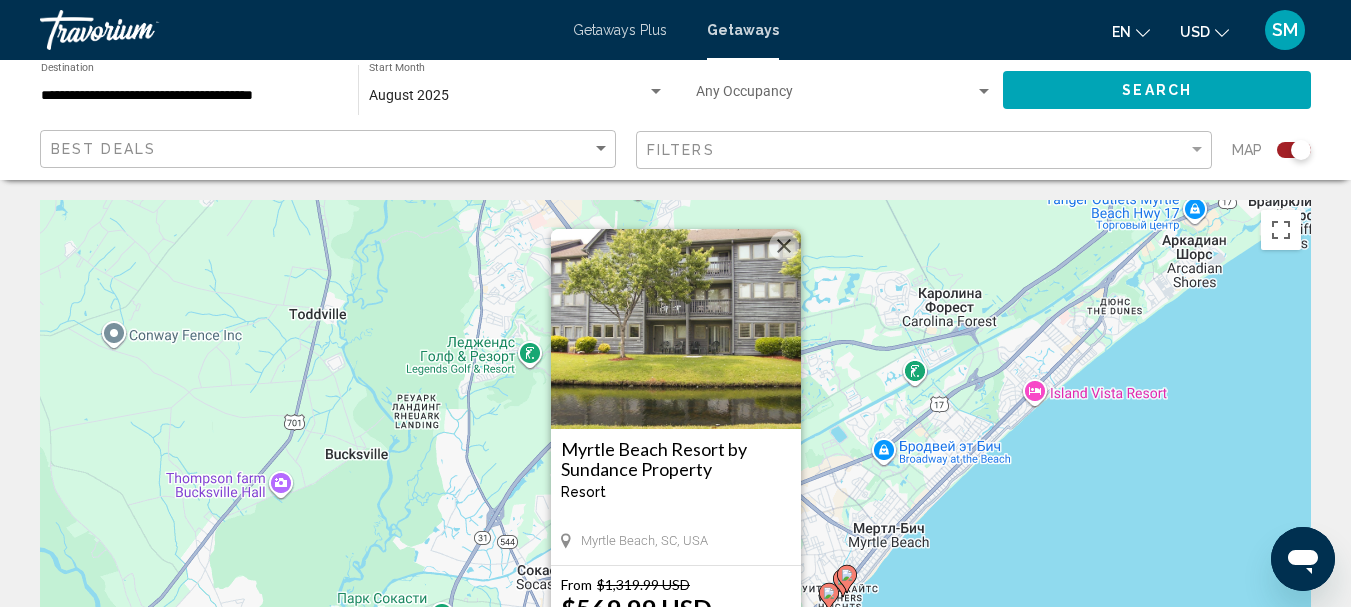 click at bounding box center (784, 246) 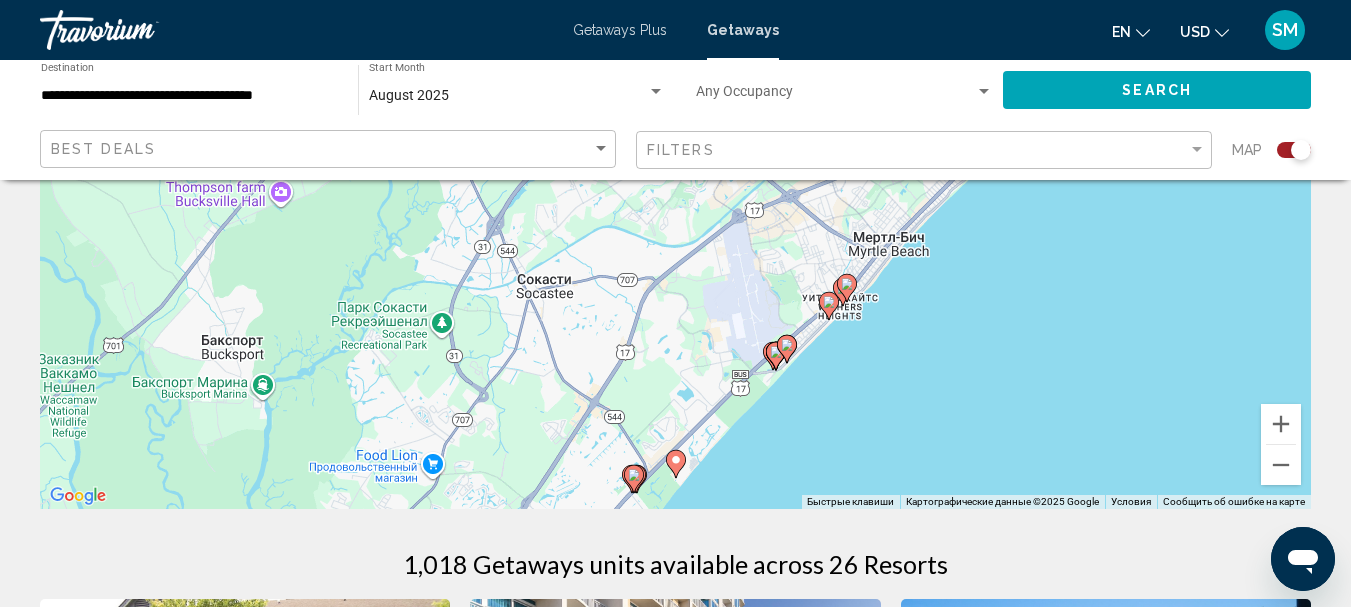 scroll, scrollTop: 300, scrollLeft: 0, axis: vertical 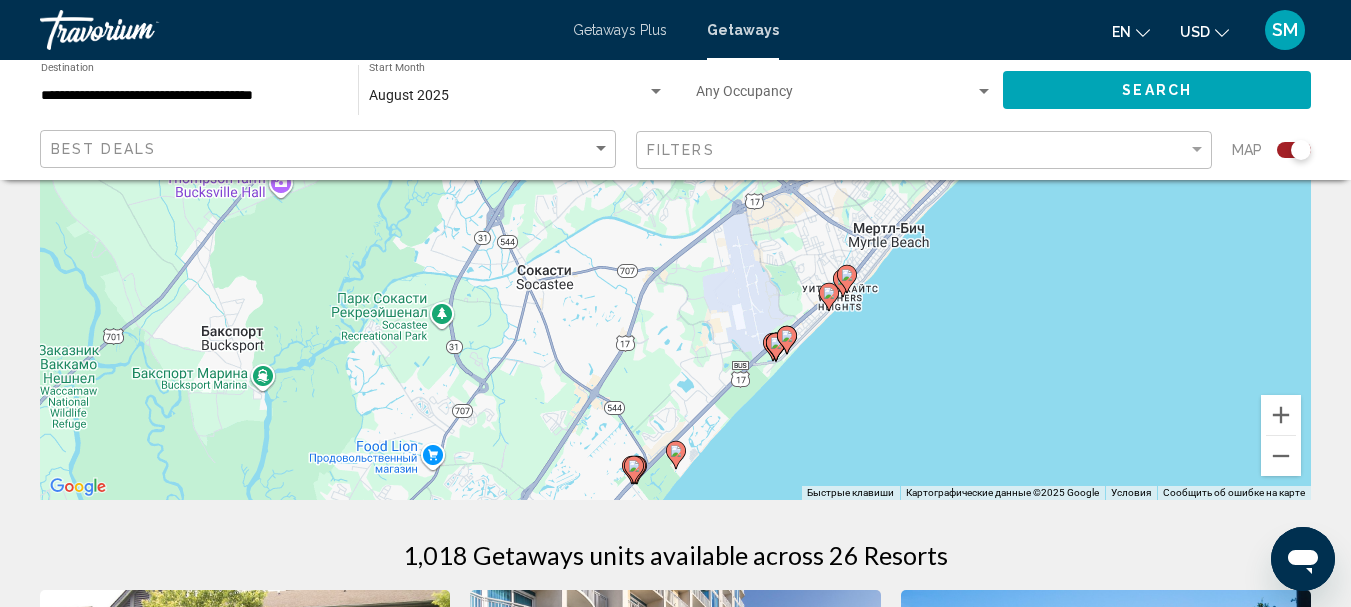click 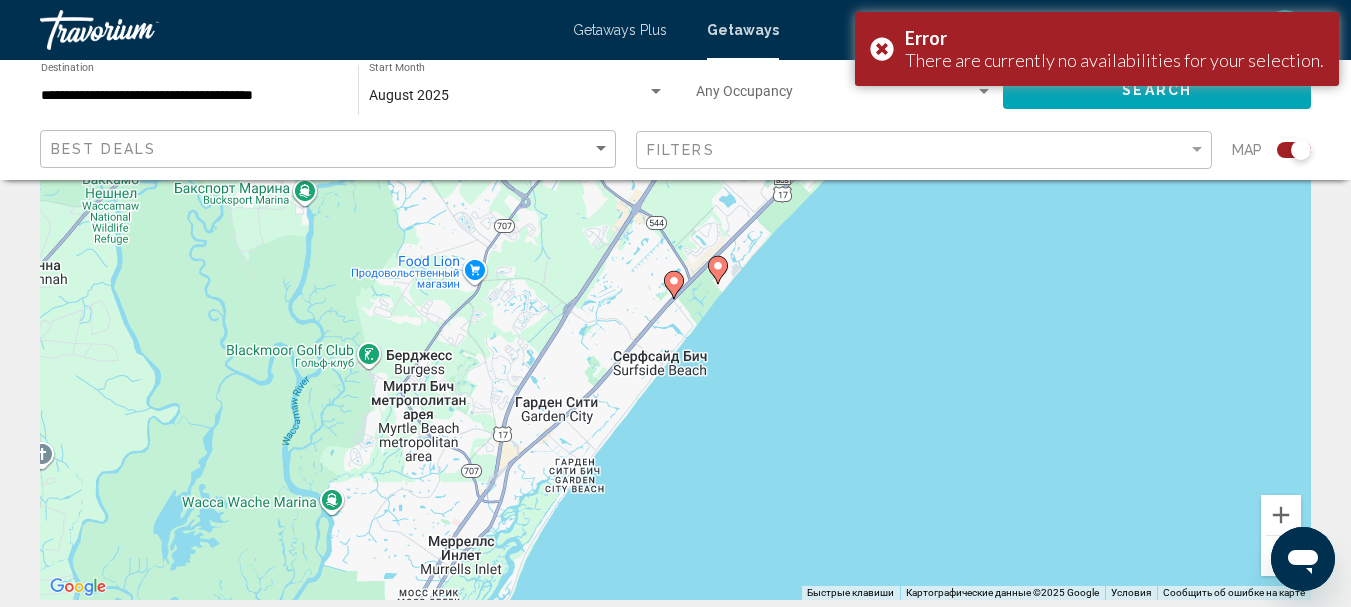scroll, scrollTop: 100, scrollLeft: 0, axis: vertical 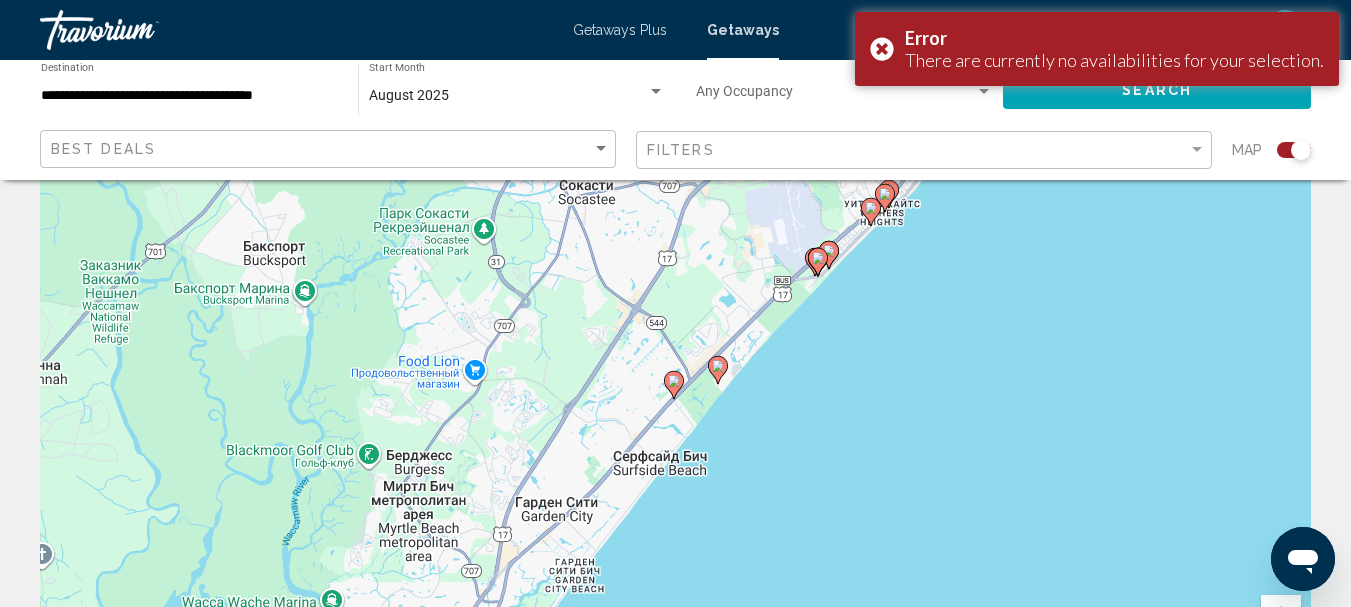 click at bounding box center (718, 370) 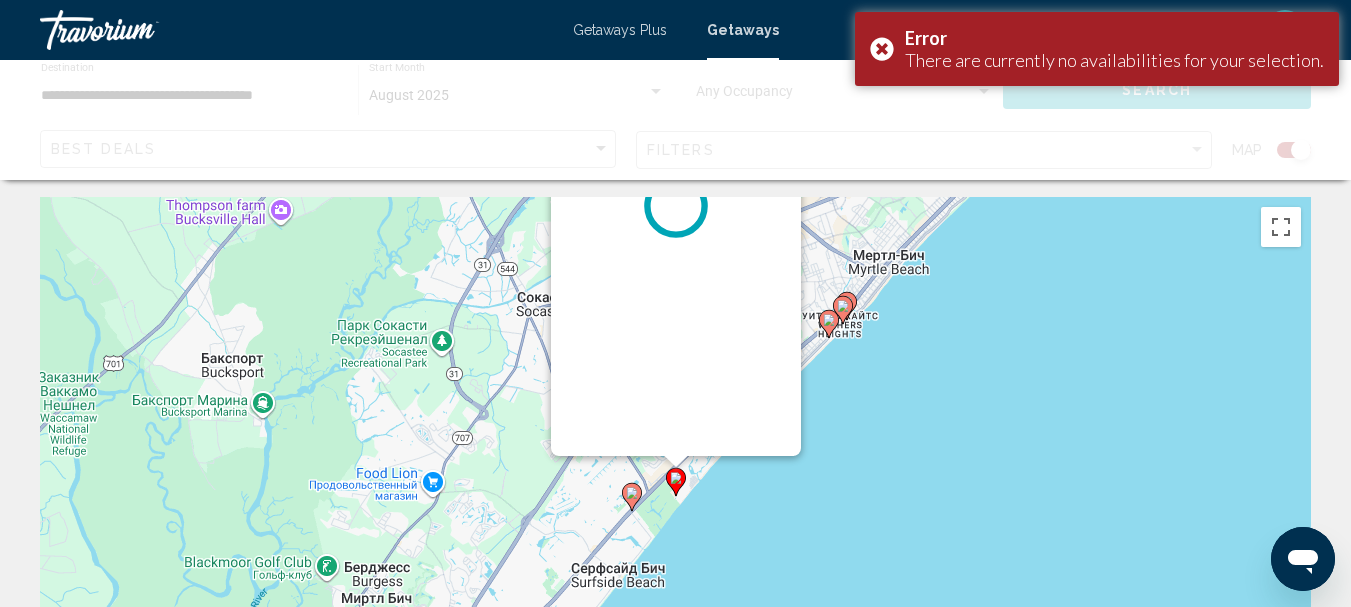 scroll, scrollTop: 0, scrollLeft: 0, axis: both 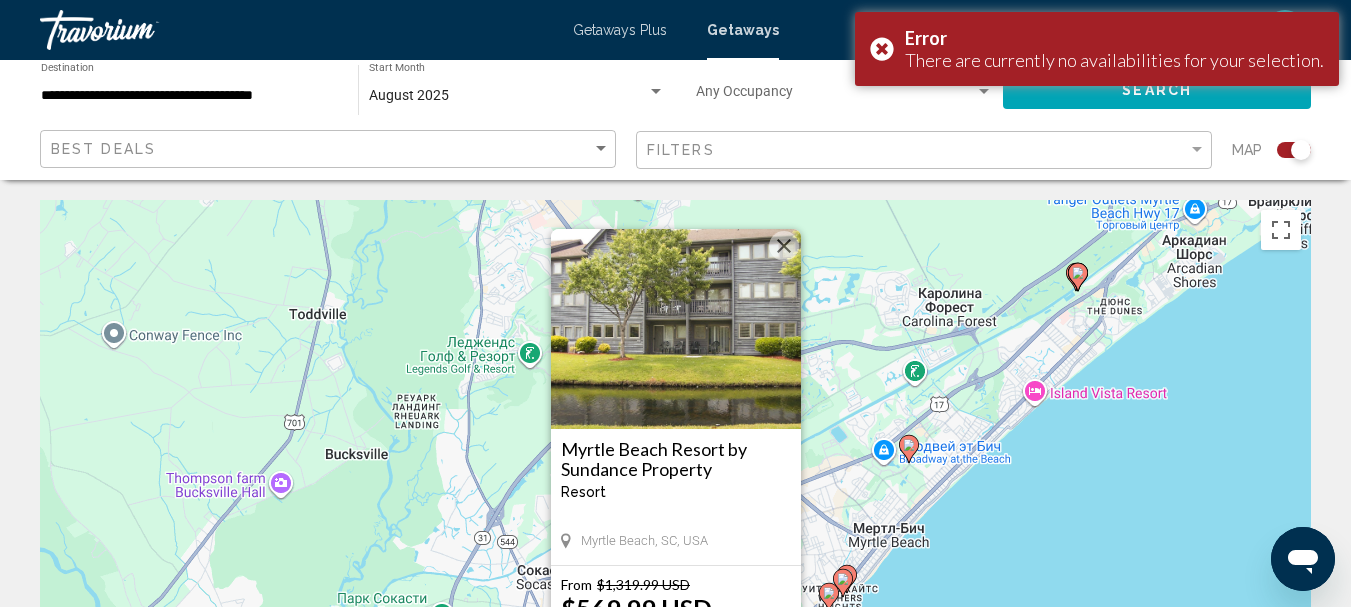 click at bounding box center (784, 246) 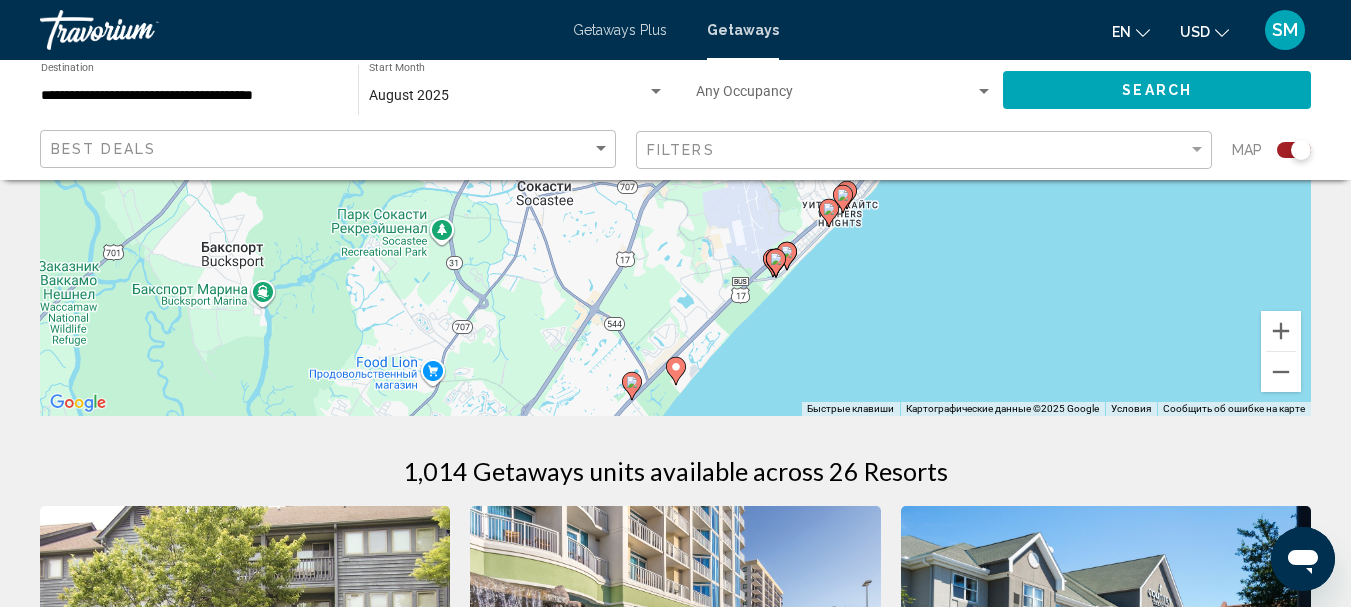 scroll, scrollTop: 400, scrollLeft: 0, axis: vertical 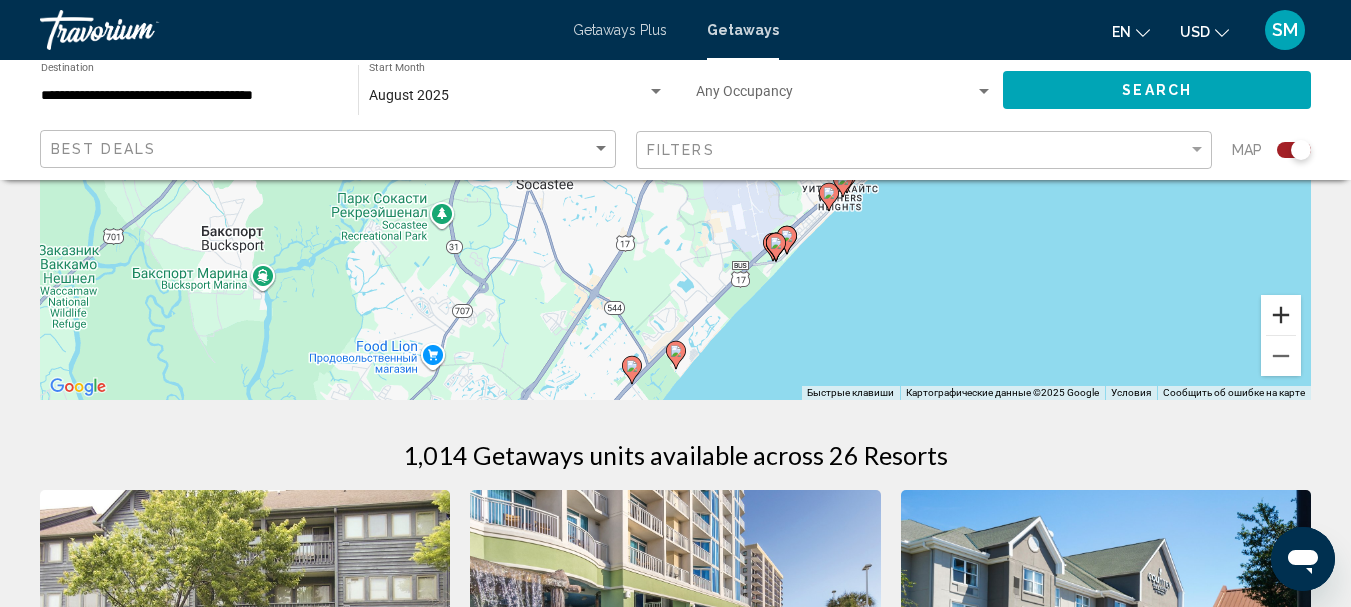 click at bounding box center [1281, 315] 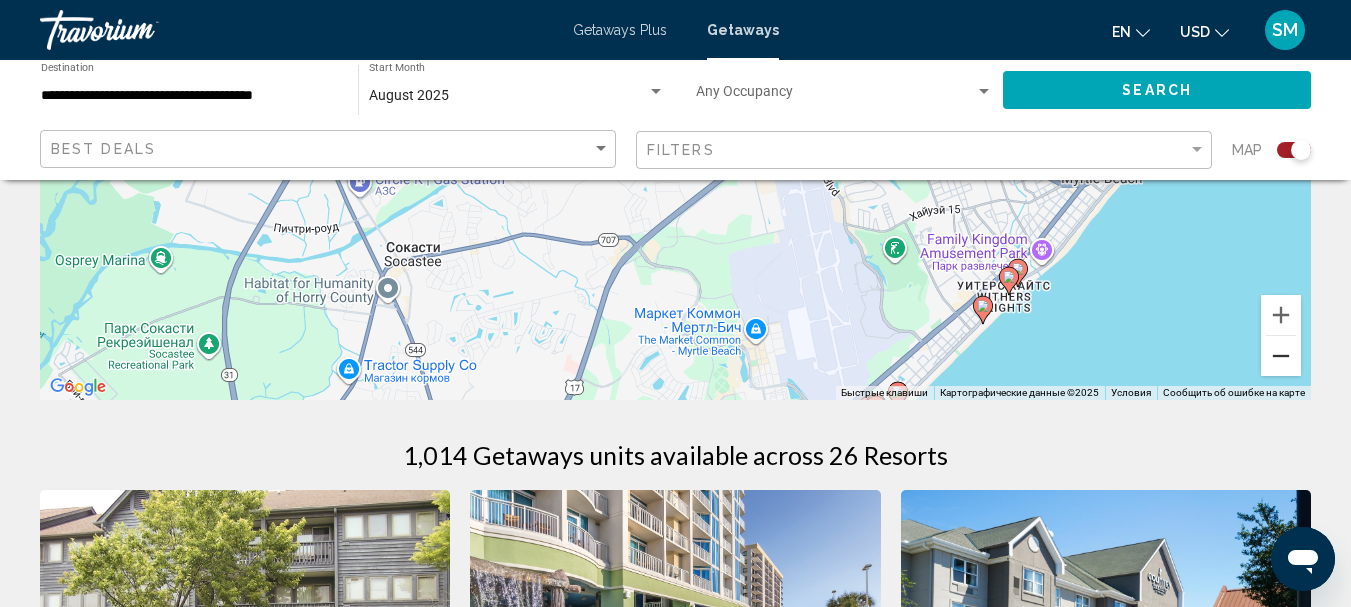 click at bounding box center (1281, 356) 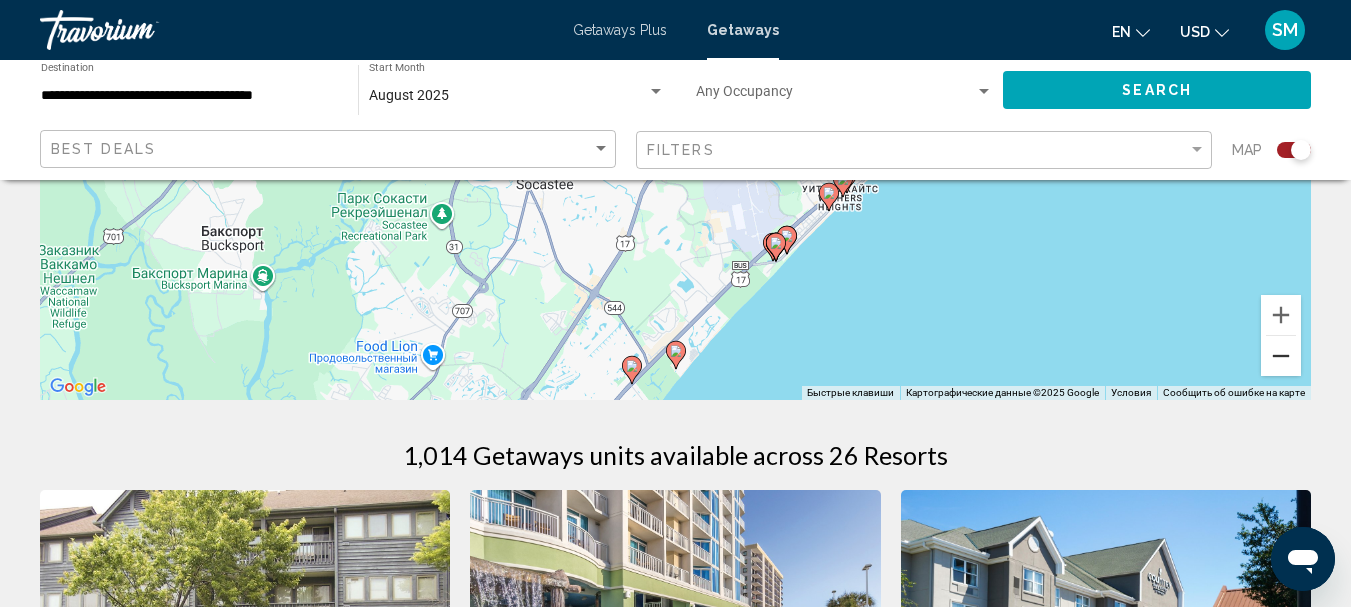 click at bounding box center (1281, 356) 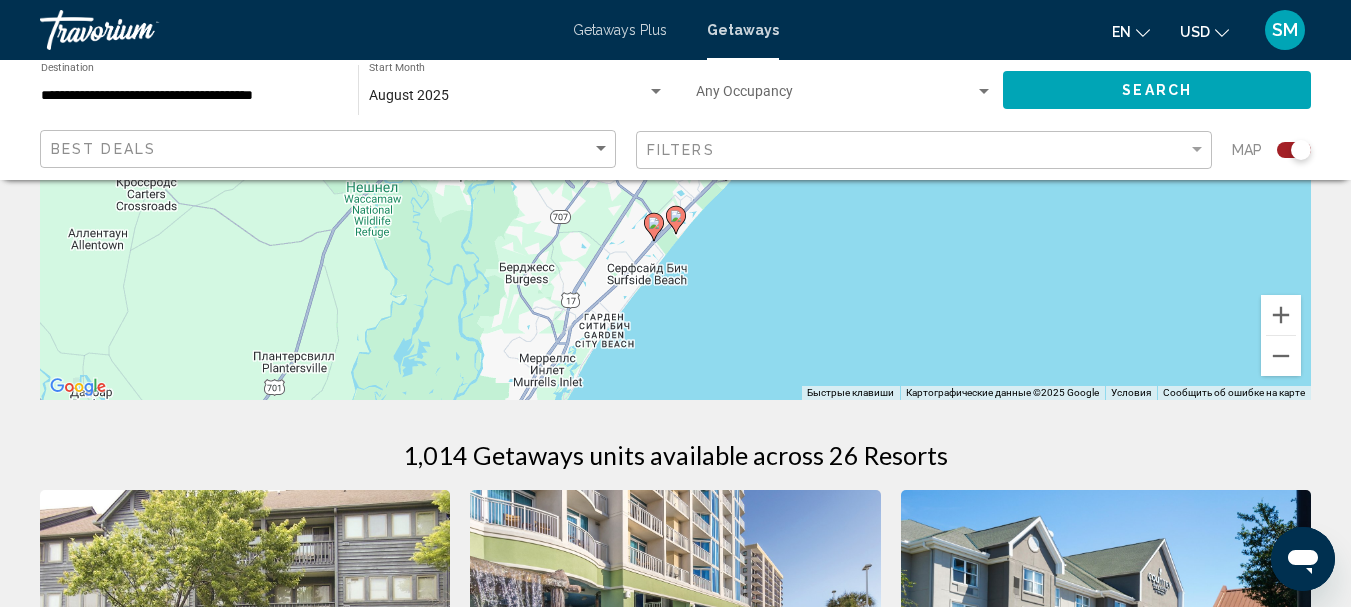 click 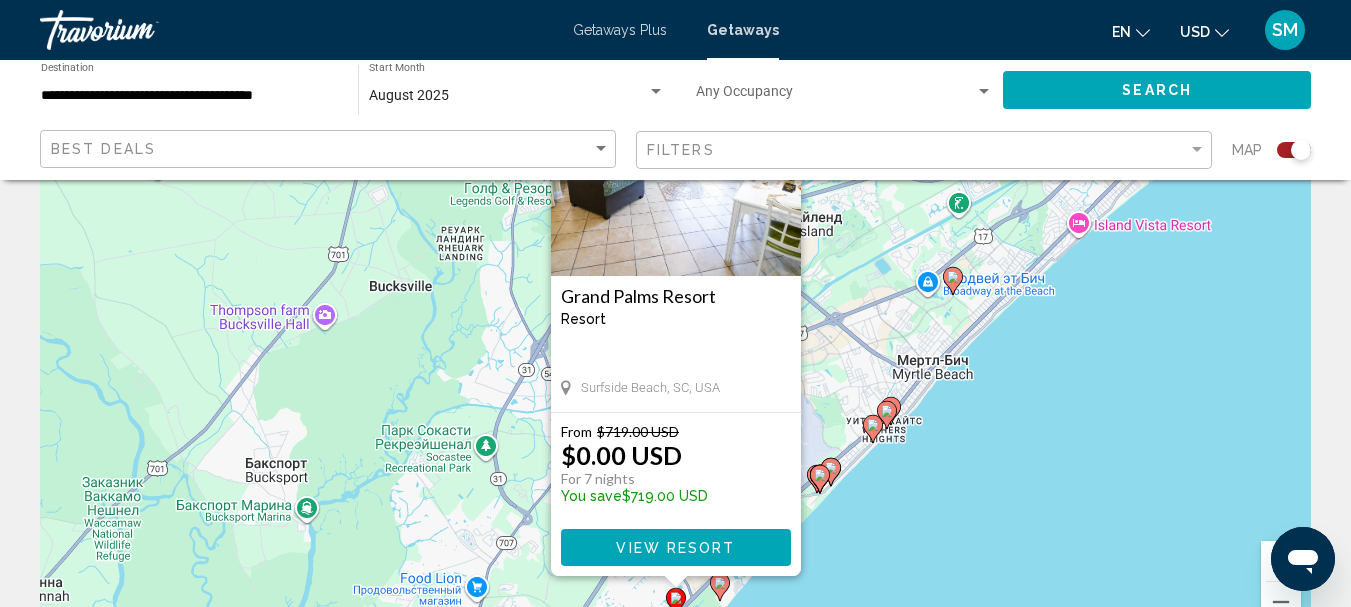 scroll, scrollTop: 200, scrollLeft: 0, axis: vertical 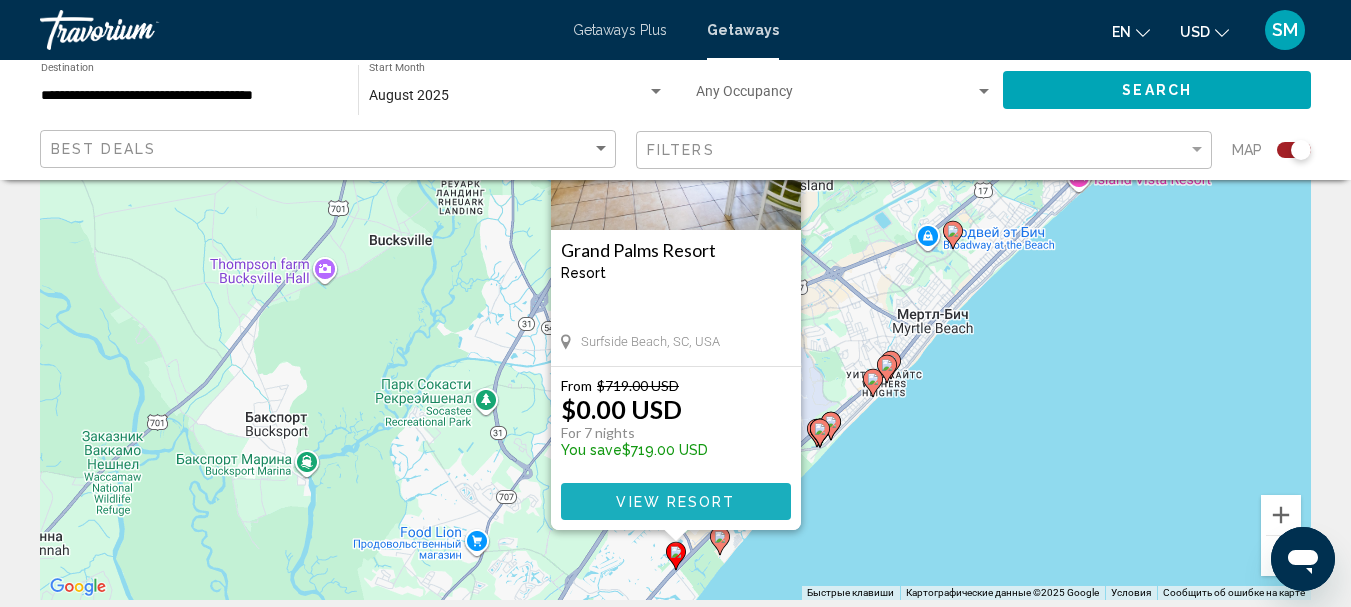 click on "View Resort" at bounding box center (675, 502) 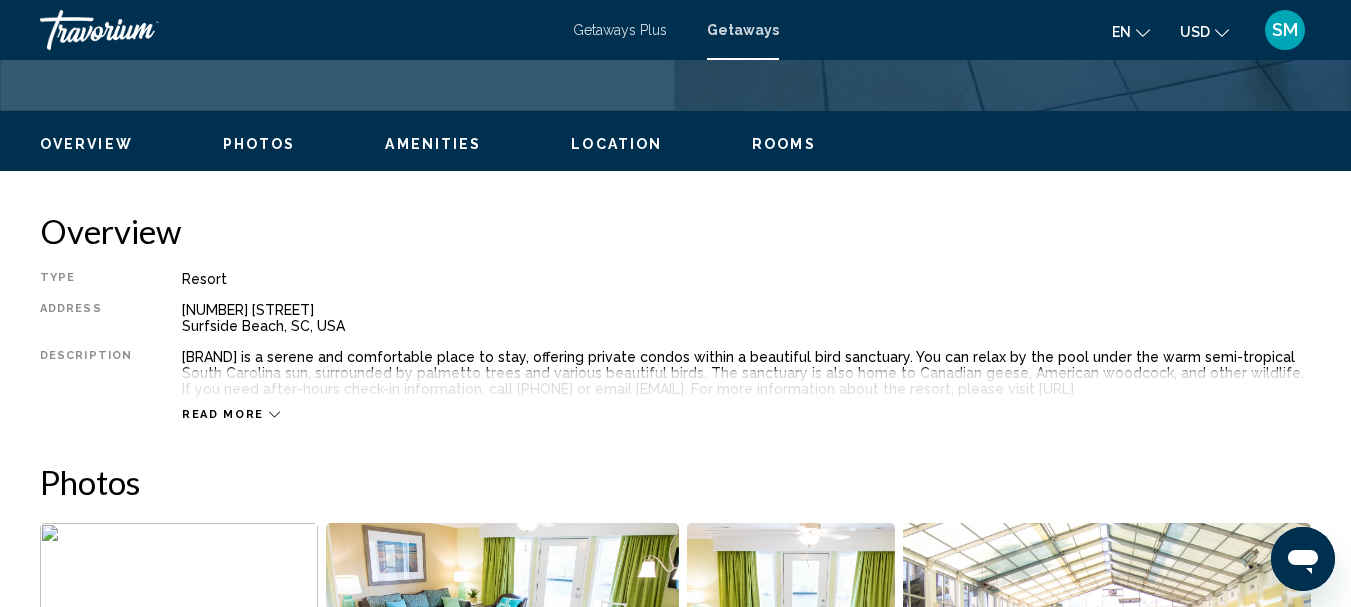 scroll, scrollTop: 674, scrollLeft: 0, axis: vertical 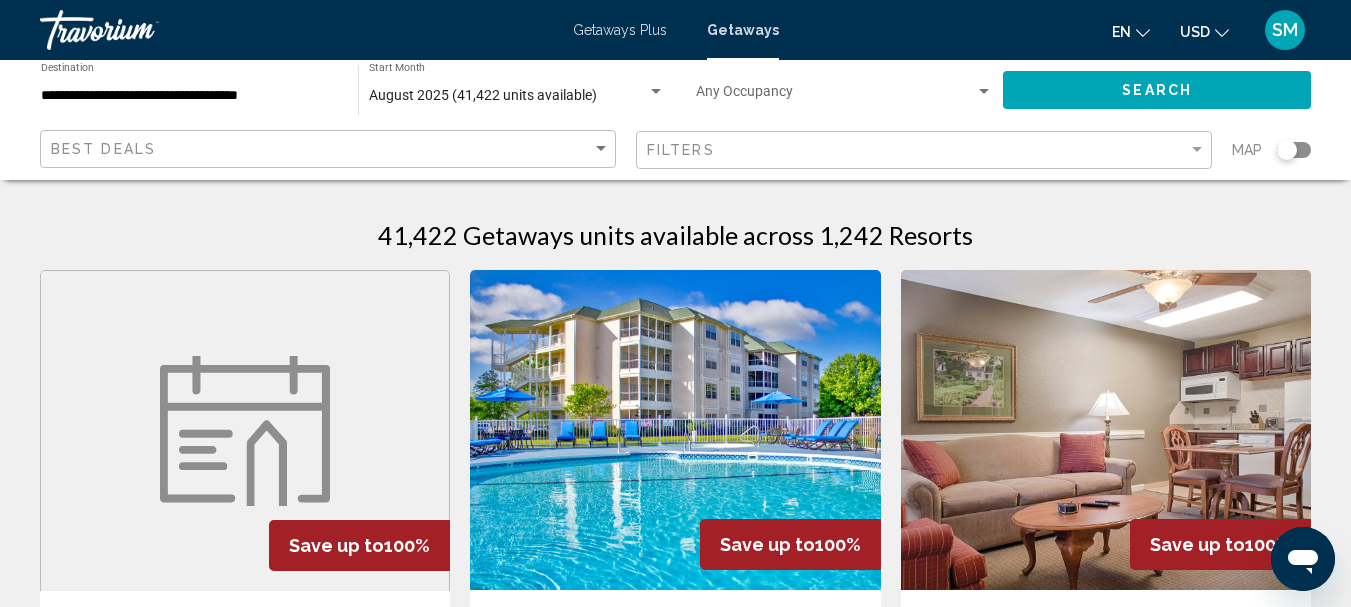 drag, startPoint x: 1294, startPoint y: 153, endPoint x: 1309, endPoint y: 150, distance: 15.297058 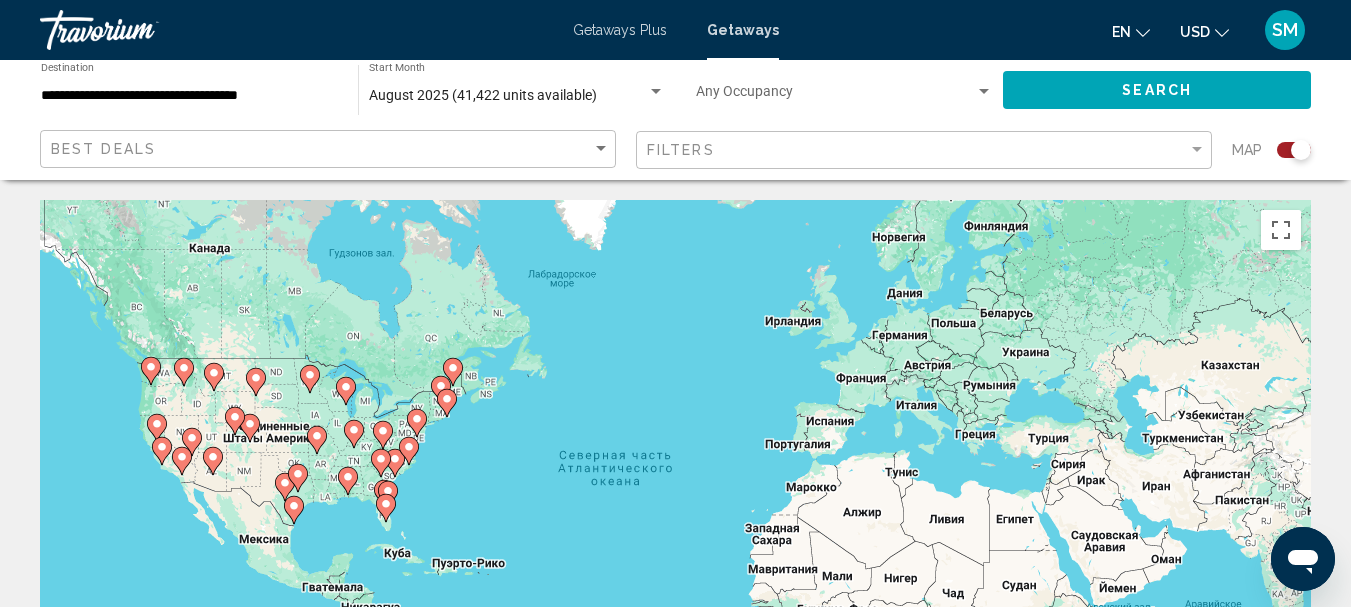 scroll, scrollTop: 200, scrollLeft: 0, axis: vertical 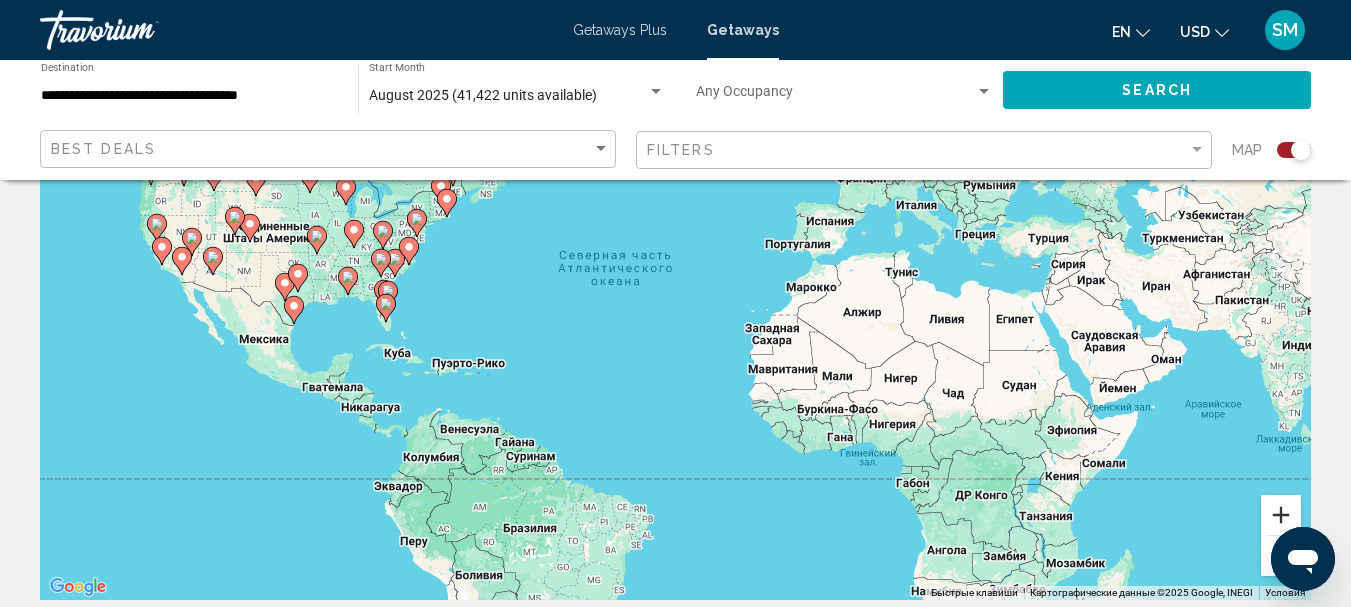 click at bounding box center (1281, 515) 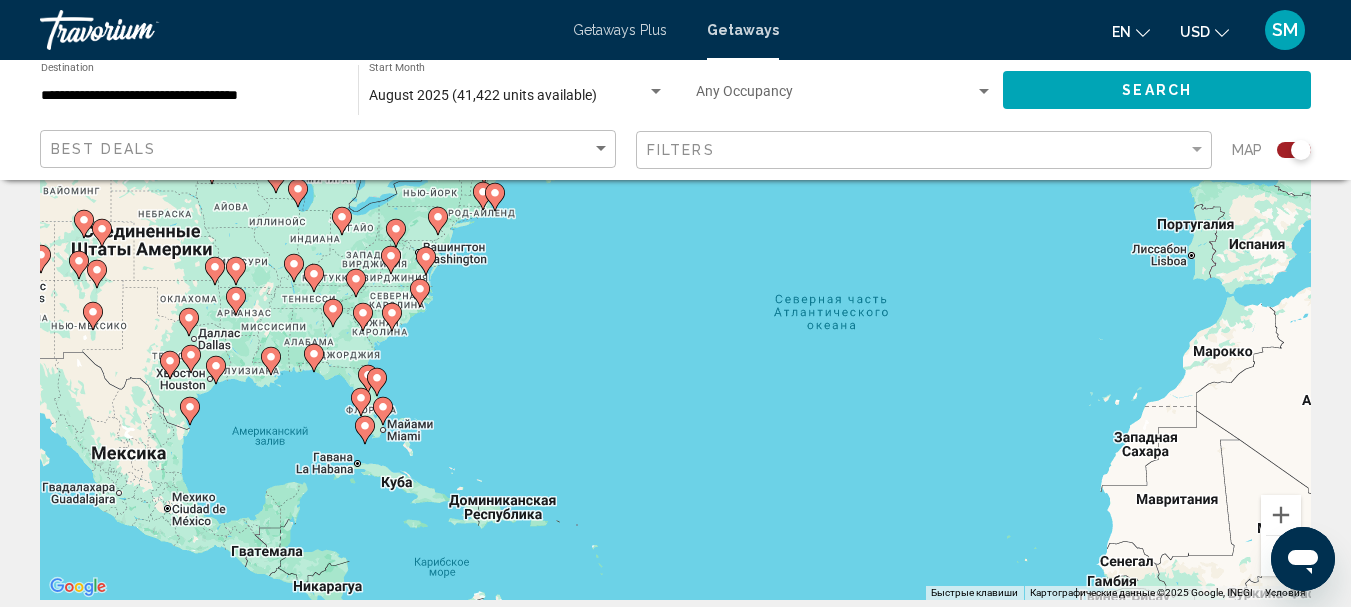 drag, startPoint x: 92, startPoint y: 266, endPoint x: 528, endPoint y: 396, distance: 454.96814 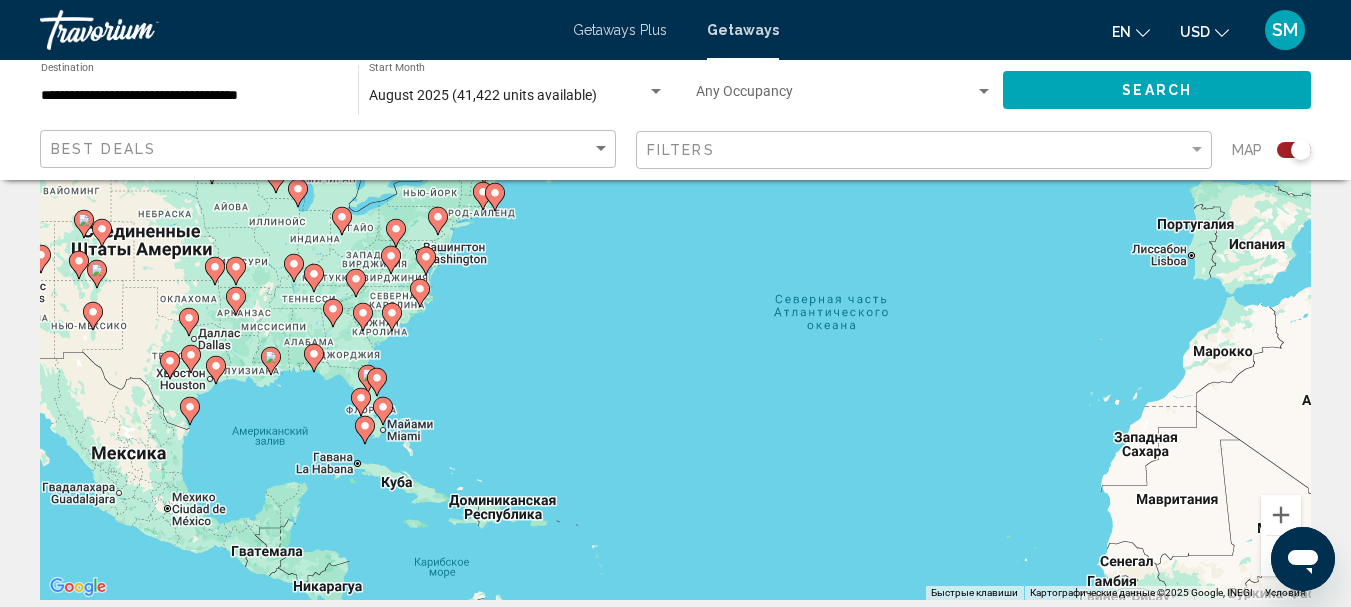 click on "Чтобы активировать перетаскивание с помощью клавиатуры, нажмите Alt + Ввод. После этого перемещайте маркер, используя клавиши со стрелками. Чтобы завершить перетаскивание, нажмите клавишу Ввод. Чтобы отменить действие, нажмите клавишу Esc." at bounding box center (675, 300) 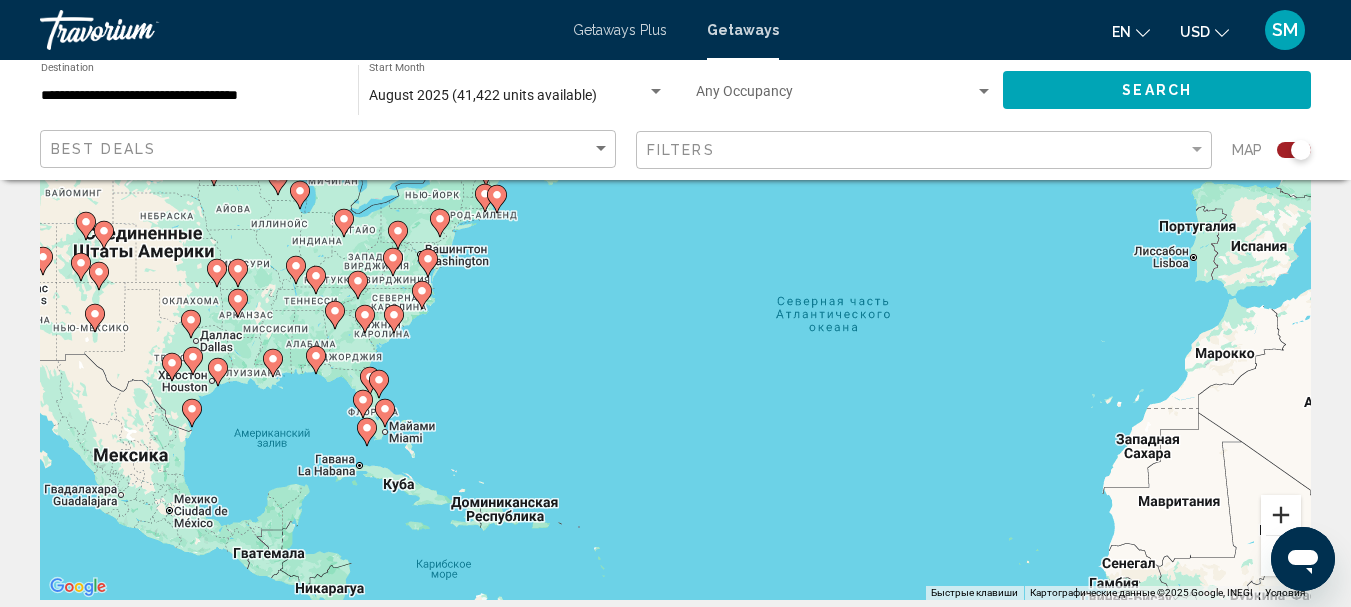 click at bounding box center (1281, 515) 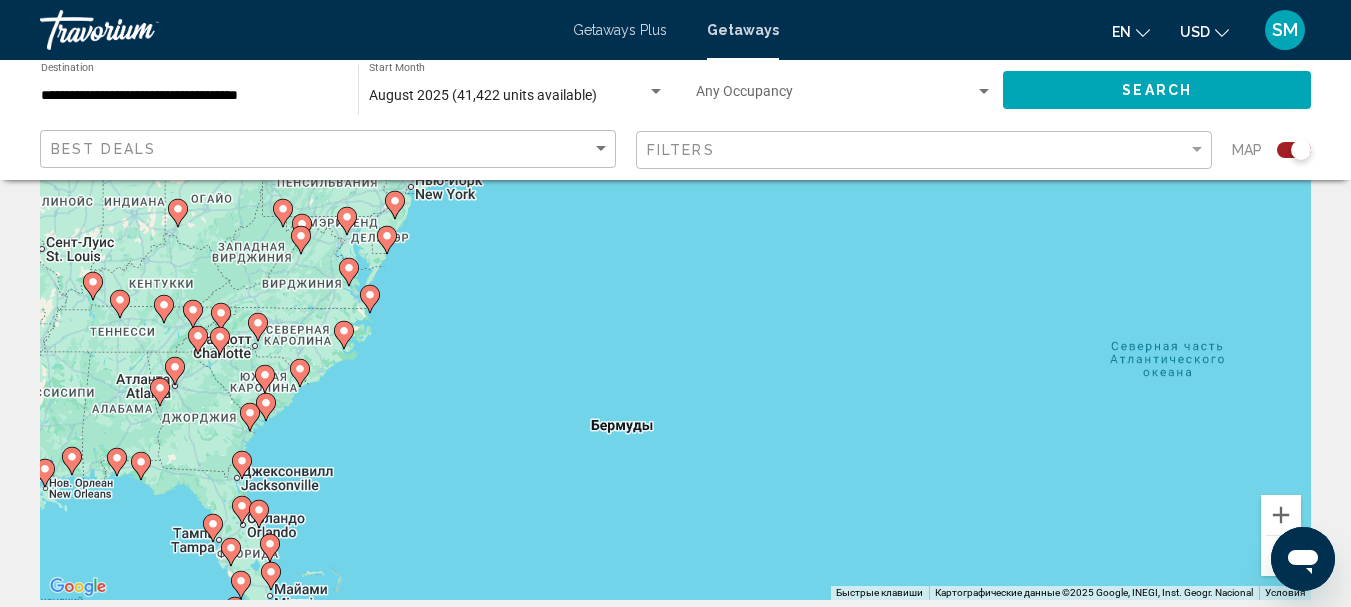 drag, startPoint x: 168, startPoint y: 366, endPoint x: 346, endPoint y: 397, distance: 180.67928 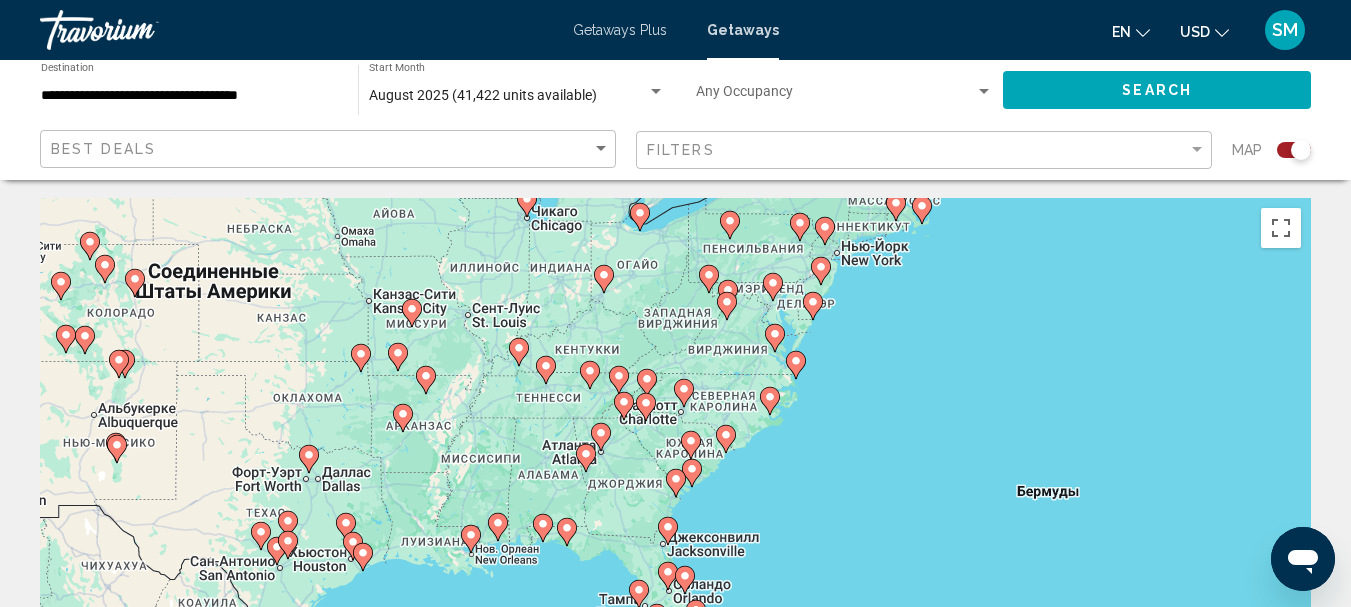 scroll, scrollTop: 0, scrollLeft: 0, axis: both 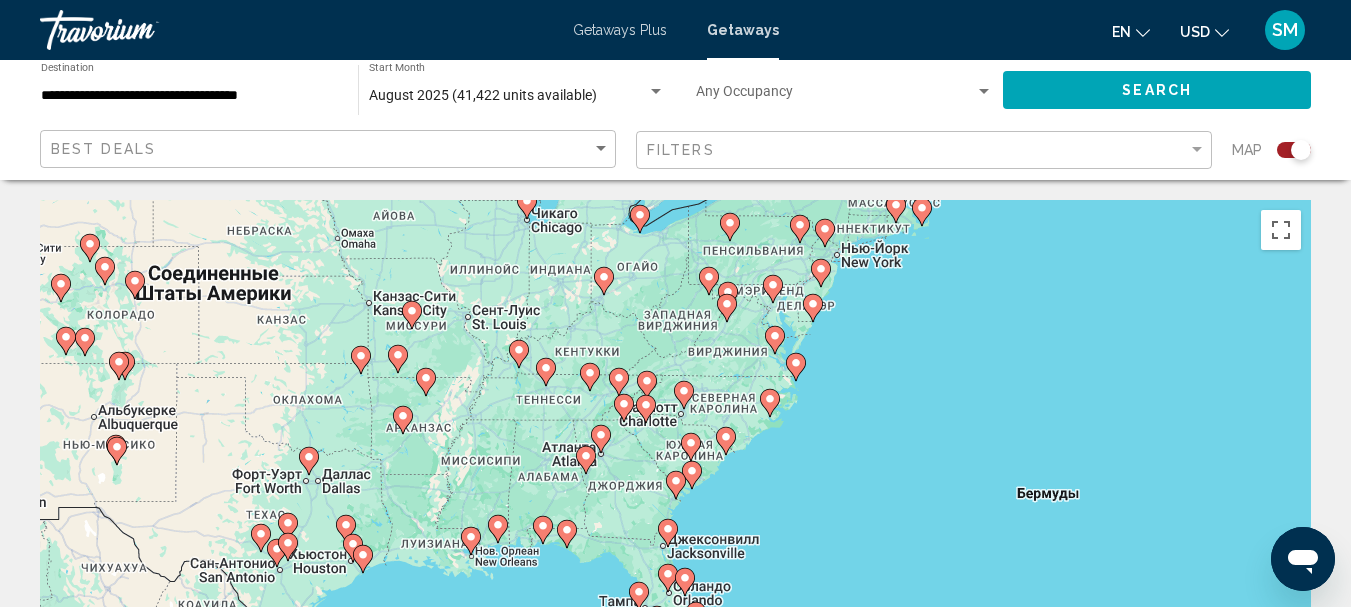 click 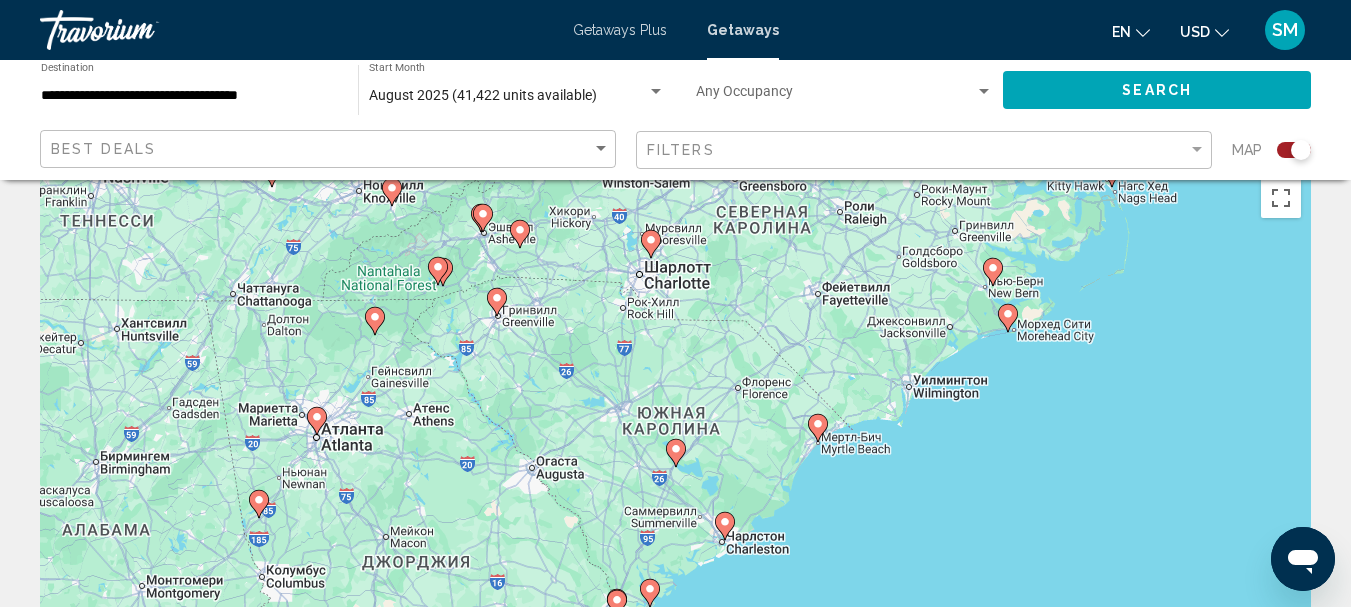 scroll, scrollTop: 0, scrollLeft: 0, axis: both 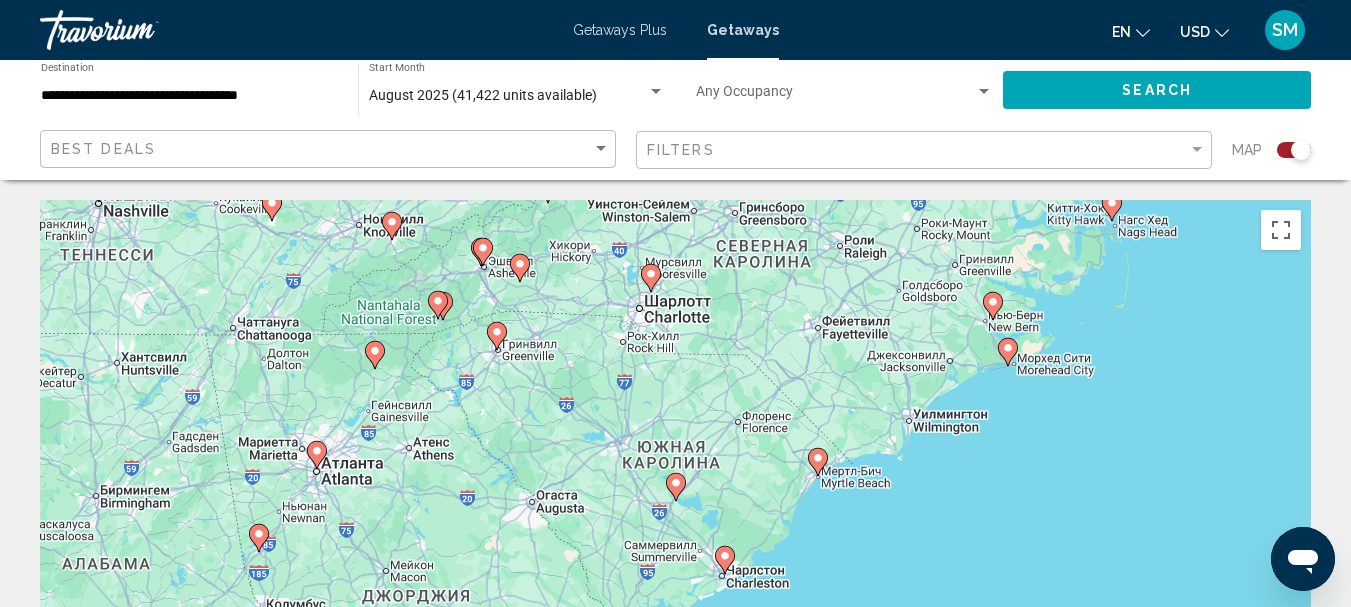 click 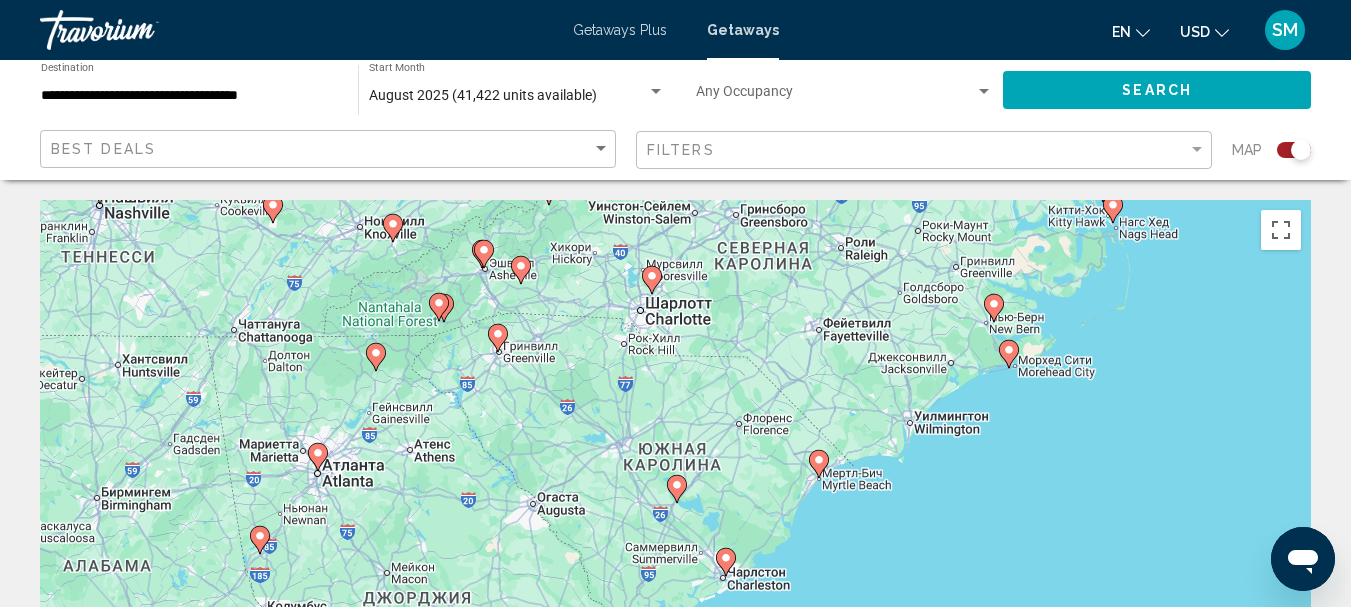 click 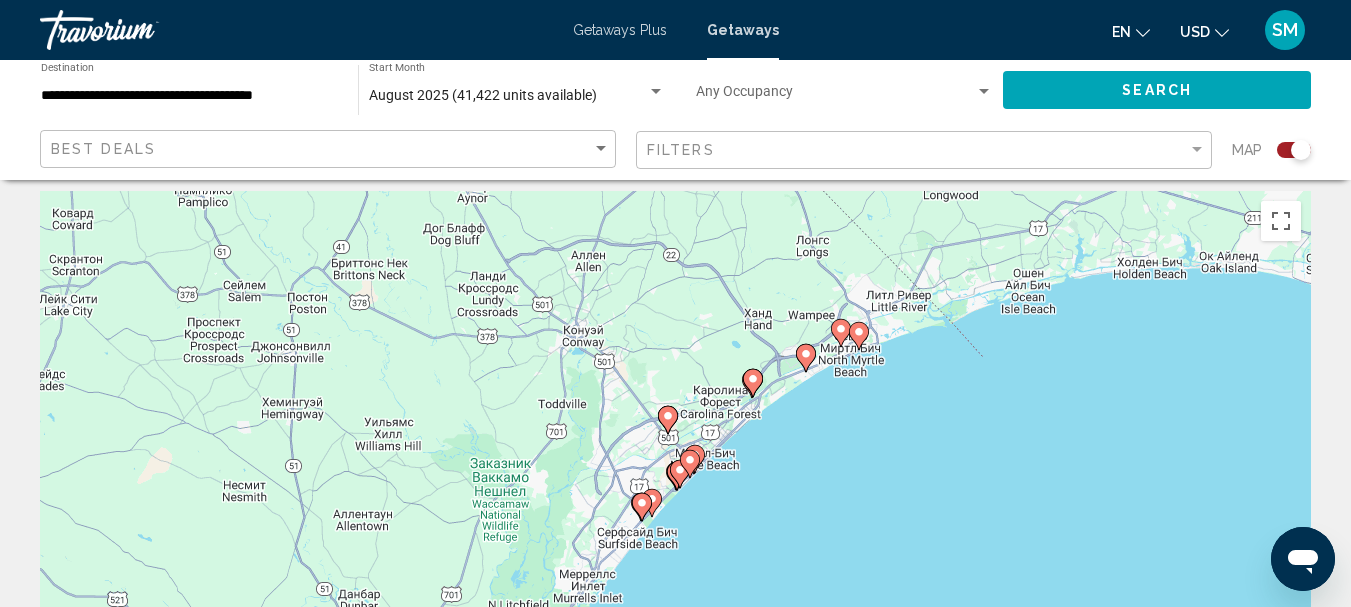scroll, scrollTop: 0, scrollLeft: 0, axis: both 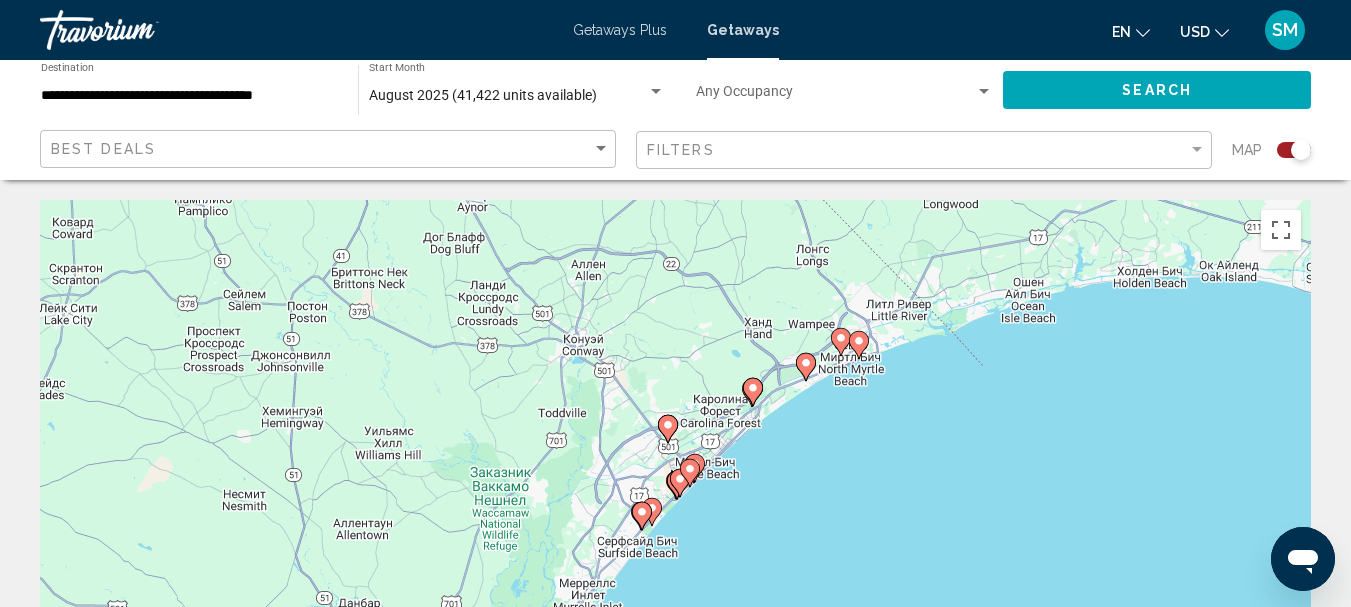 click 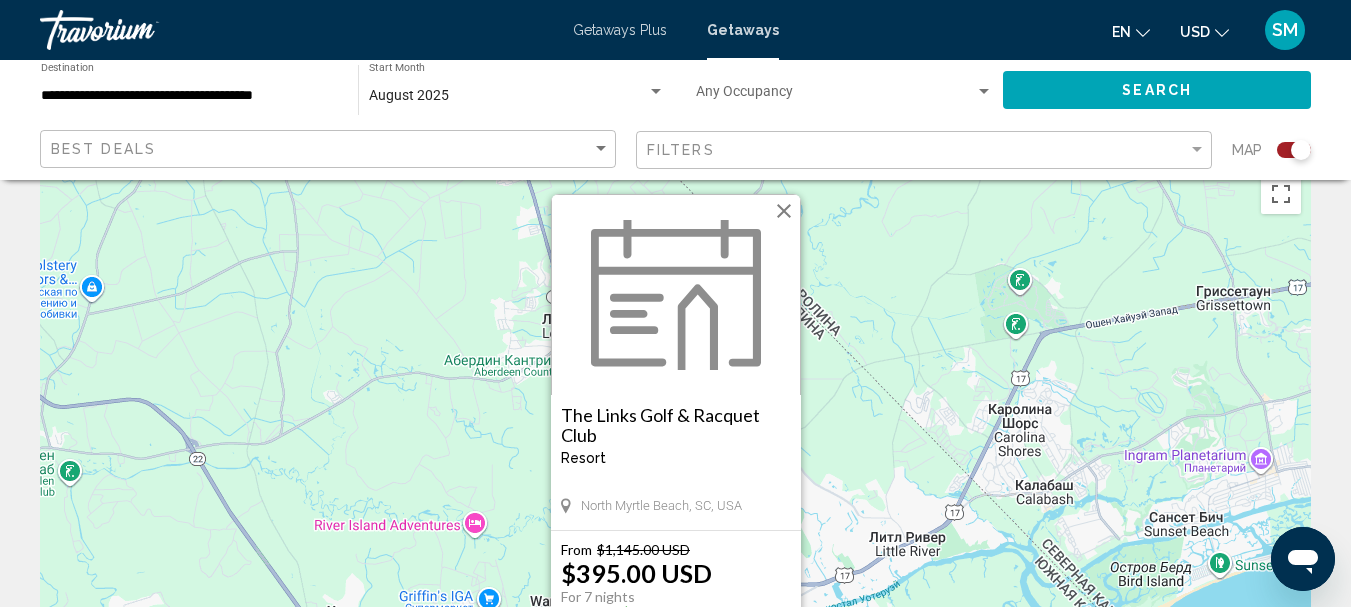 scroll, scrollTop: 0, scrollLeft: 0, axis: both 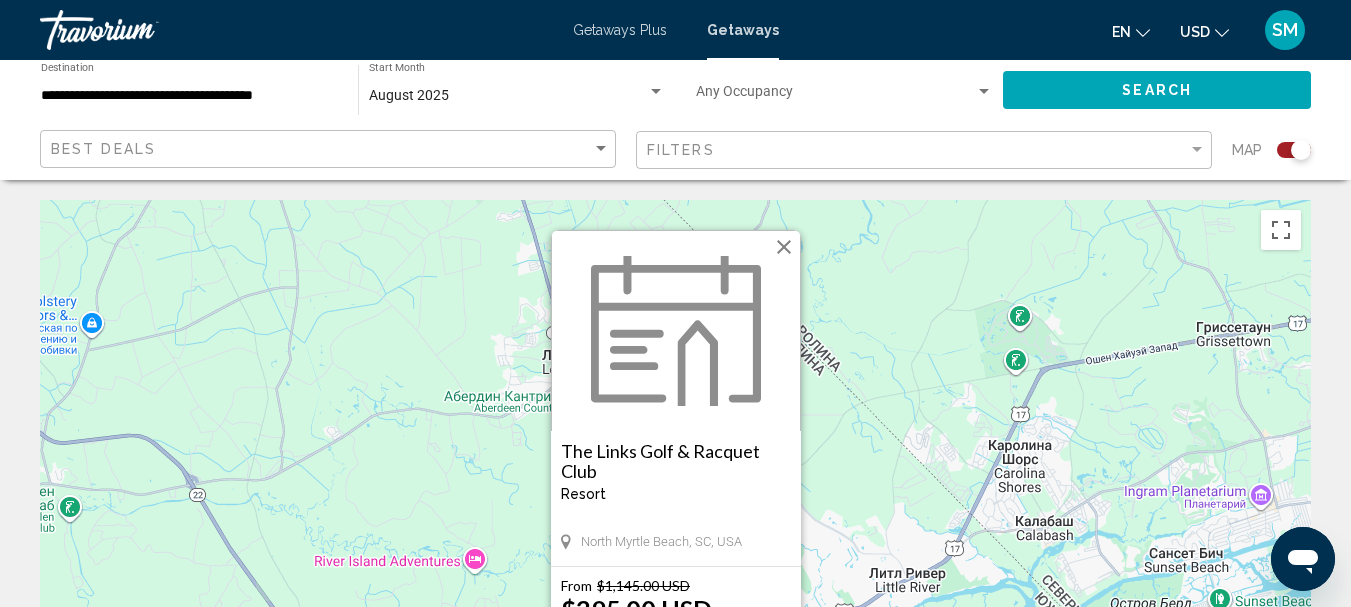 click at bounding box center (784, 247) 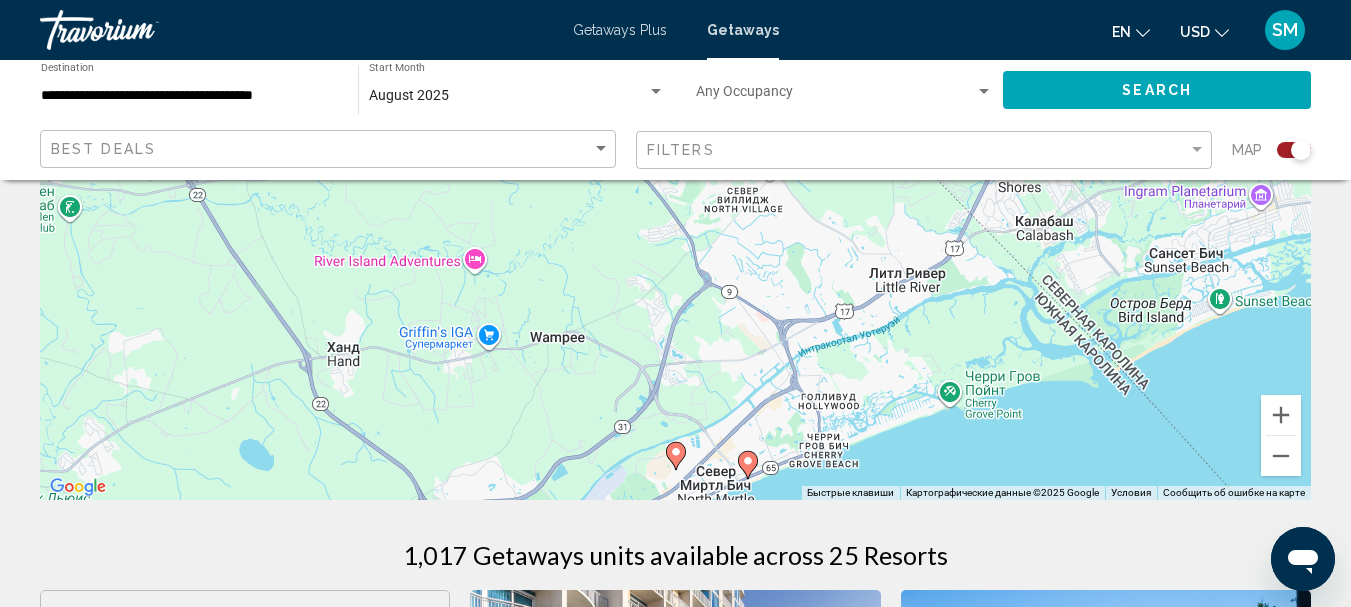scroll, scrollTop: 400, scrollLeft: 0, axis: vertical 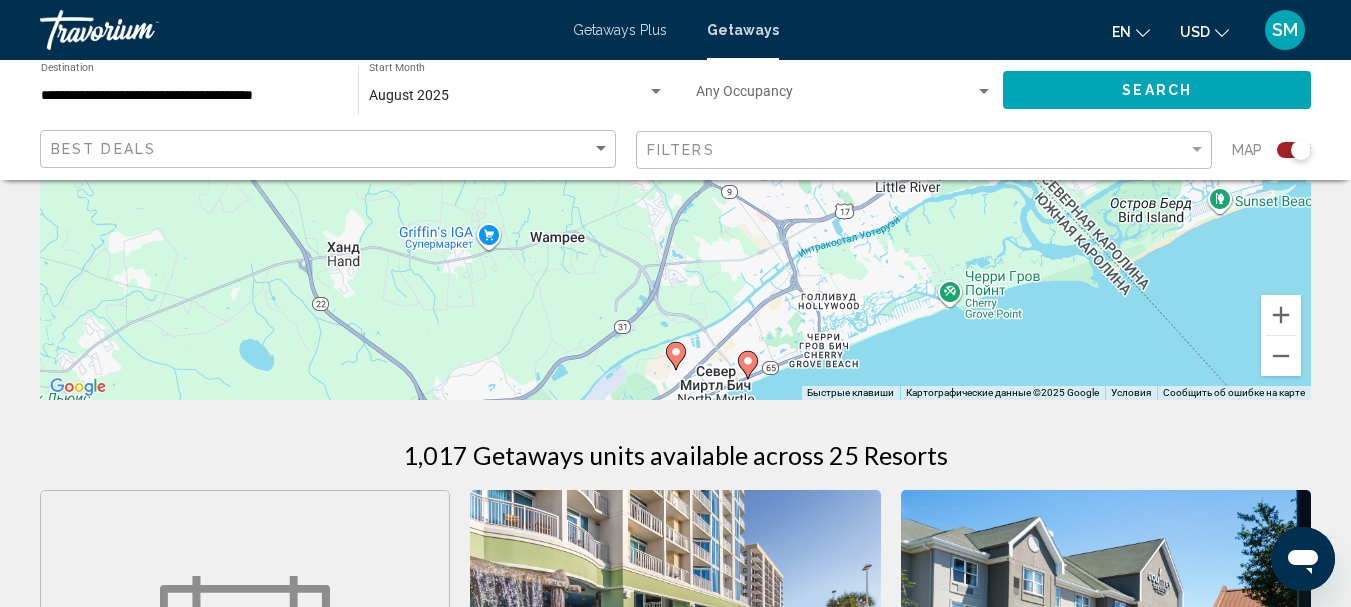 click 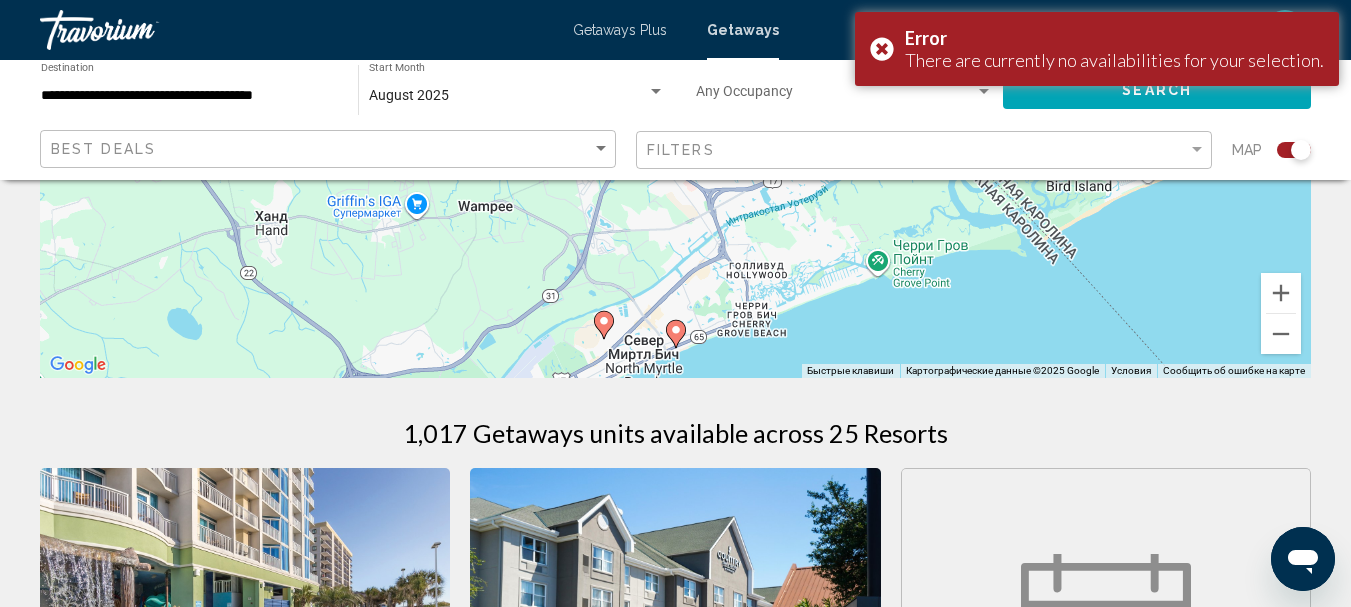 scroll, scrollTop: 500, scrollLeft: 0, axis: vertical 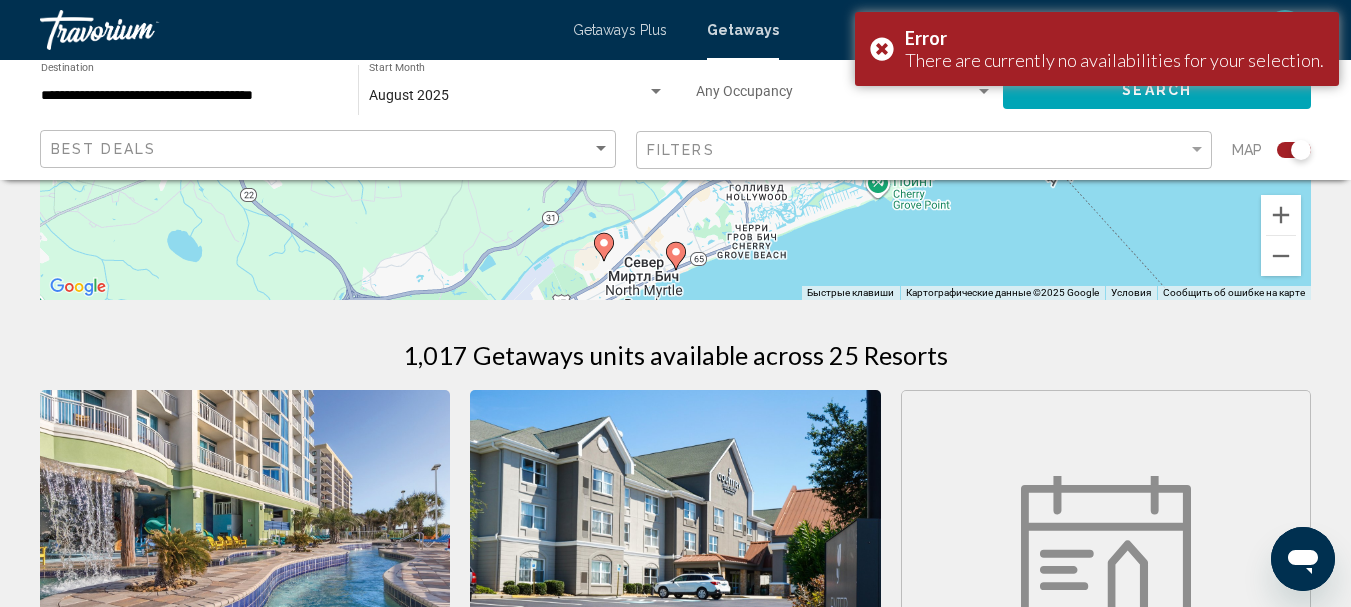 click 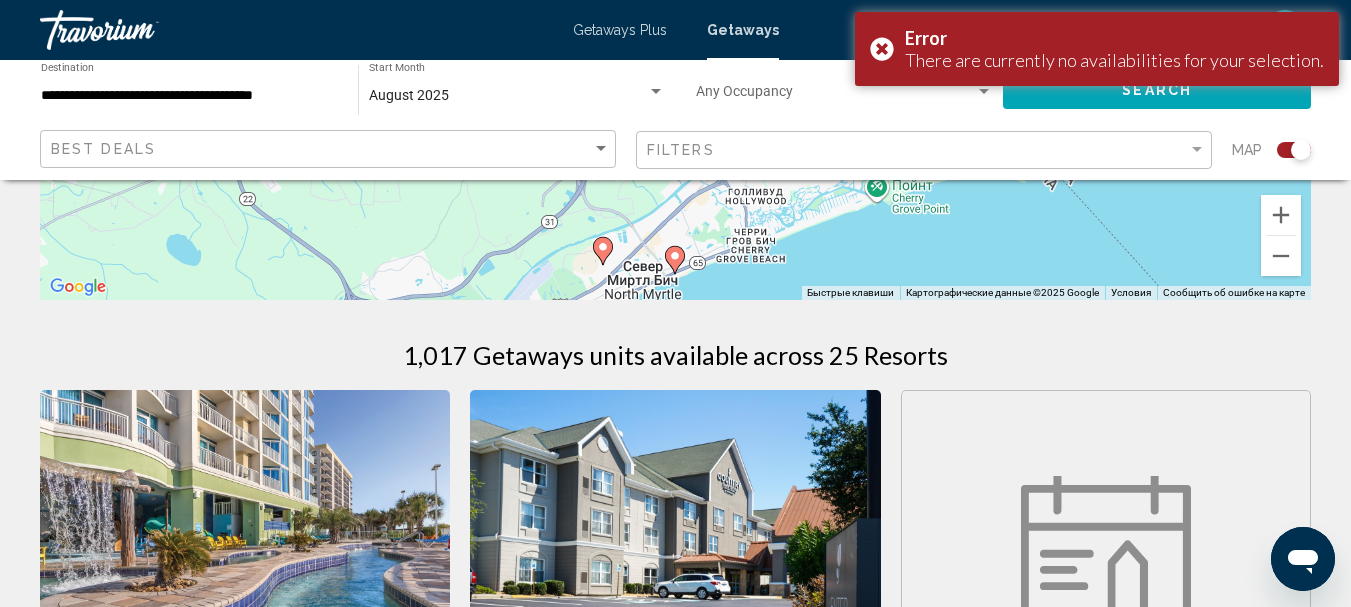 click 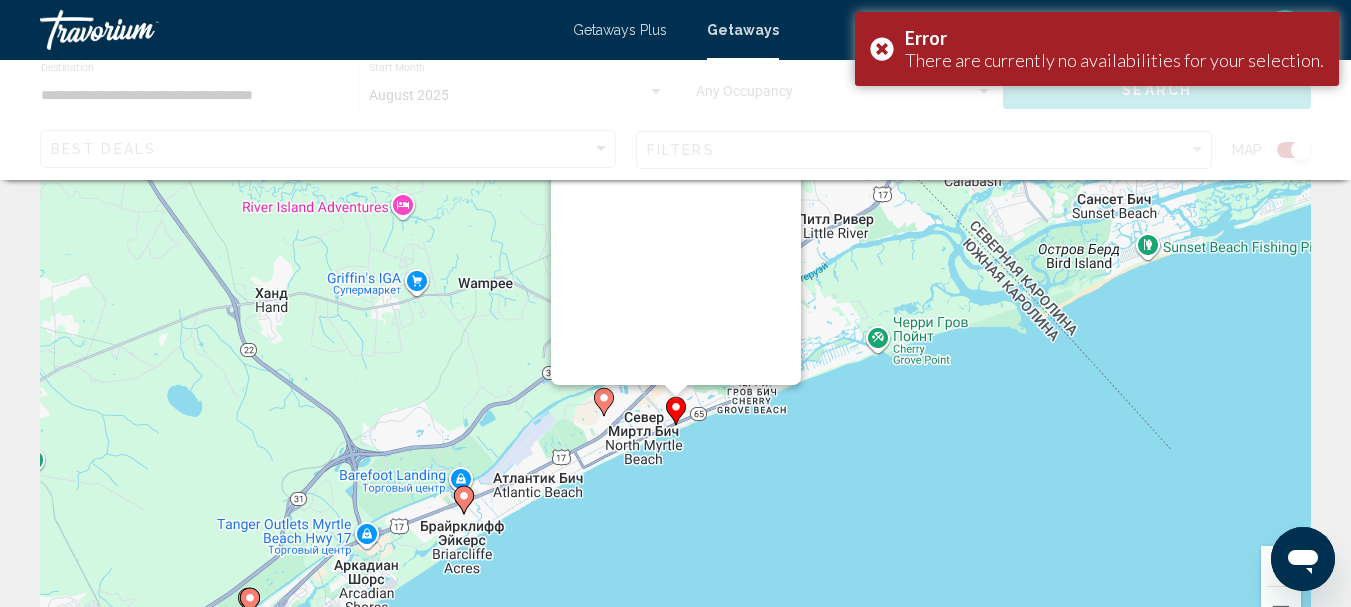 scroll, scrollTop: 0, scrollLeft: 0, axis: both 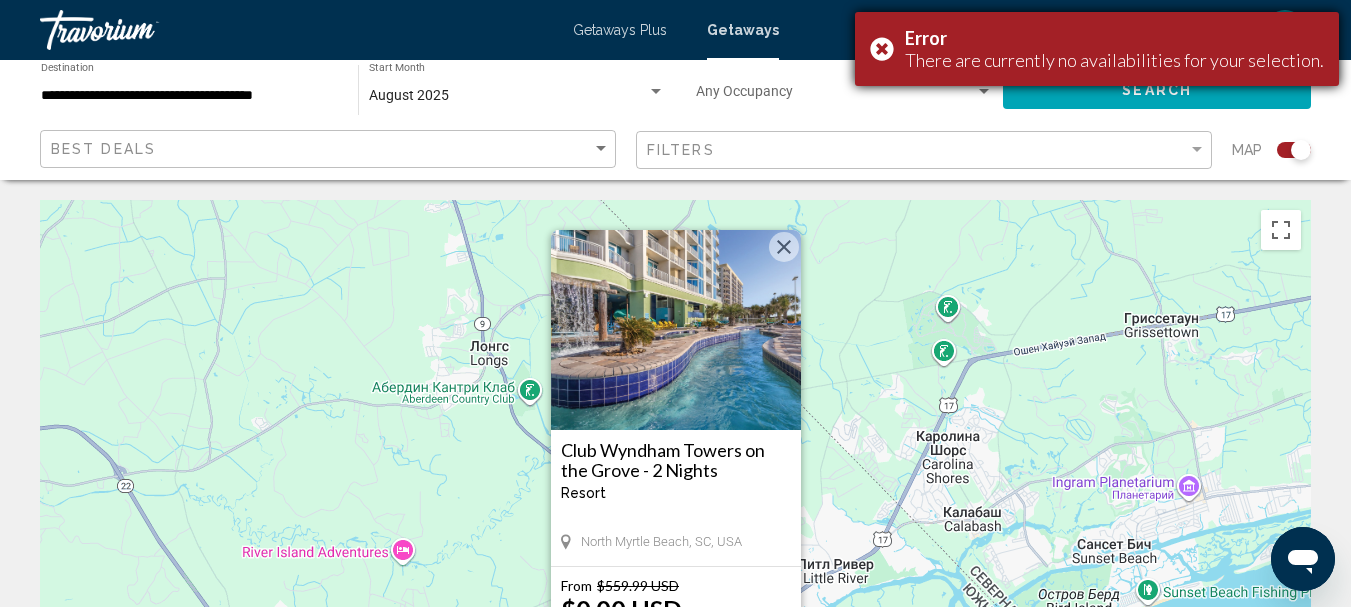 click on "Error   There are currently no availabilities for your selection." at bounding box center (1097, 49) 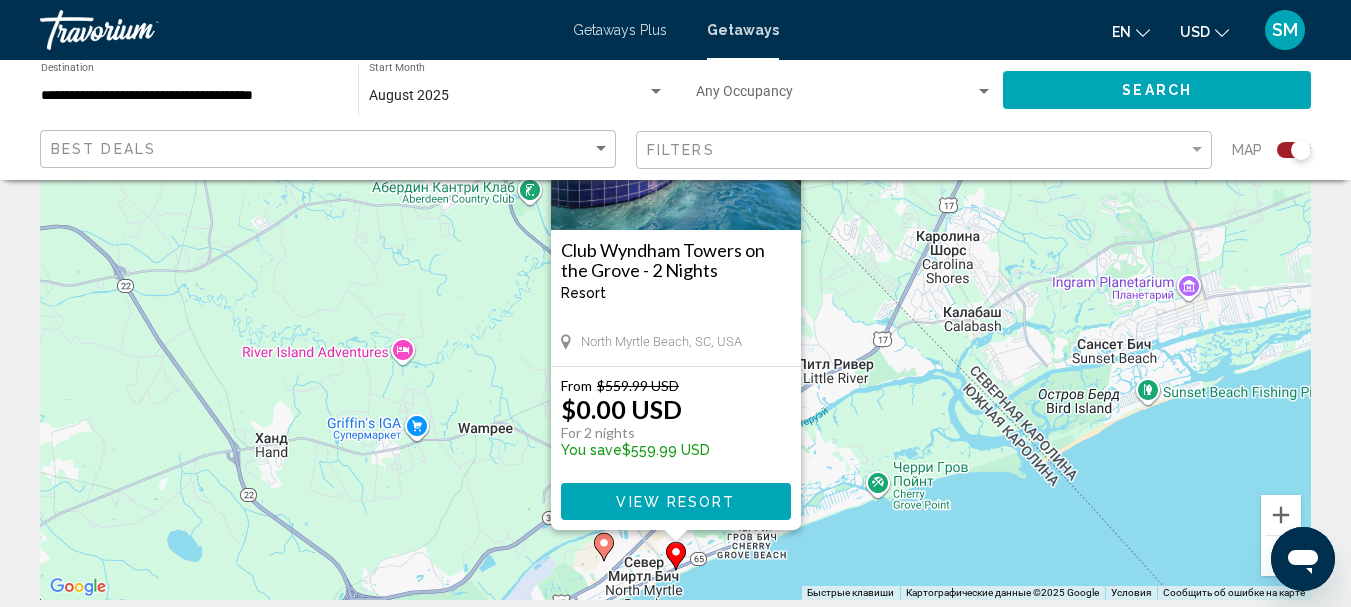 scroll, scrollTop: 300, scrollLeft: 0, axis: vertical 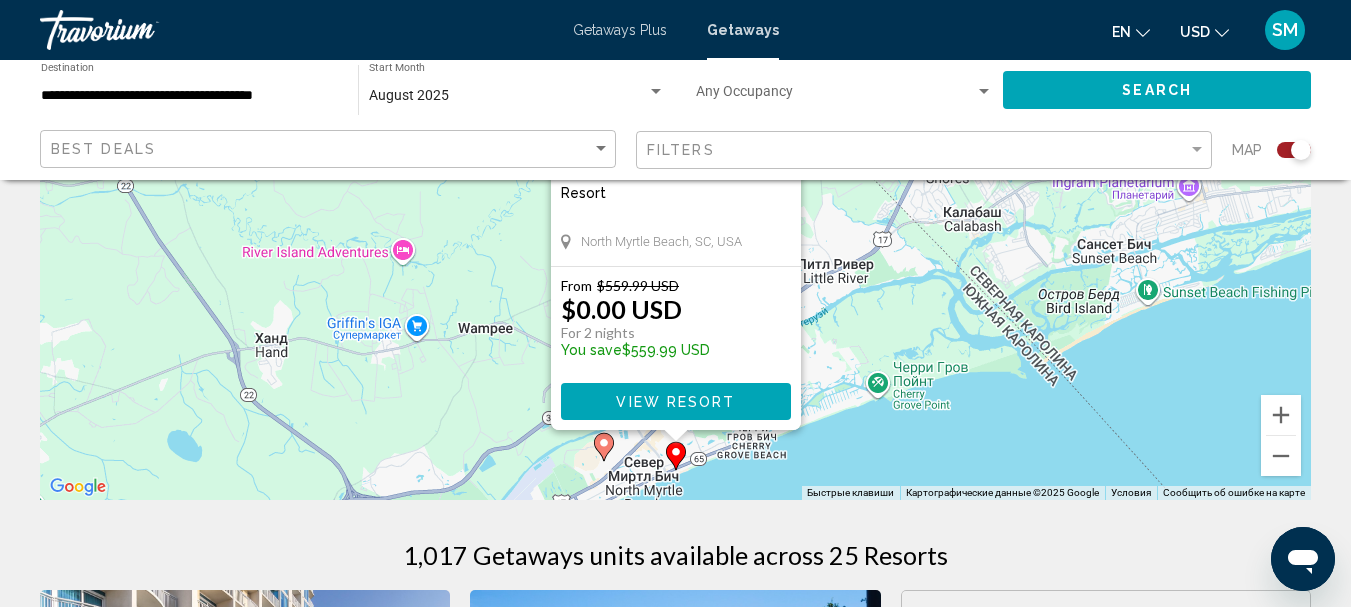 click on "View Resort" at bounding box center [676, 401] 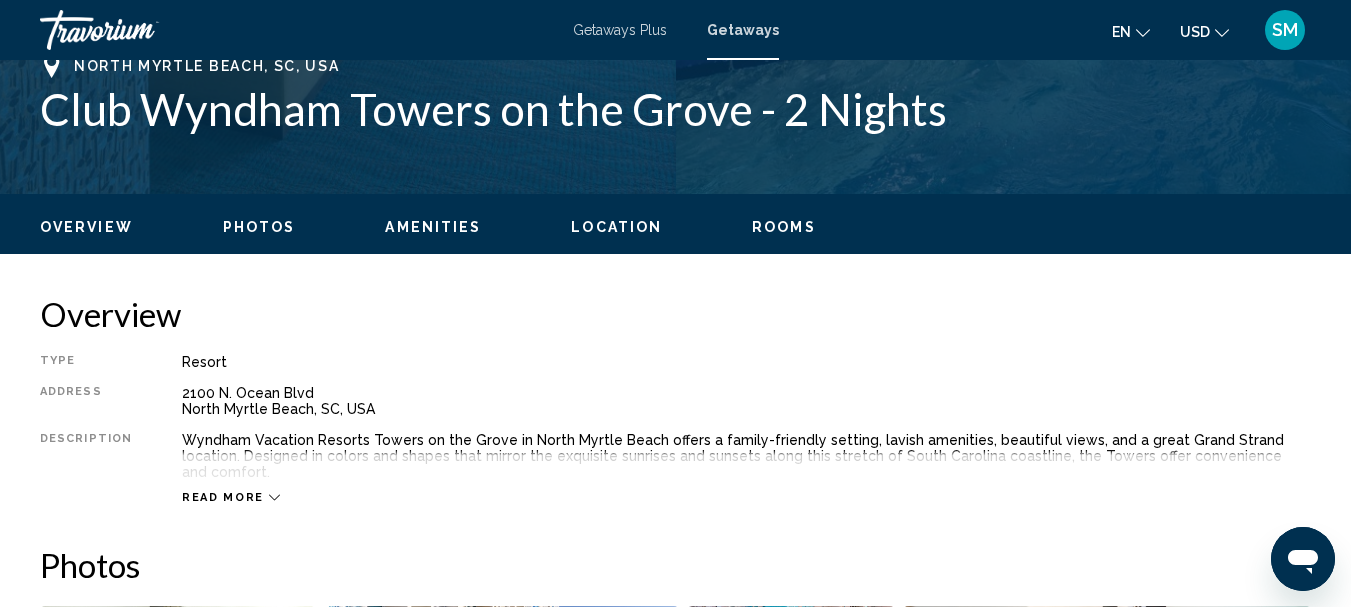 scroll, scrollTop: 832, scrollLeft: 0, axis: vertical 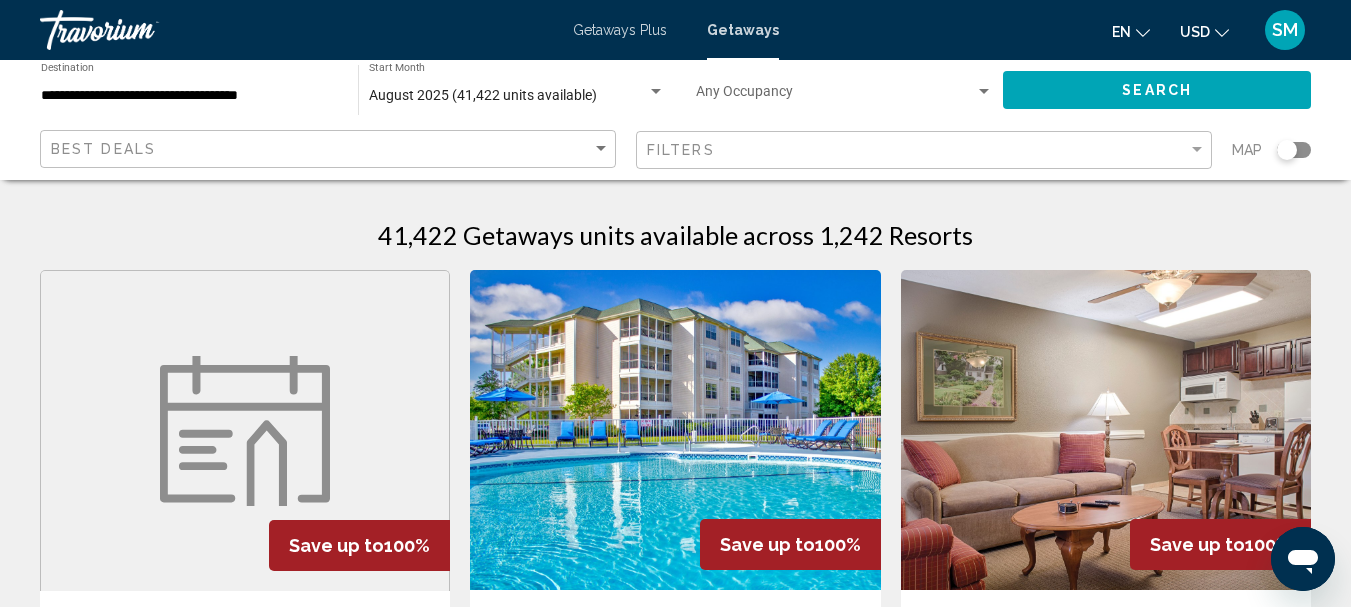 drag, startPoint x: 1291, startPoint y: 144, endPoint x: 1314, endPoint y: 147, distance: 23.194826 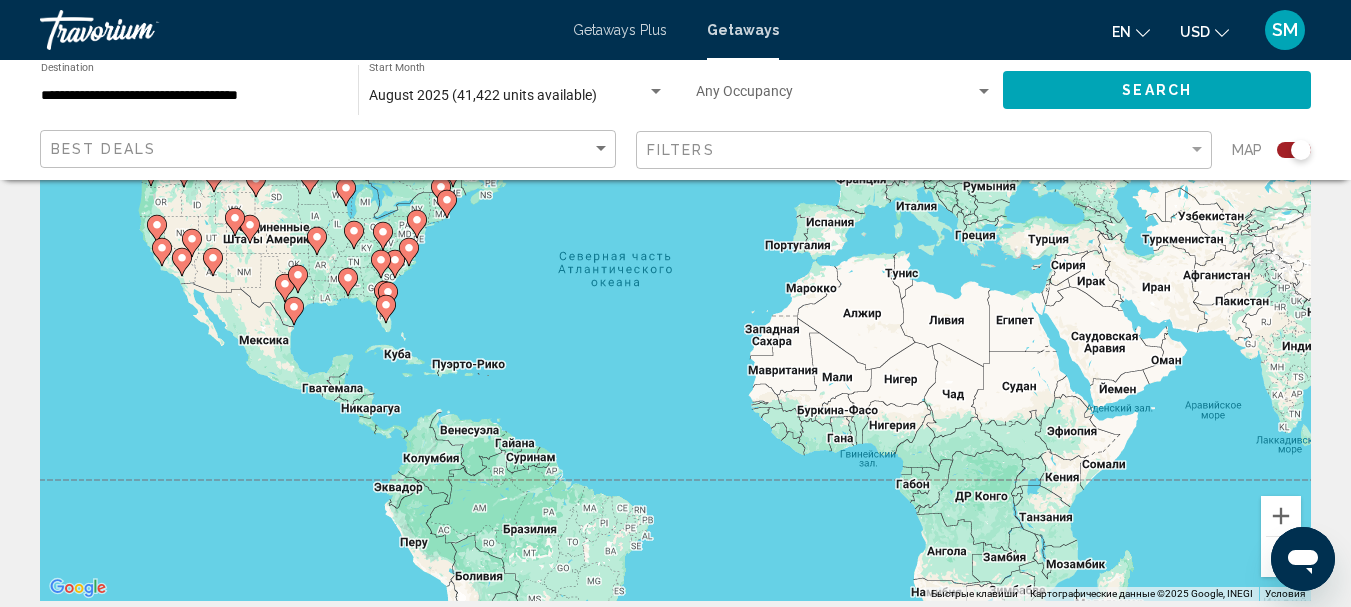 scroll, scrollTop: 200, scrollLeft: 0, axis: vertical 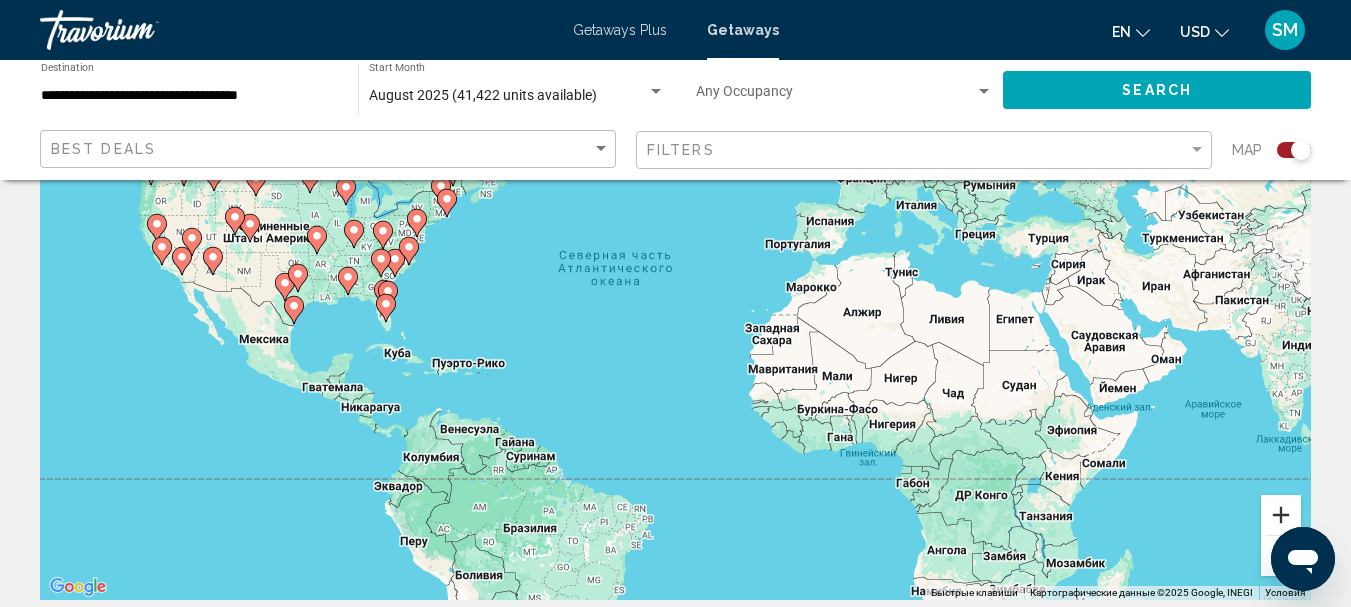 click at bounding box center (1281, 515) 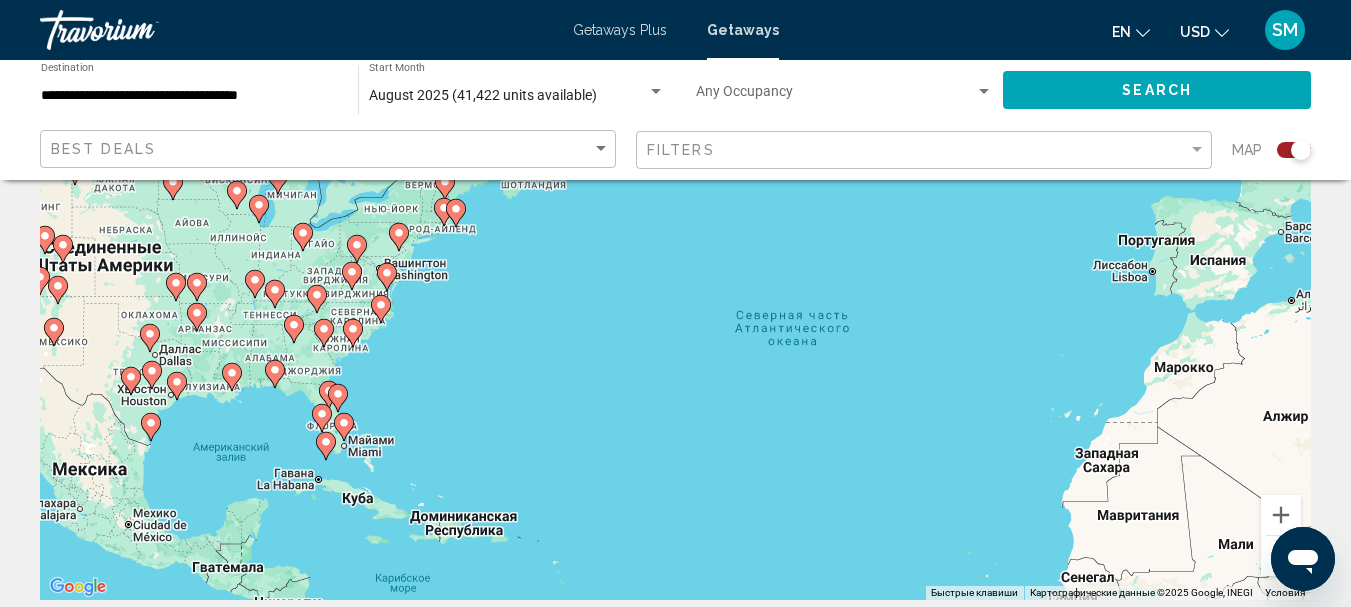 drag, startPoint x: 141, startPoint y: 282, endPoint x: 384, endPoint y: 375, distance: 260.1884 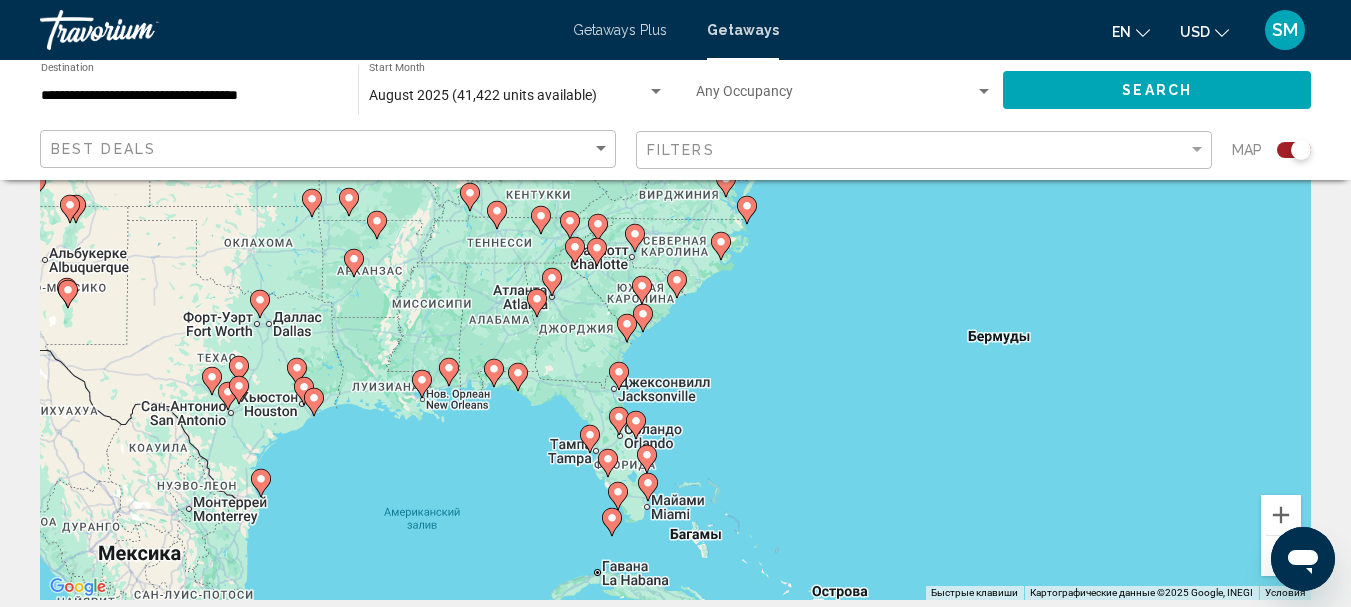 click 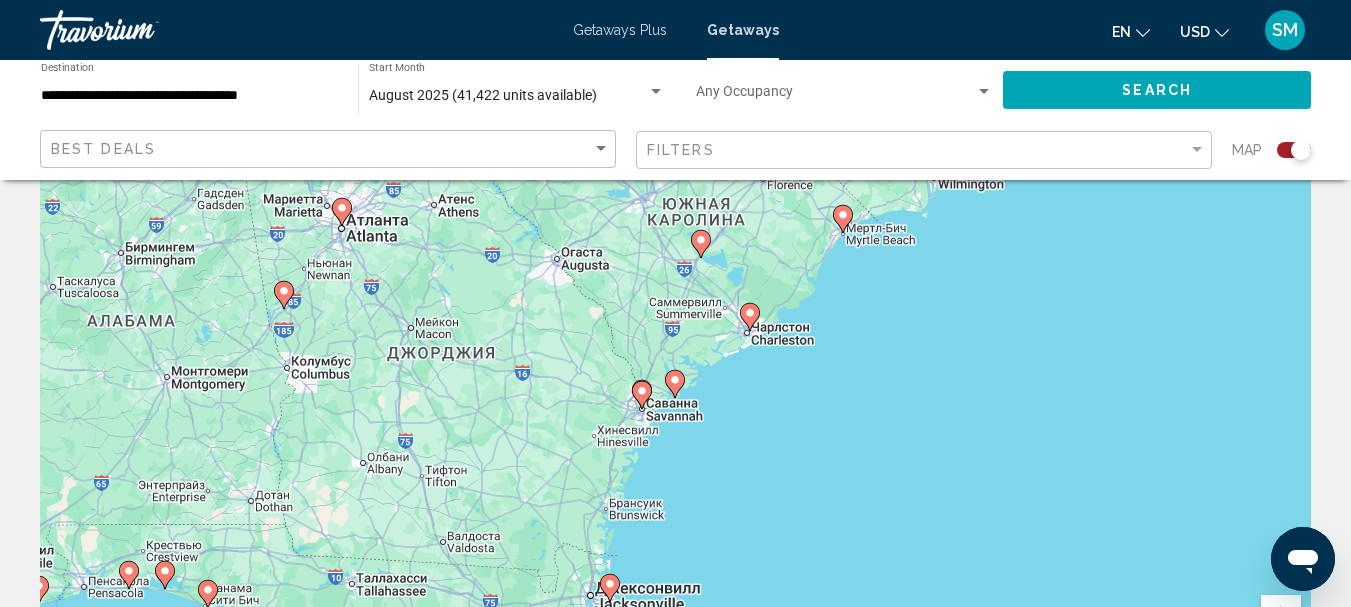 scroll, scrollTop: 0, scrollLeft: 0, axis: both 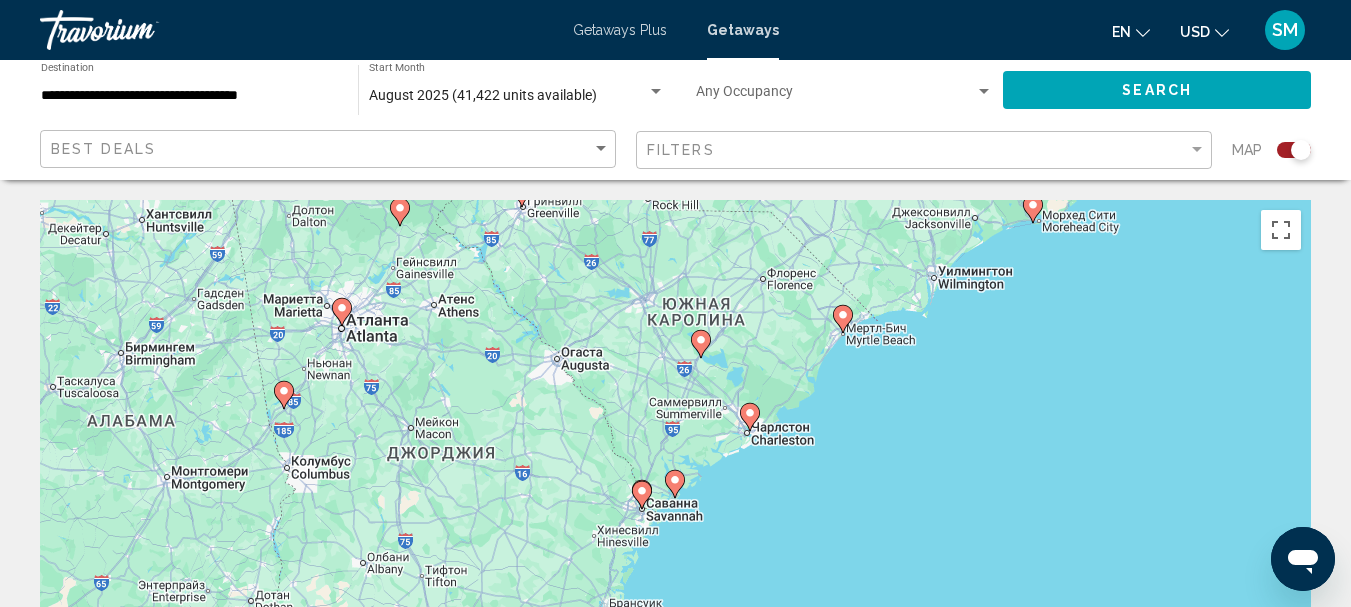 click 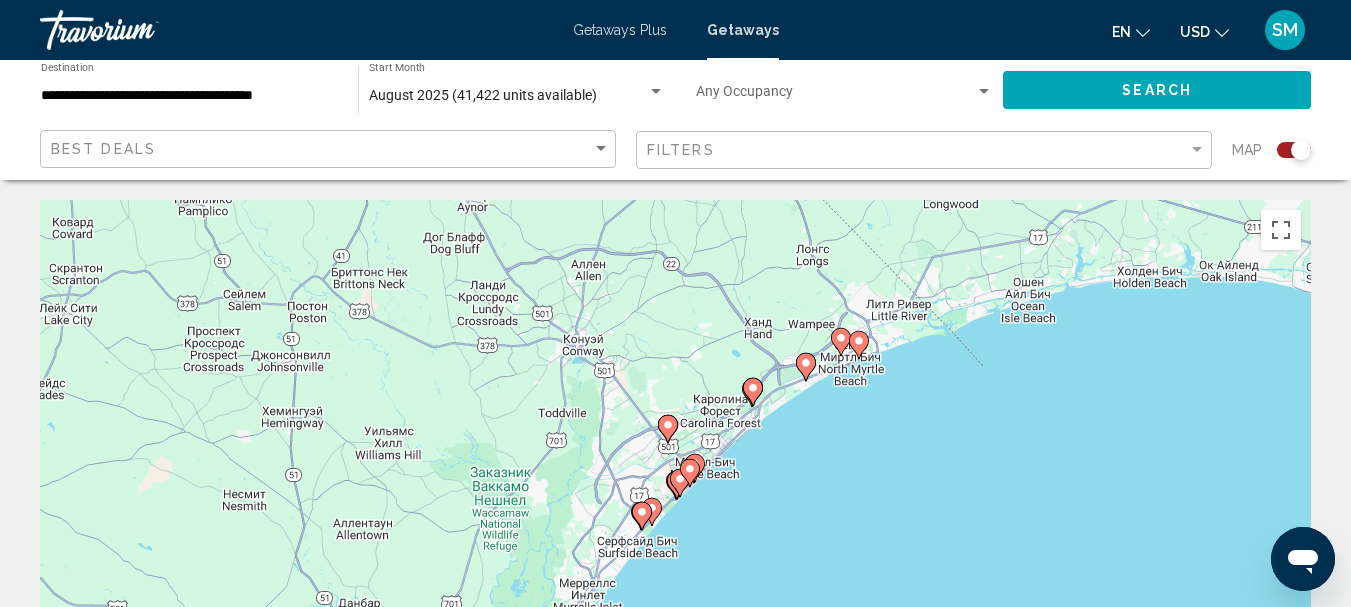 click 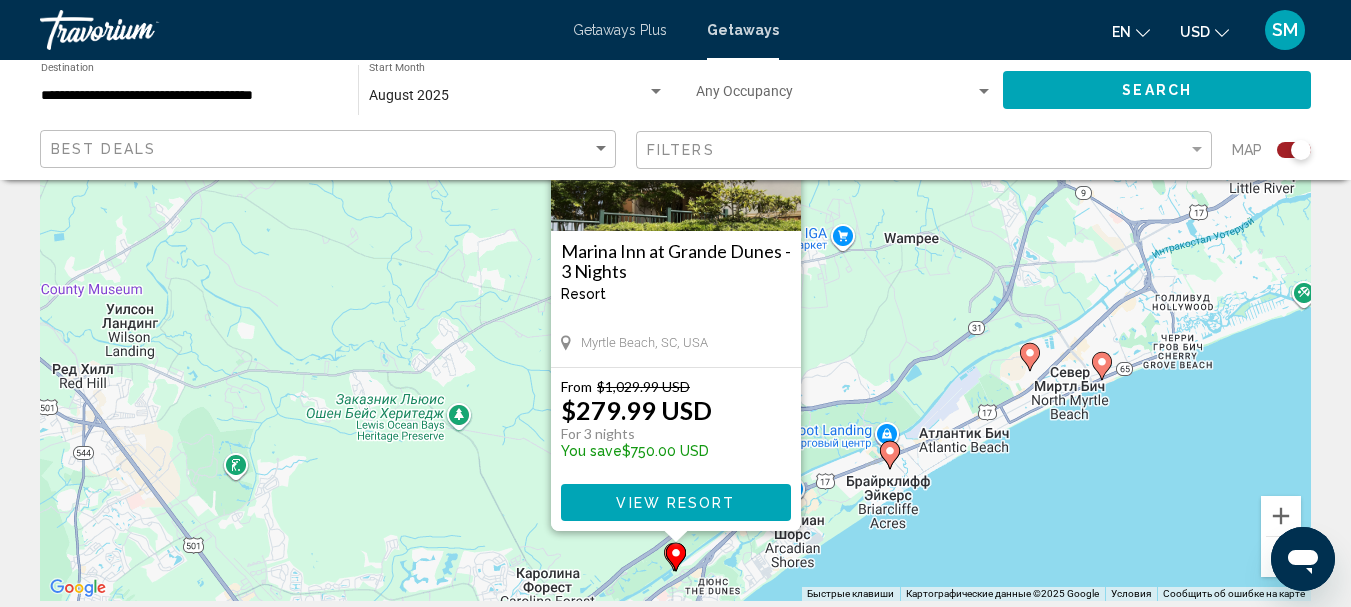 scroll, scrollTop: 200, scrollLeft: 0, axis: vertical 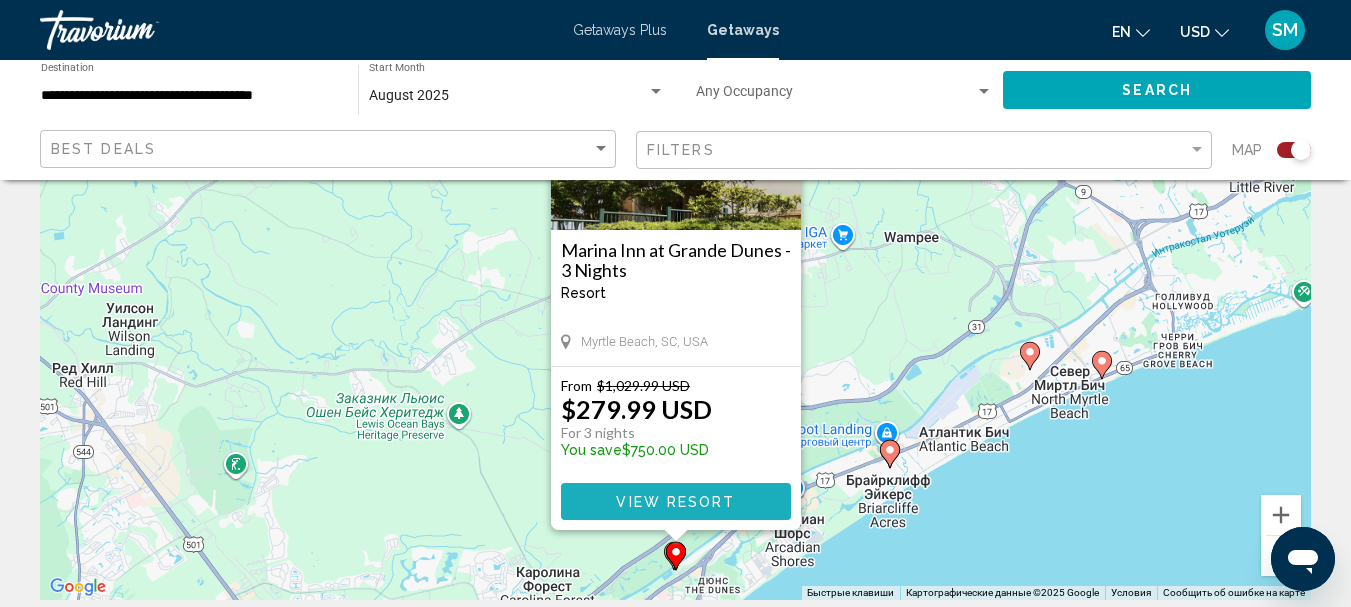 click on "View Resort" at bounding box center (675, 502) 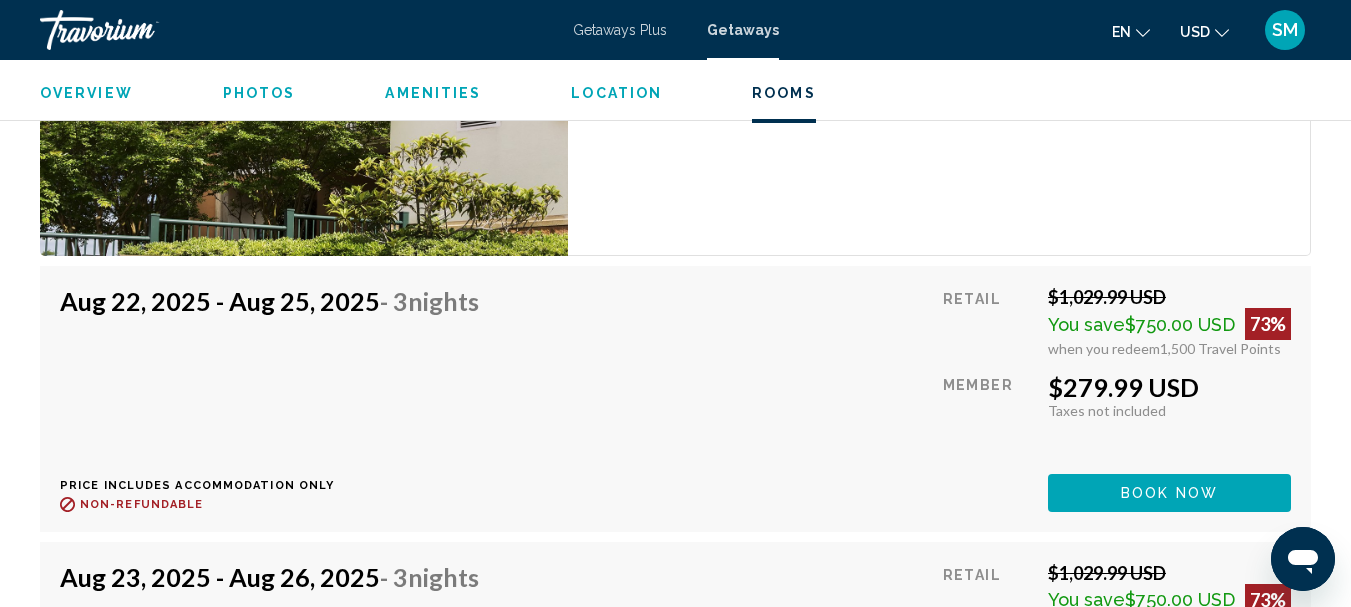 scroll, scrollTop: 3740, scrollLeft: 0, axis: vertical 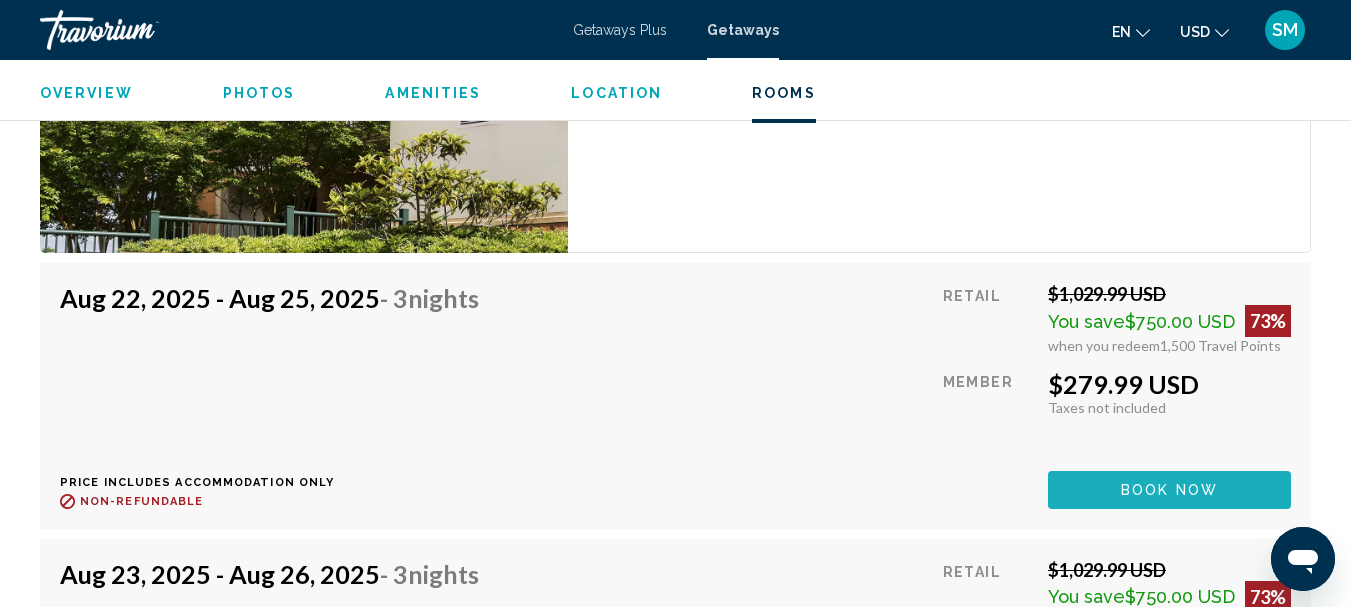 click on "Book now" at bounding box center [1169, 489] 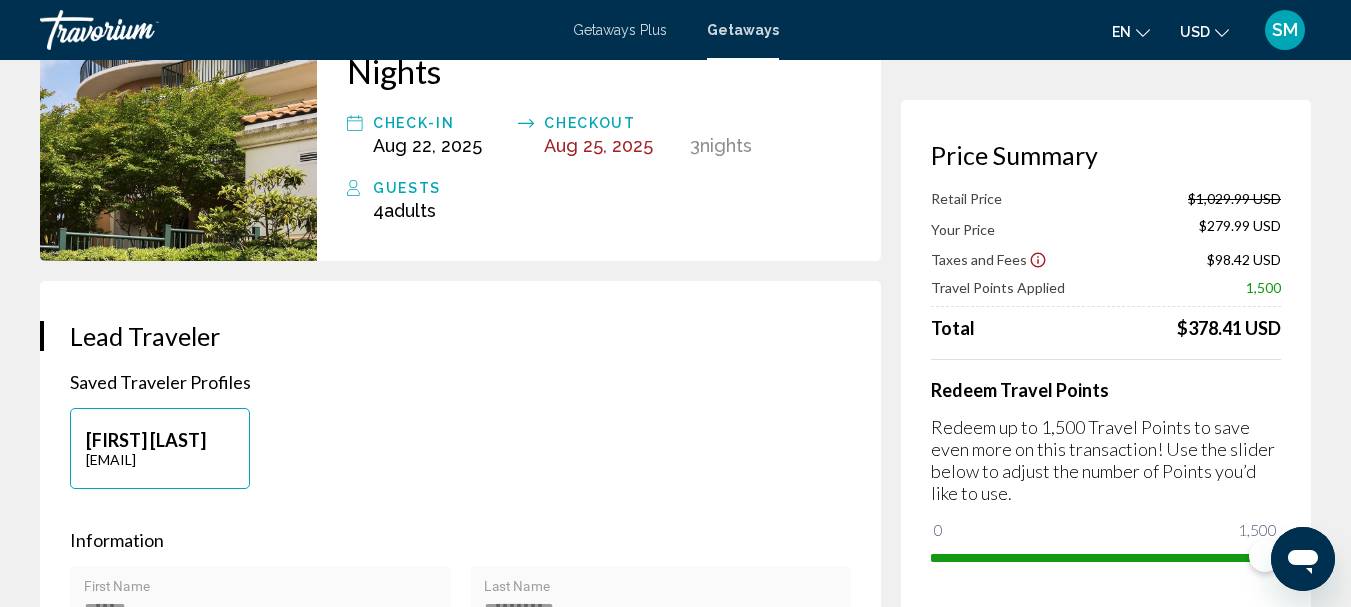 scroll, scrollTop: 0, scrollLeft: 0, axis: both 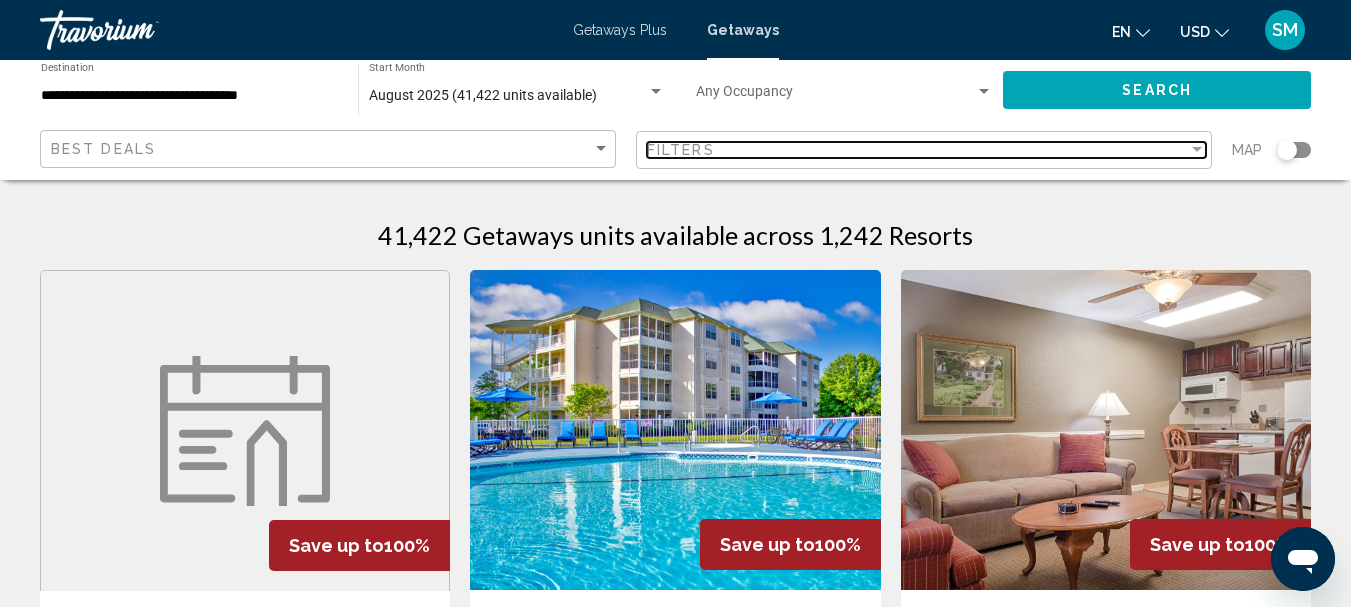 click at bounding box center [1197, 149] 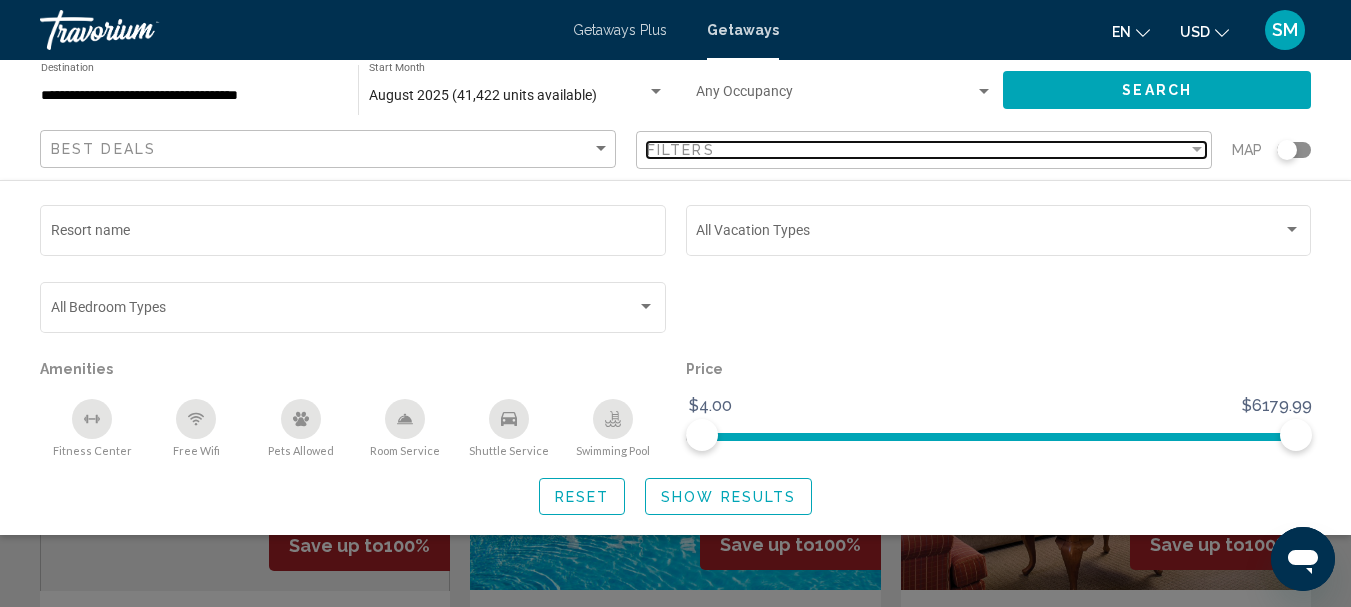 click at bounding box center (1197, 149) 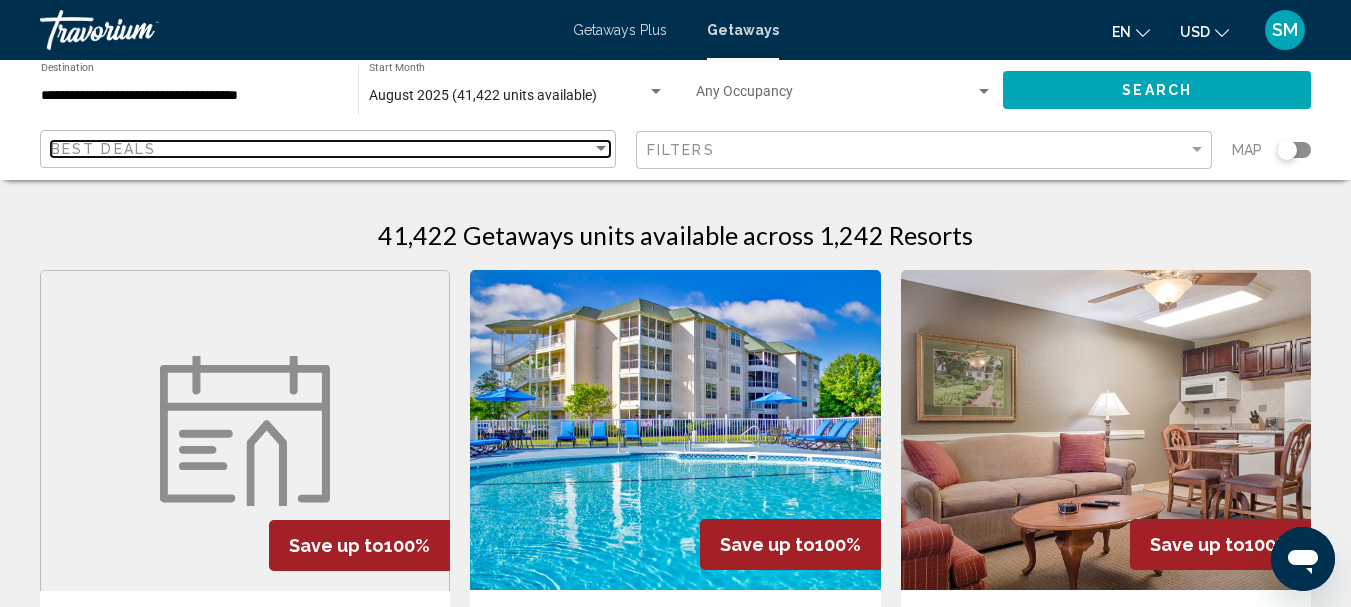click at bounding box center (601, 148) 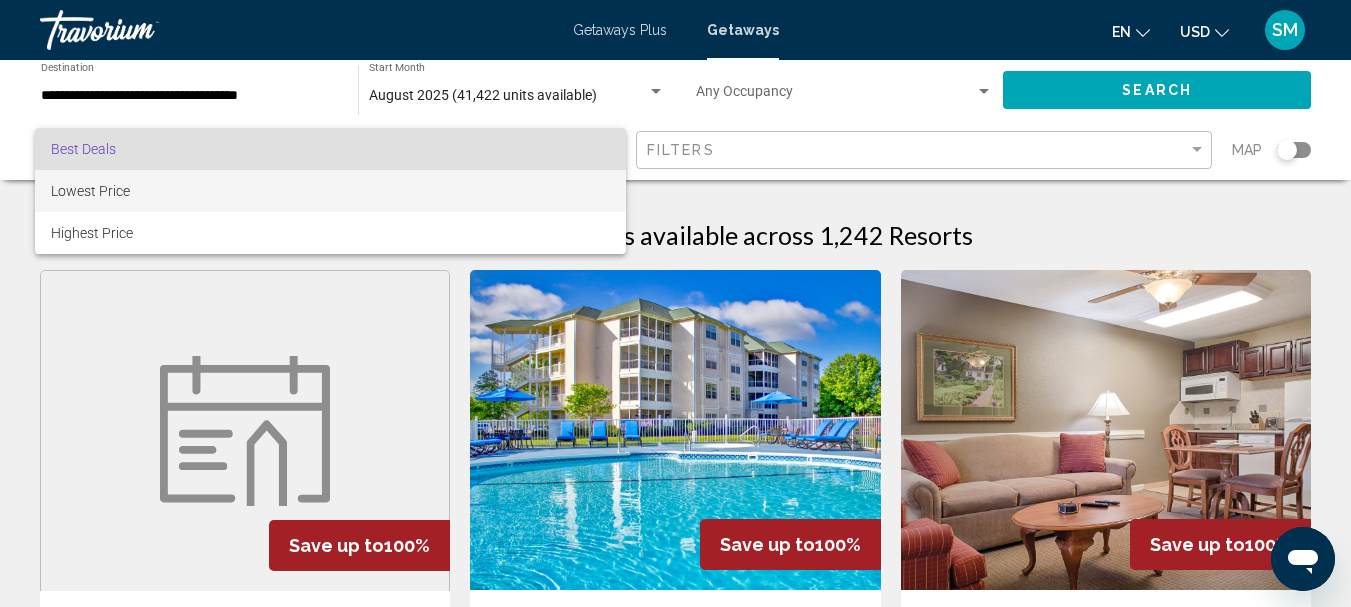 click on "Lowest Price" at bounding box center (90, 191) 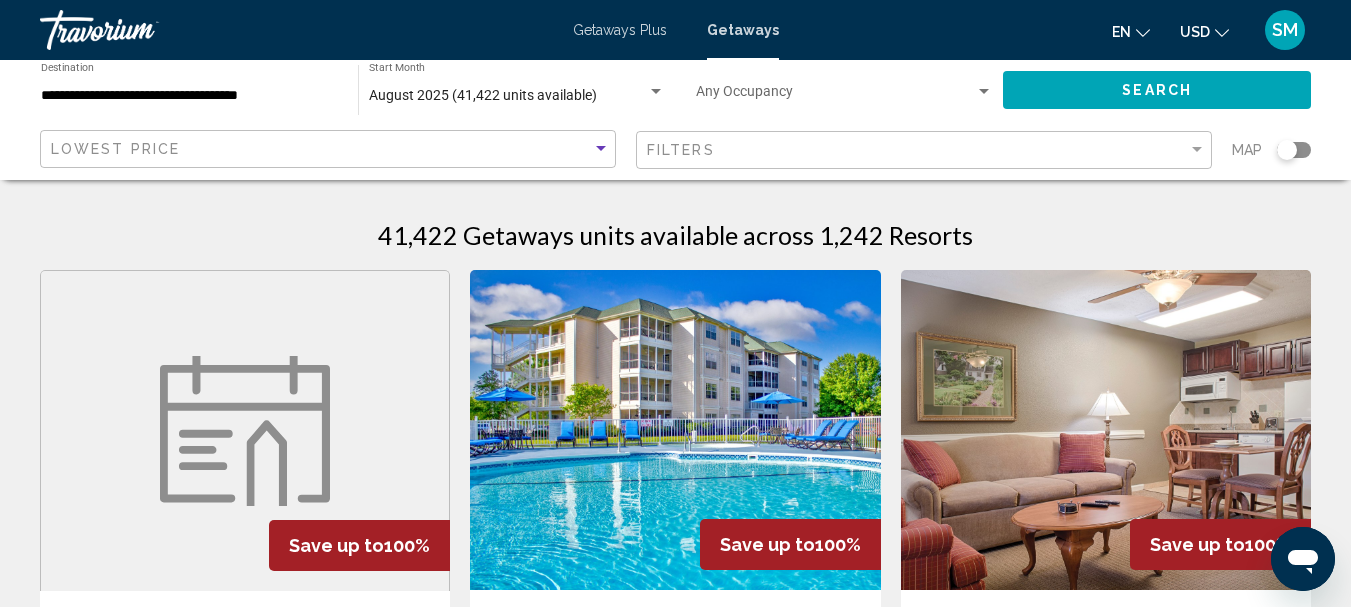 click on "Search" 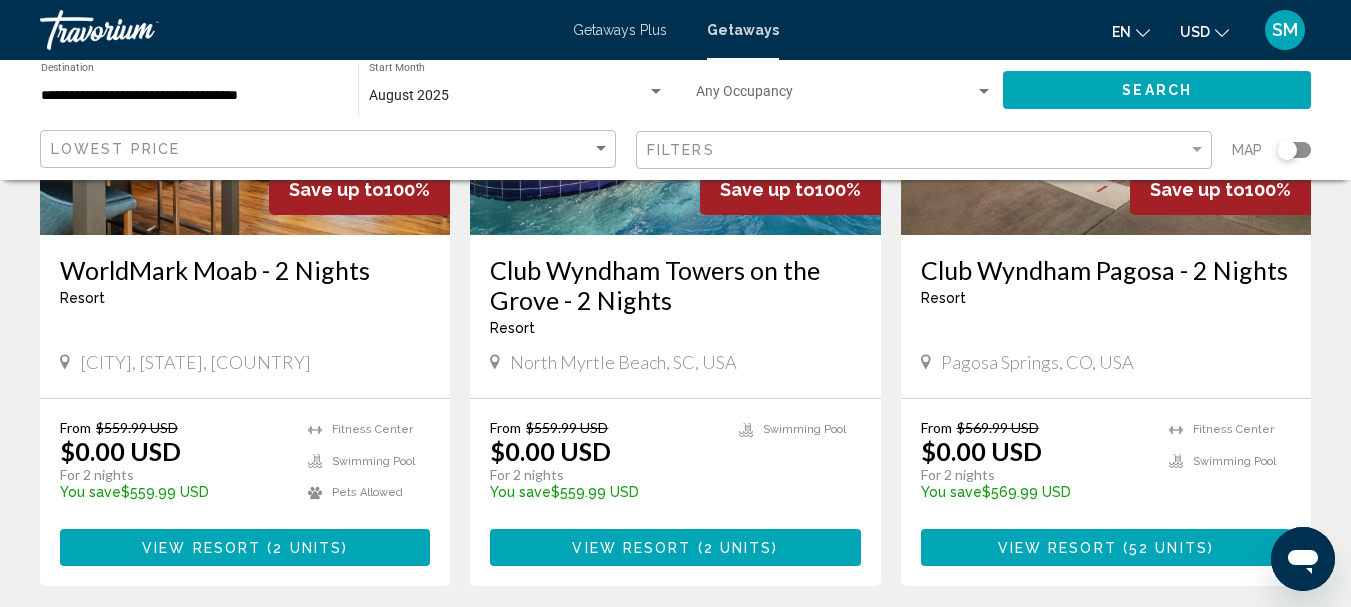 scroll, scrollTop: 1800, scrollLeft: 0, axis: vertical 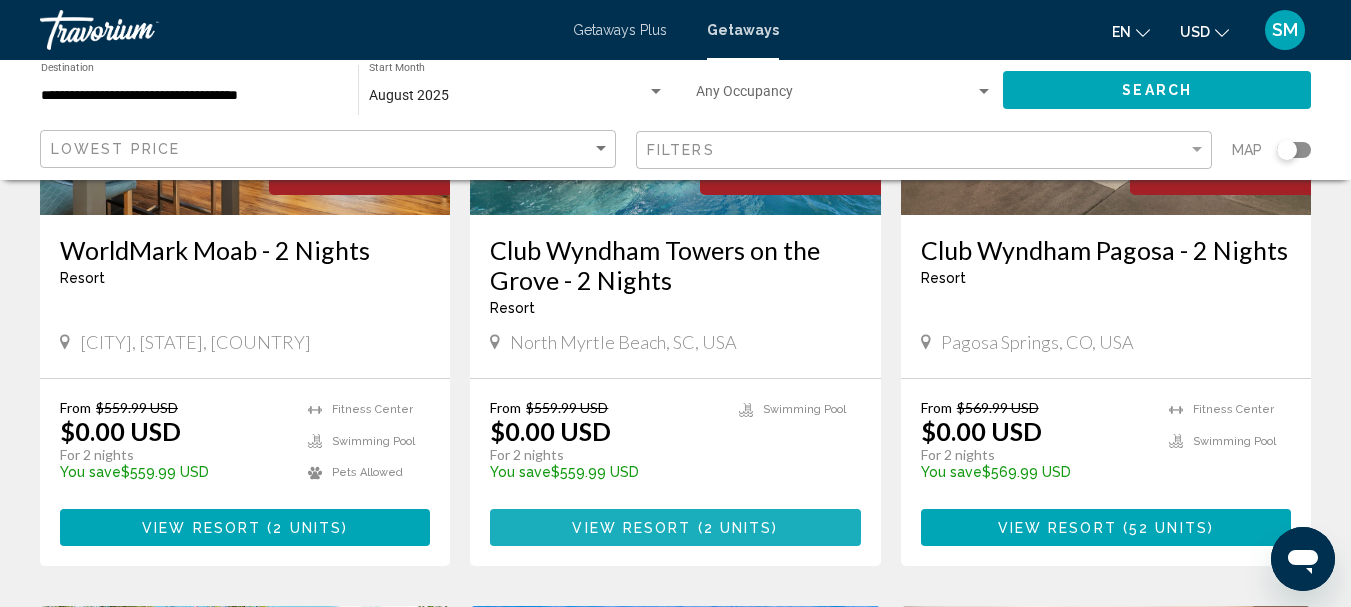 click on "View Resort" at bounding box center (631, 528) 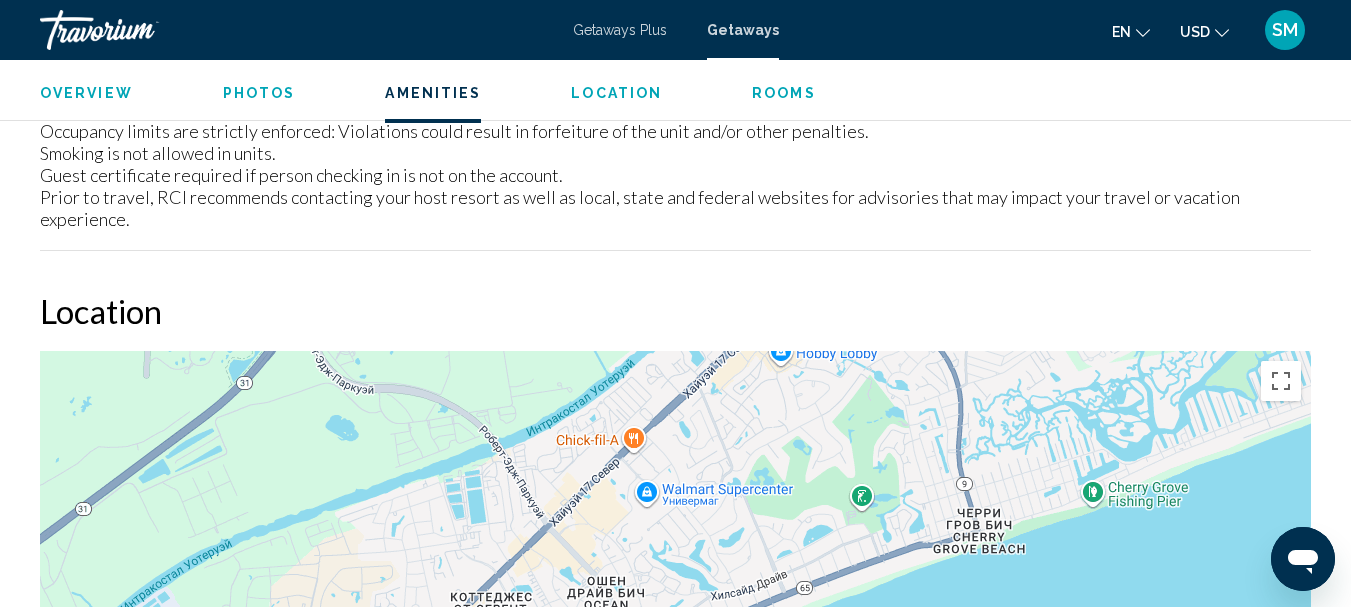 scroll, scrollTop: 2528, scrollLeft: 0, axis: vertical 